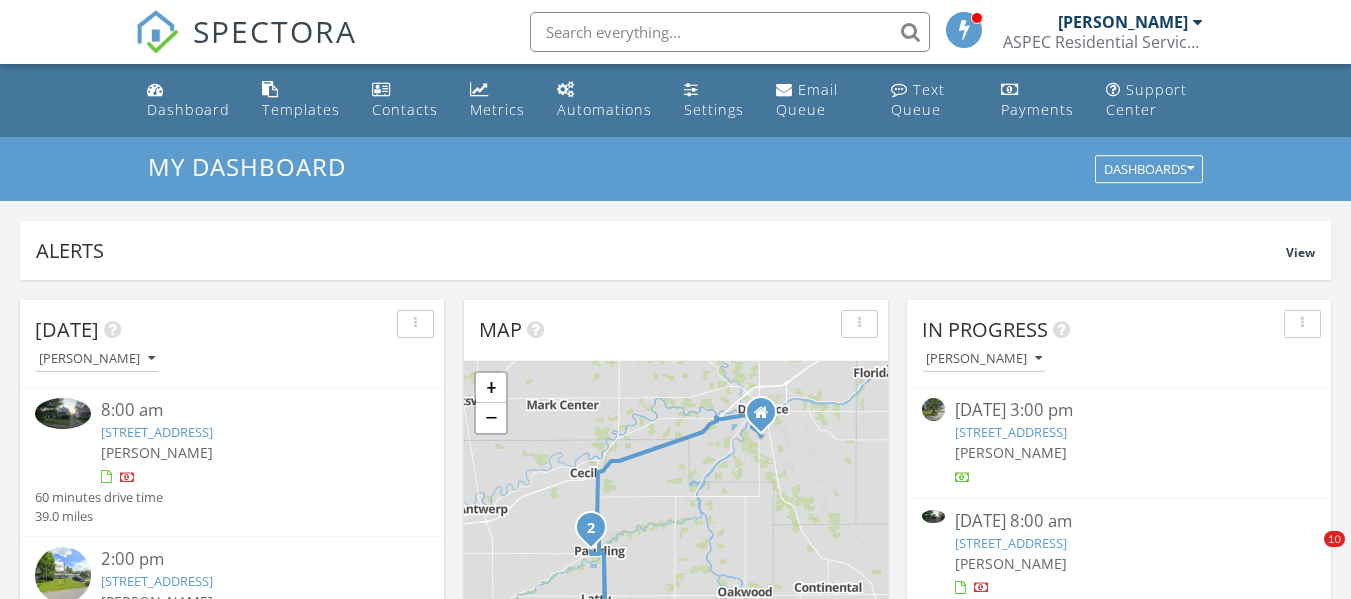 scroll, scrollTop: 1071, scrollLeft: 0, axis: vertical 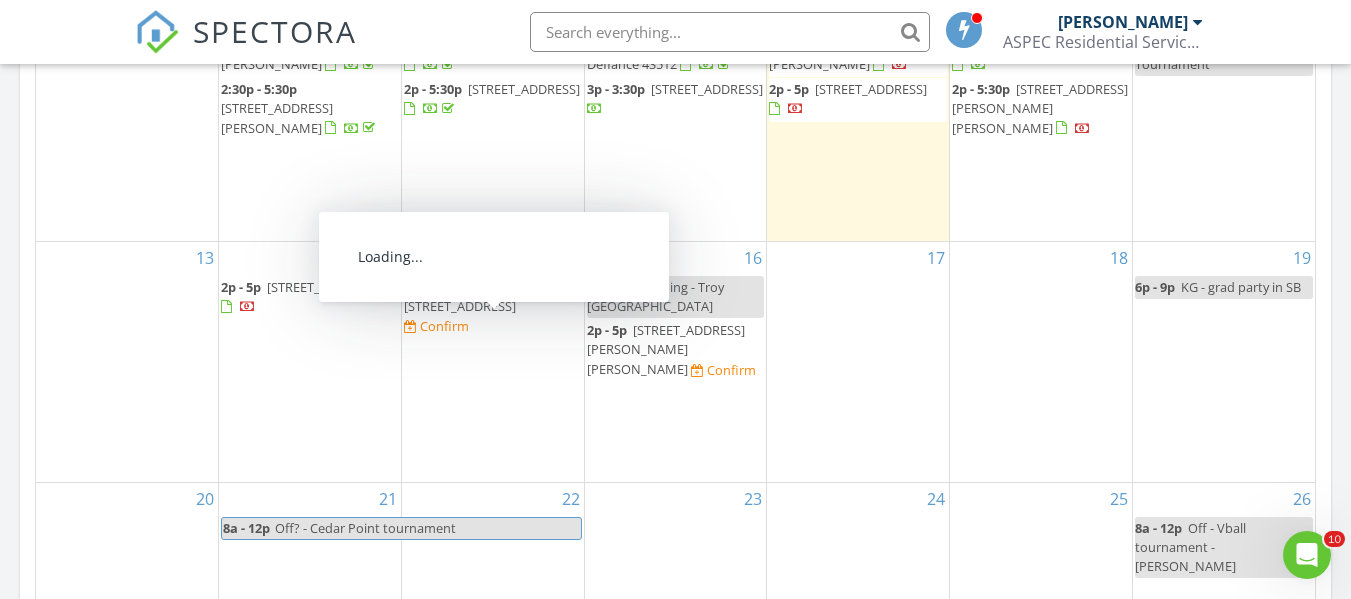 click on "[STREET_ADDRESS]" at bounding box center [460, 306] 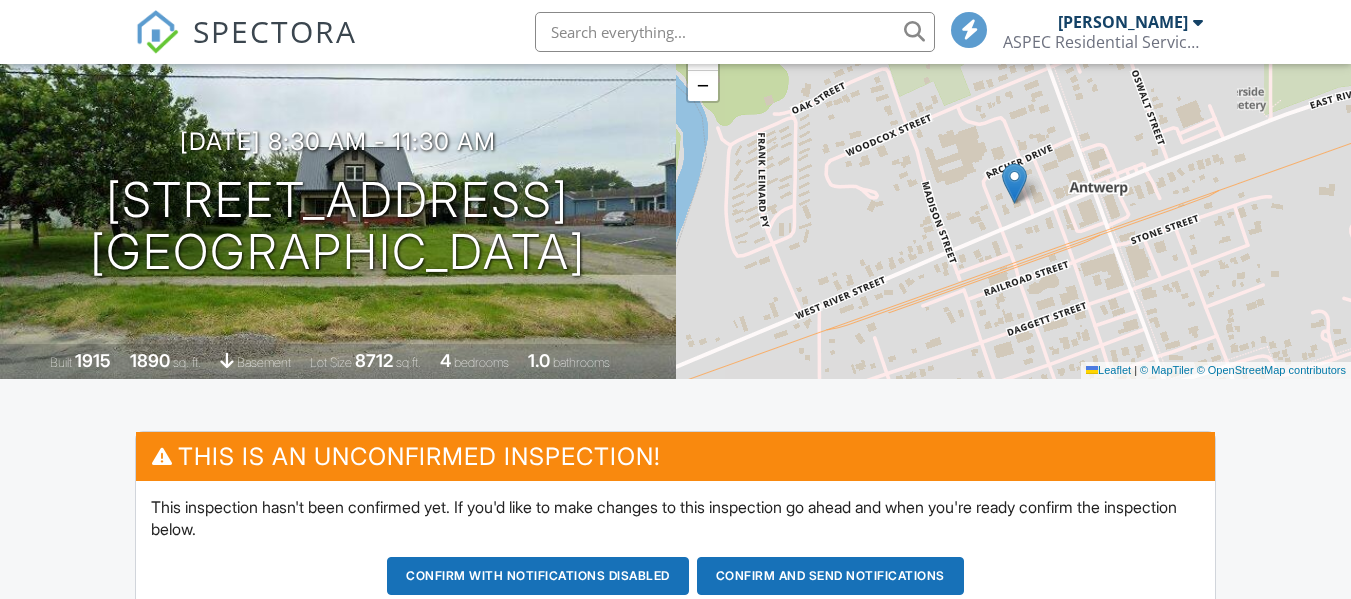 scroll, scrollTop: 900, scrollLeft: 0, axis: vertical 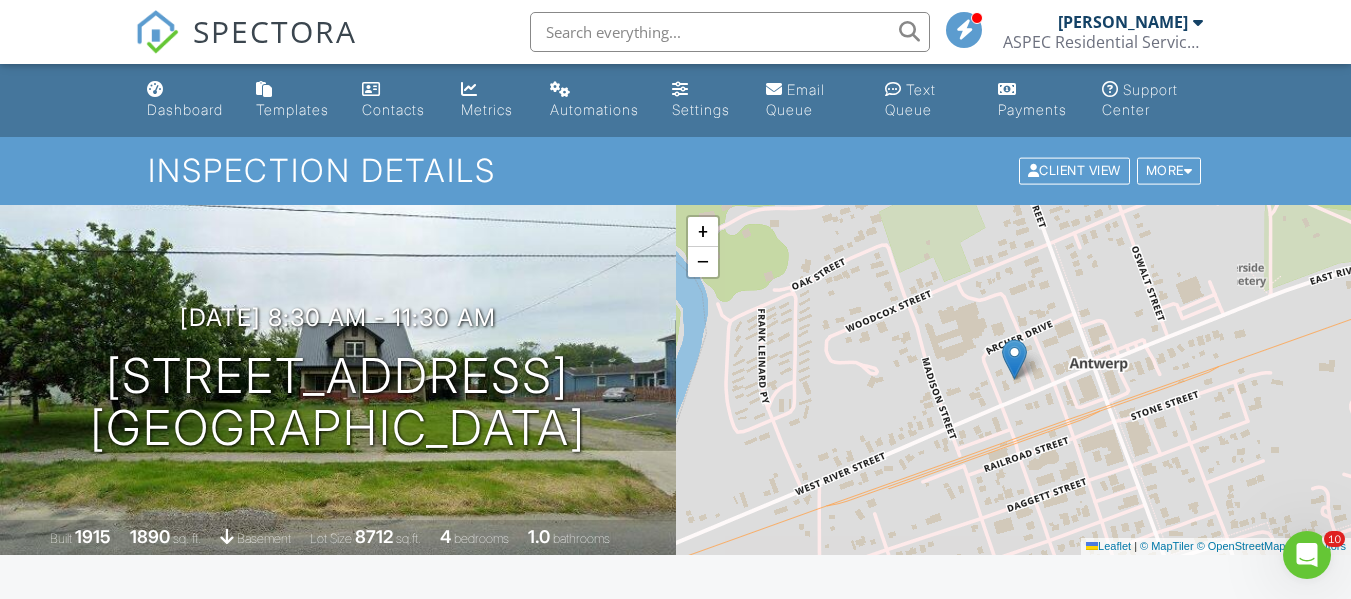click on "Inspection Details" at bounding box center [675, 170] 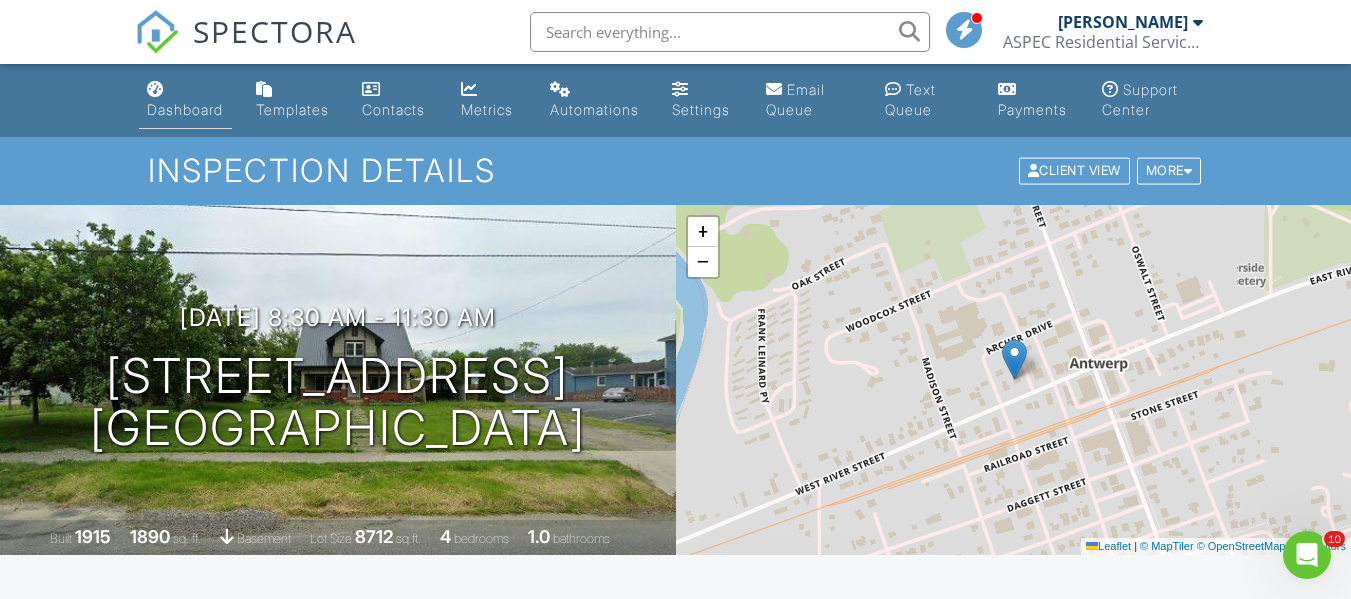 click on "Dashboard" at bounding box center (185, 109) 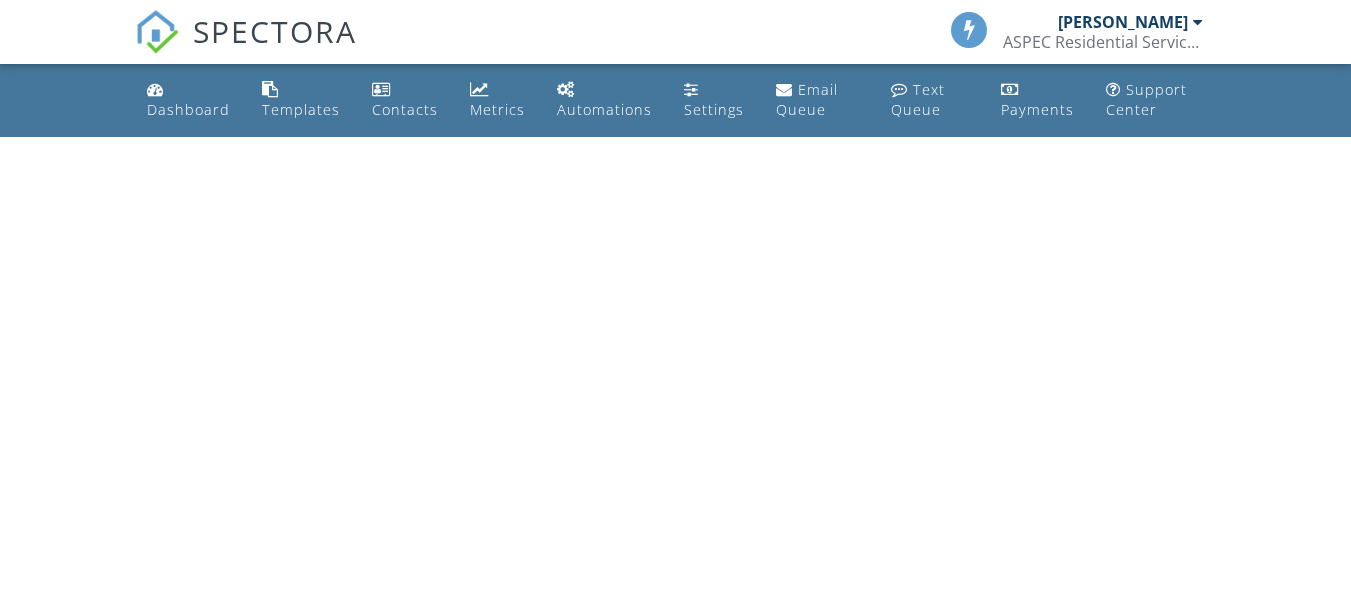 scroll, scrollTop: 0, scrollLeft: 0, axis: both 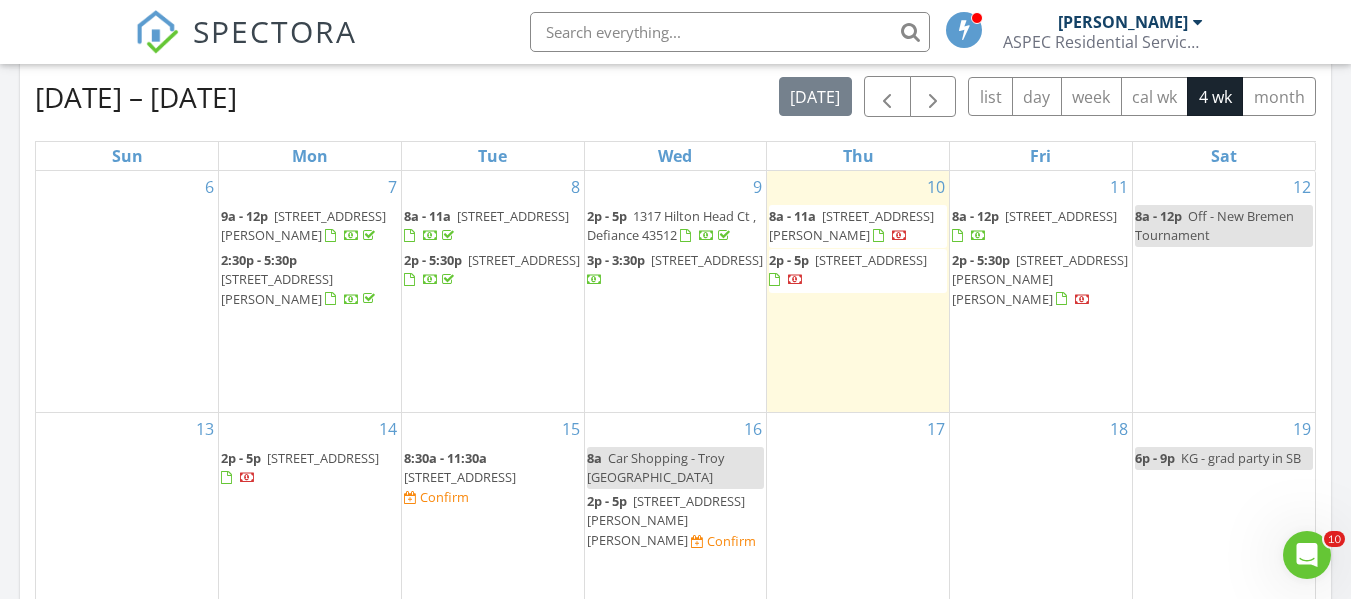 click on "Today
Josh Frederick
8:00 am
510 N Walnut Street, Van Wert, OH 45891
Josh Frederick
60 minutes drive time   39.0 miles       2:00 pm
205 N Grant Street , Paulding, OH 45879
Josh Frederick
32 minutes drive time   19.8 miles       New Inspection     New Quote         Map               1 2 + − US 24, US 127, US 127; US 224, US 127 94.7 km, 1 h 31 min Head north on Royal Oak Avenue 80 m Turn left onto East Rosewood Avenue 200 m Turn right onto South Jefferson Avenue (SR 66) 2 km Turn left onto Downs Street 700 m Turn left onto South Clinton Street (SR 111) 9 m Turn right onto Deatrick Street 450 m Turn left onto Baltimore Street 3.5 km Take the ramp on the right 800 m Merge left onto US 24 15 km Take exit 13 towards US 127: Sherwood 500 m Turn left onto US 127 9 km Turn left onto East Perry Street (US 127) 25 km 3 km 0 m" at bounding box center (675, 290) 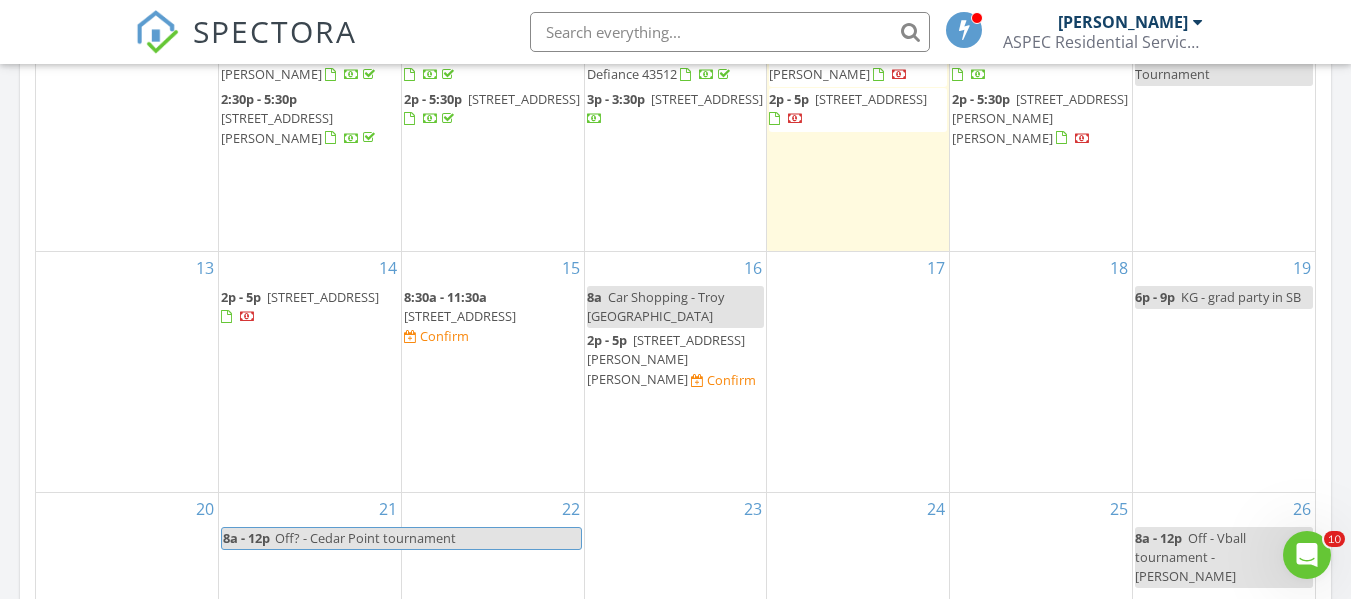 scroll, scrollTop: 1100, scrollLeft: 0, axis: vertical 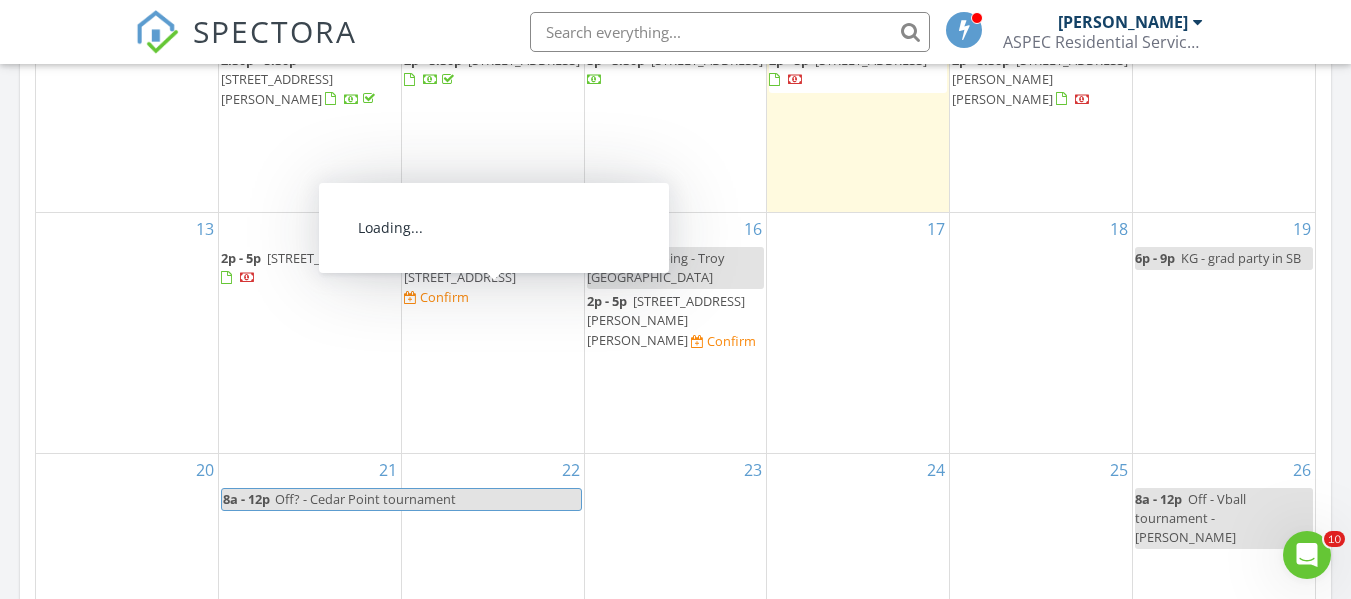 click on "206 W River Street, Antwerp 45813" at bounding box center [460, 277] 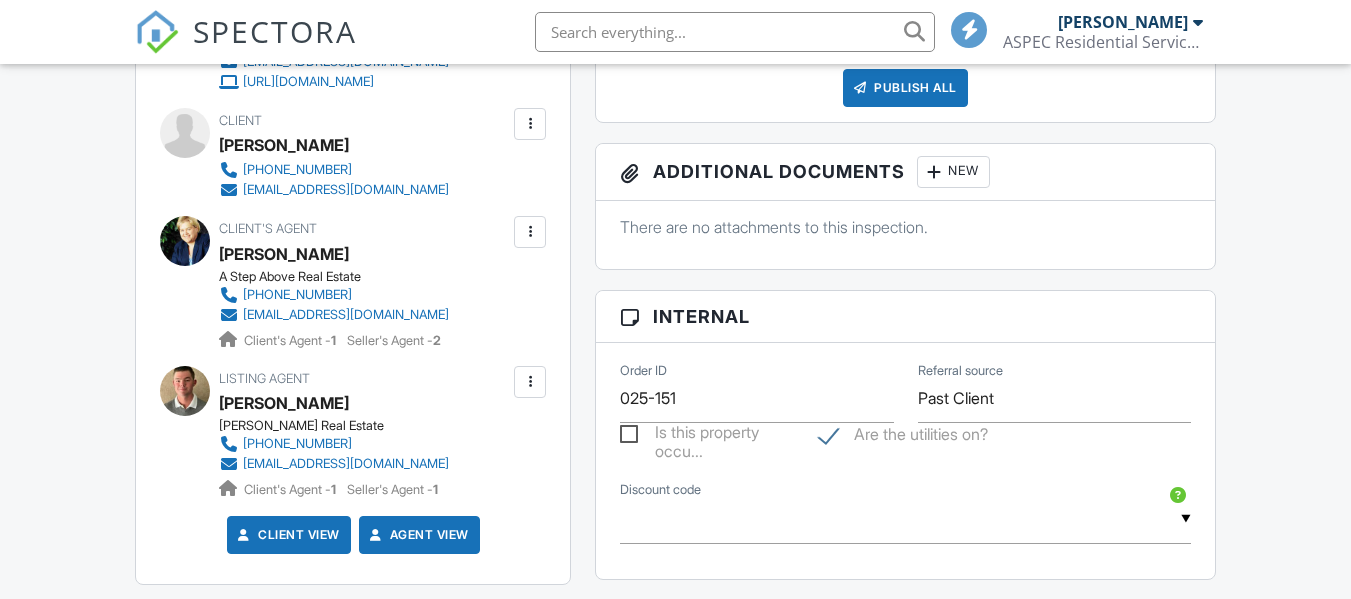 scroll, scrollTop: 997, scrollLeft: 0, axis: vertical 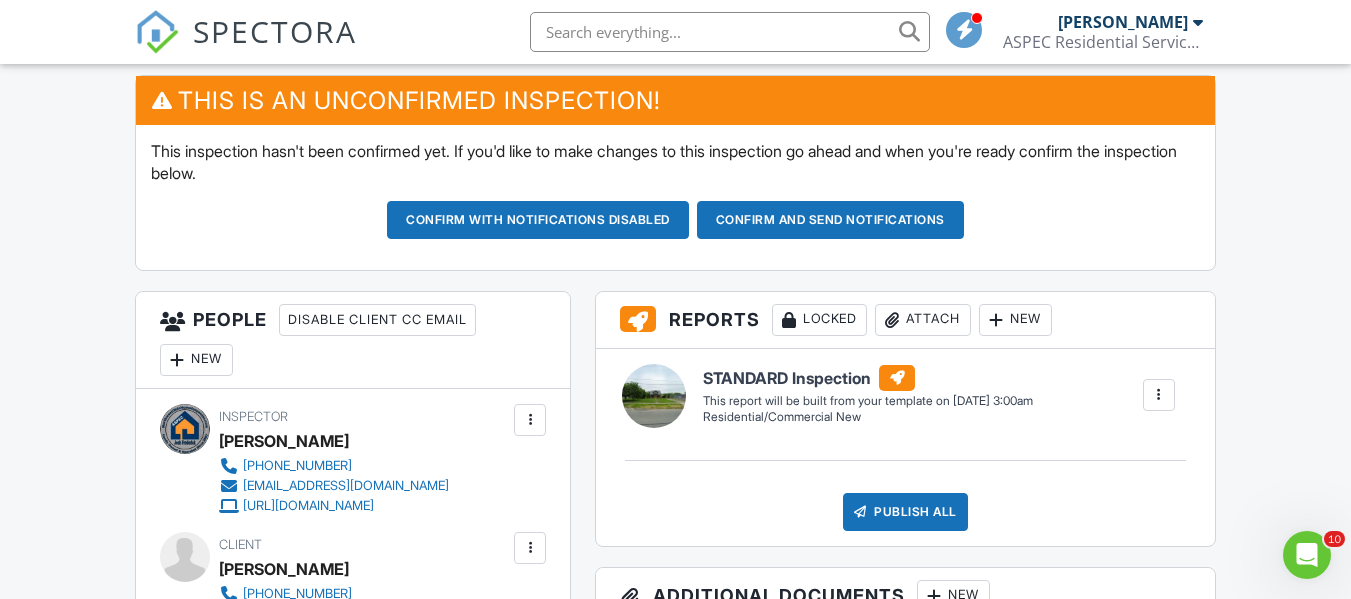 click on "Confirm with notifications disabled" at bounding box center (538, 220) 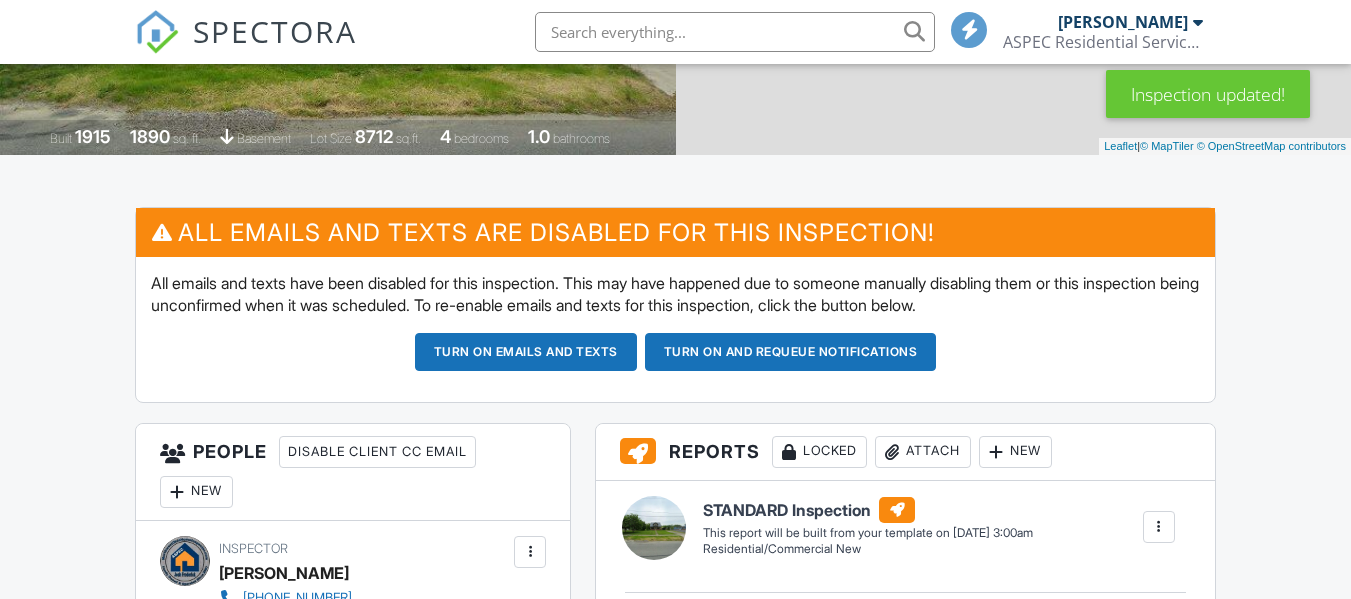 click on "Turn on emails and texts" at bounding box center (526, 352) 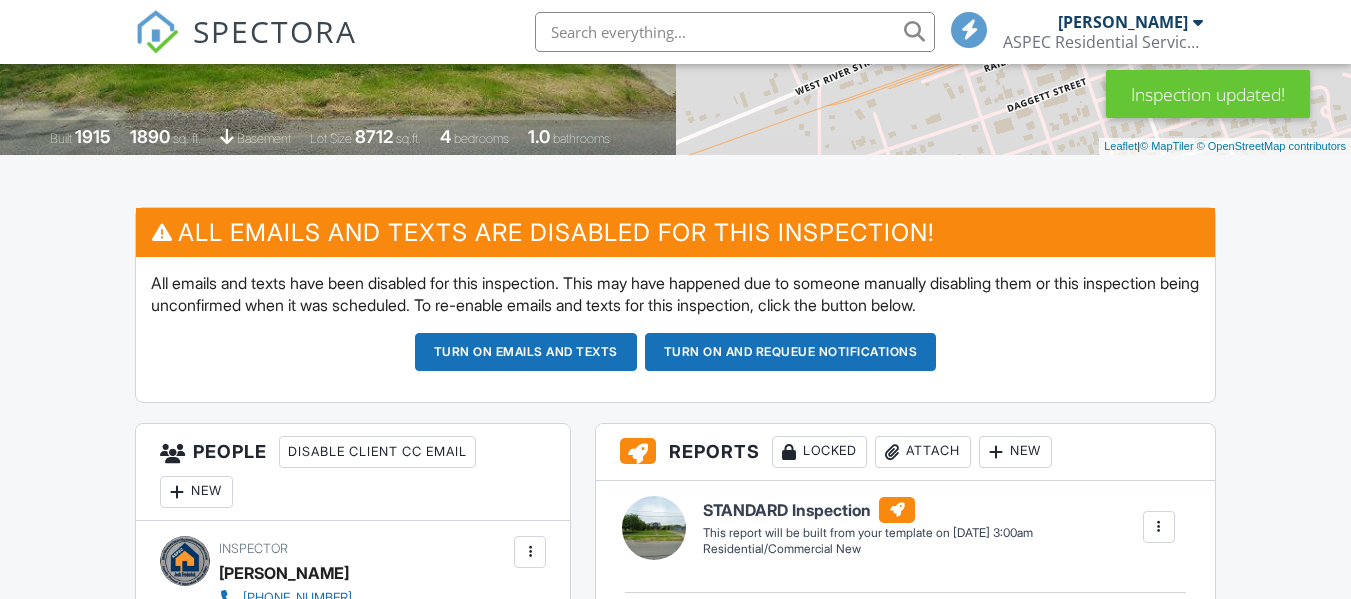 scroll, scrollTop: 400, scrollLeft: 0, axis: vertical 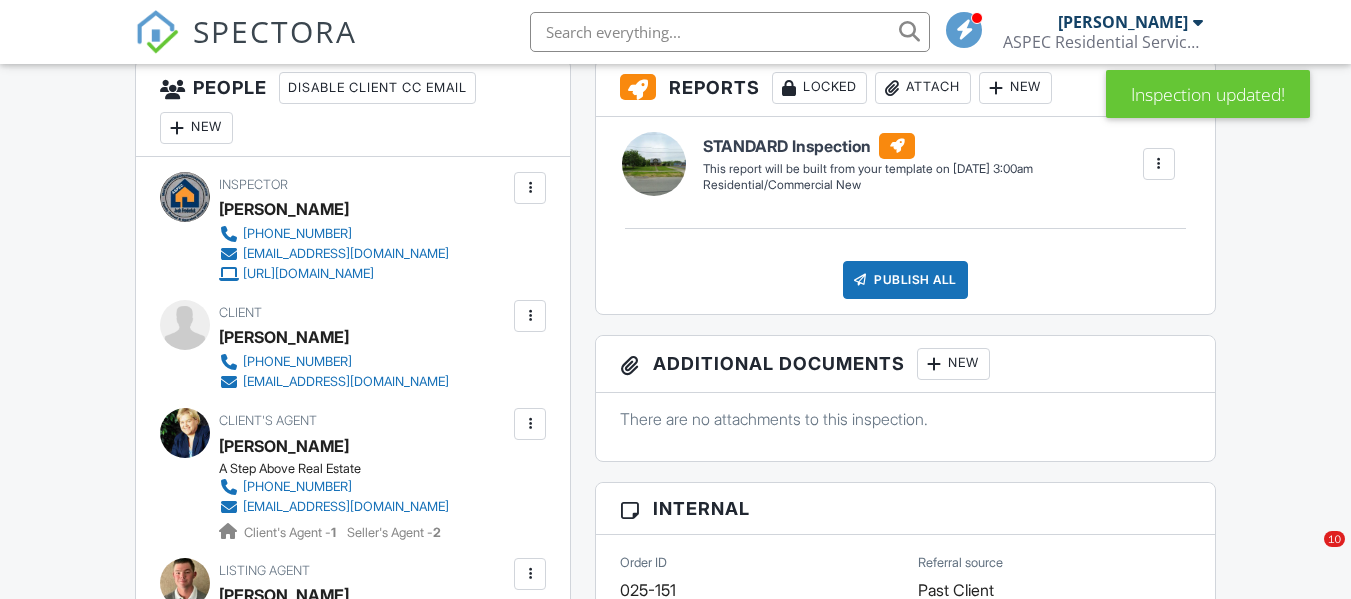 click at bounding box center [530, 316] 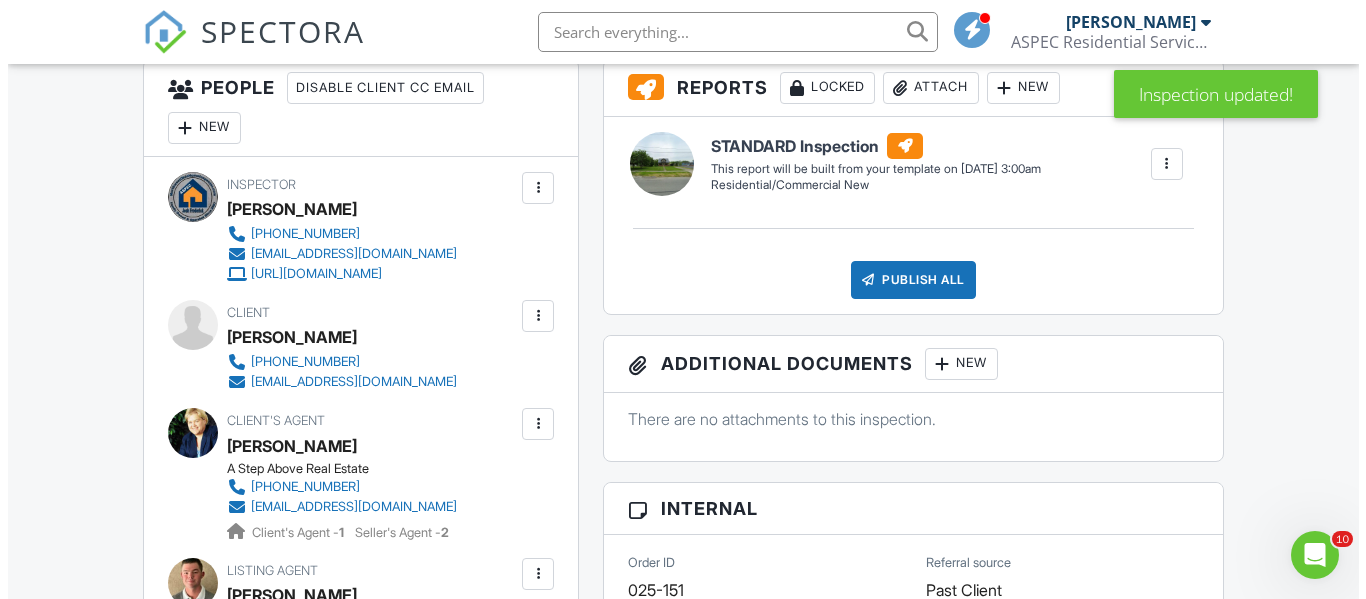 scroll, scrollTop: 0, scrollLeft: 0, axis: both 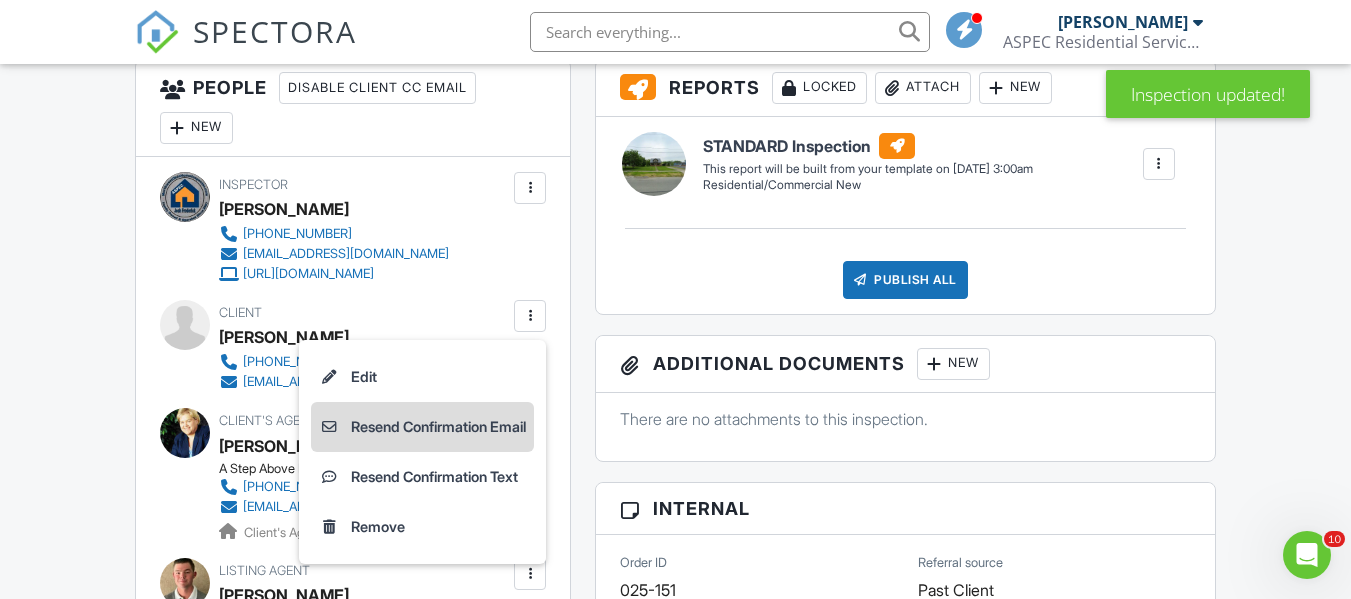 click on "Resend Confirmation Email" at bounding box center [422, 427] 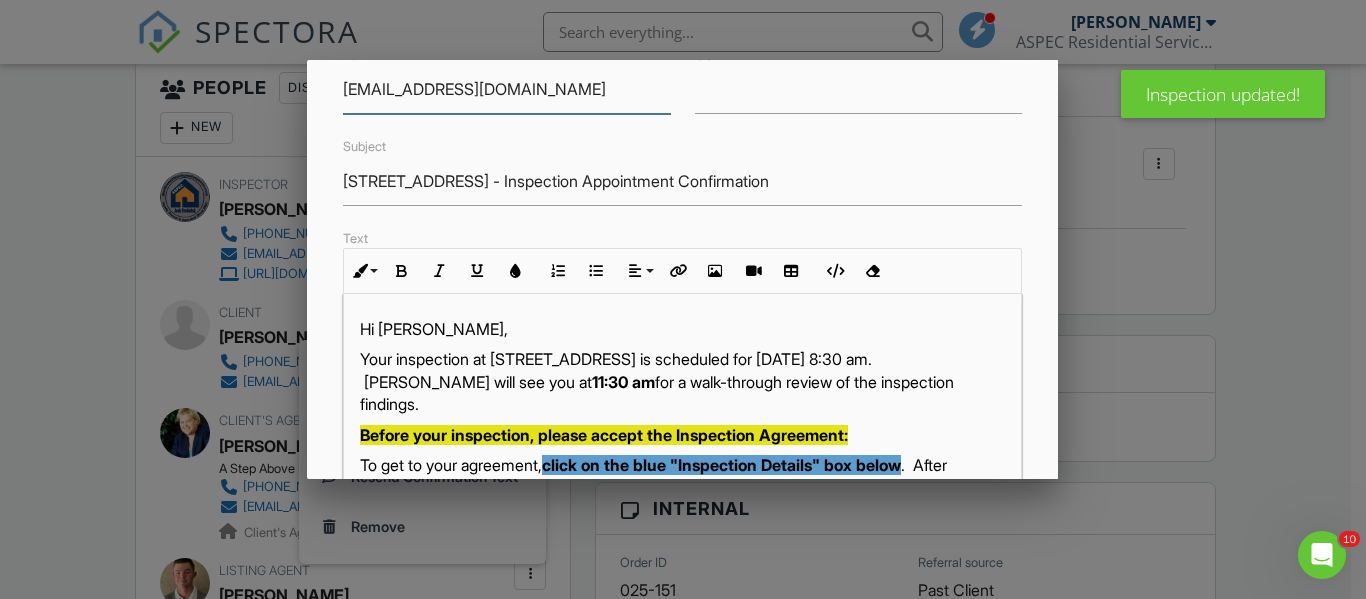 scroll, scrollTop: 300, scrollLeft: 0, axis: vertical 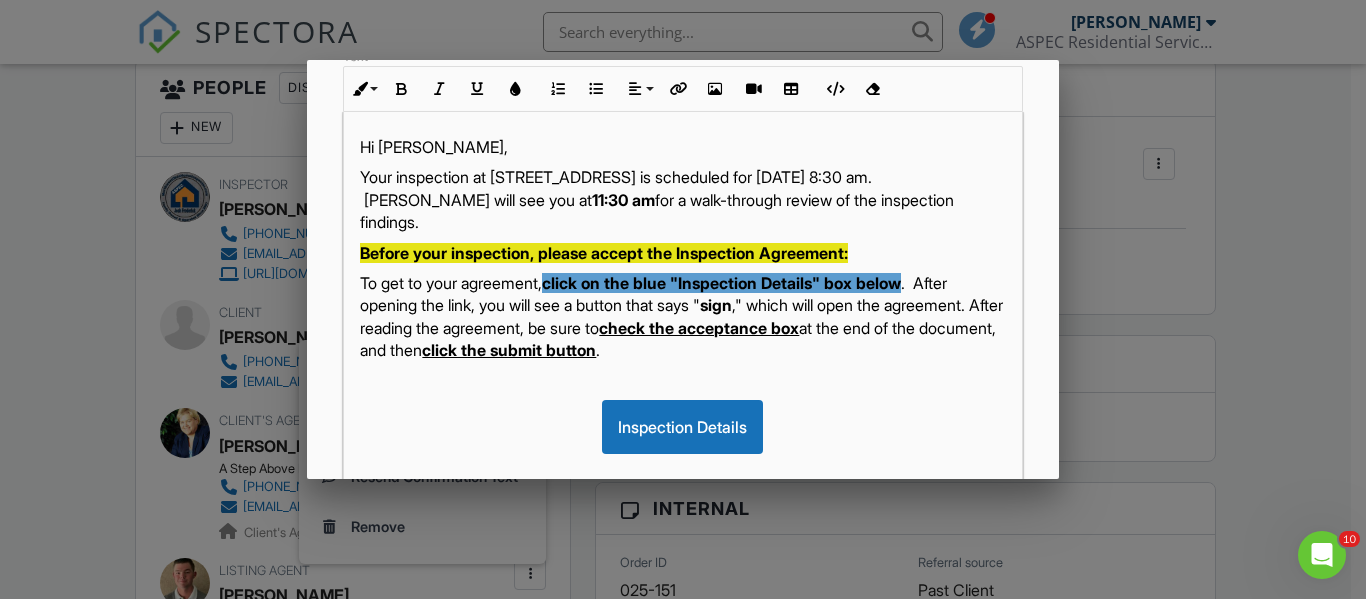 click on "Your inspection at 206 W River Street, Antwerp, OH 45813 is scheduled for 07/15/2025 at 8:30 am.  Josh will see you at  11:30 am  for a walk-through review of the inspection findings." at bounding box center (682, 199) 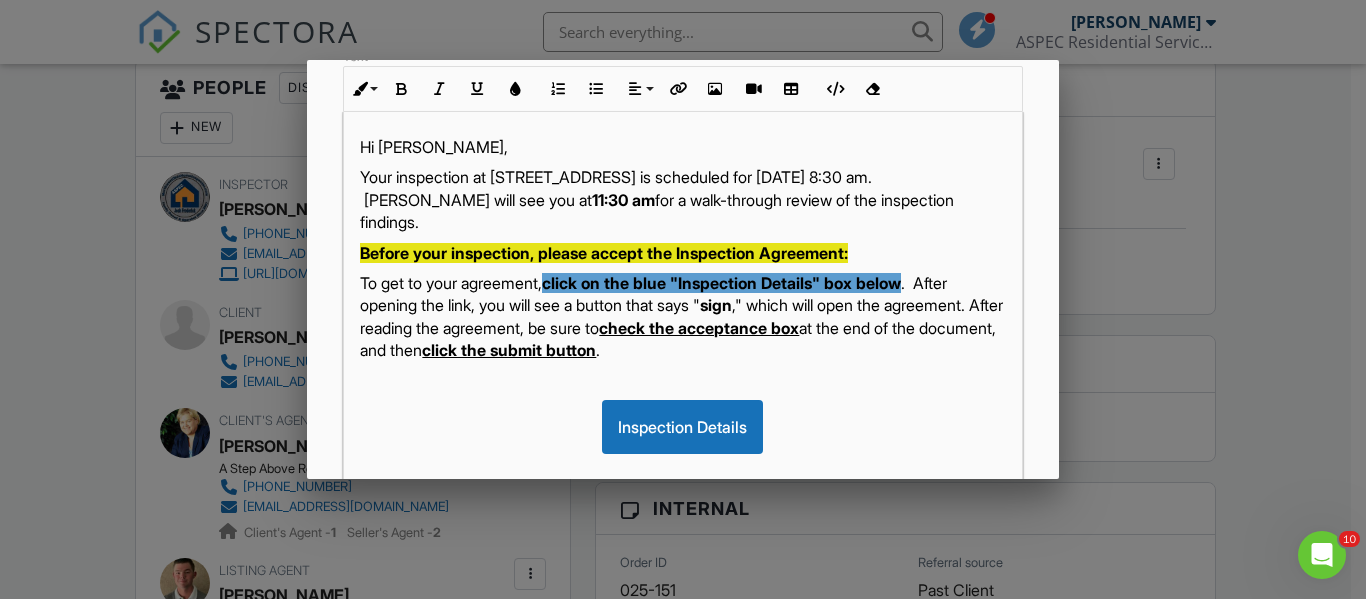type 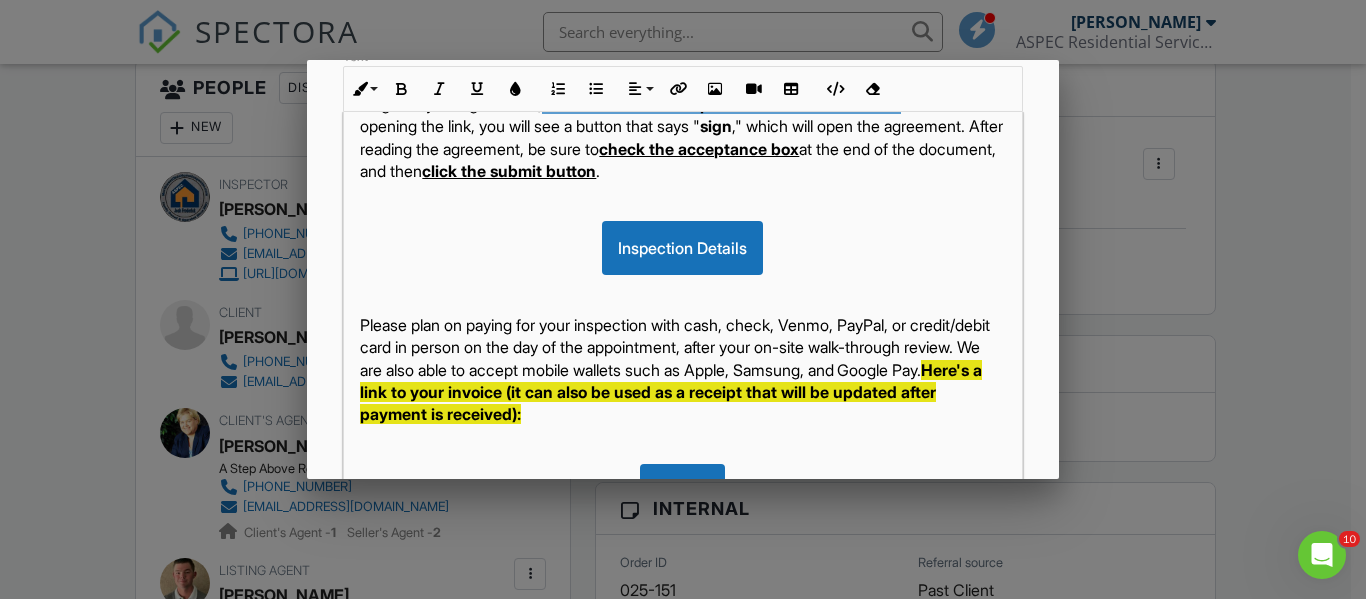 scroll, scrollTop: 200, scrollLeft: 0, axis: vertical 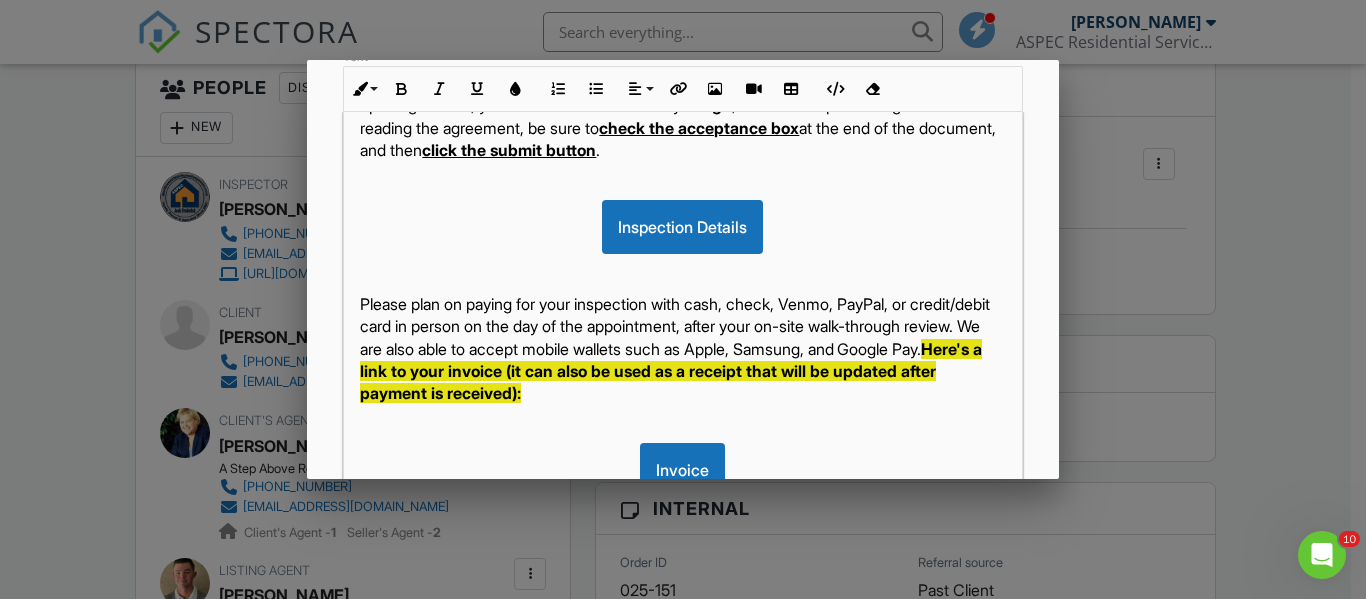 click on "Hi Matthew, Your inspection at 206 W River Street, Antwerp, OH 45813 is scheduled for Tuesday, 7/15/2025, at 8:30 am.  Josh will see you at  11:30 am  for a walk-through review of the inspection findings. Before your inspection,   please accept the Inspection Agreement: To get to your agreement,  click on the blue "Inspection Details" box below .  After opening the link, you will see a button that says " sign ," which will open the agreement. After reading the agreement, be sure to  check the acceptance box  at the end of the document, and then  click the submit button . Inspection Details Please plan on paying for your inspection with cash, check, Venmo, PayPal, or credit/debit card in person on the day of the appointment, after your on-site walk-through review. We are also able to accept mobile wallets such as Apple, Samsung, and Google Pay.  Here's a link to your invoice (it can also be used as a receipt that will be updated after payment is received): Invoice Here is a link to pay online: questions" at bounding box center (682, 829) 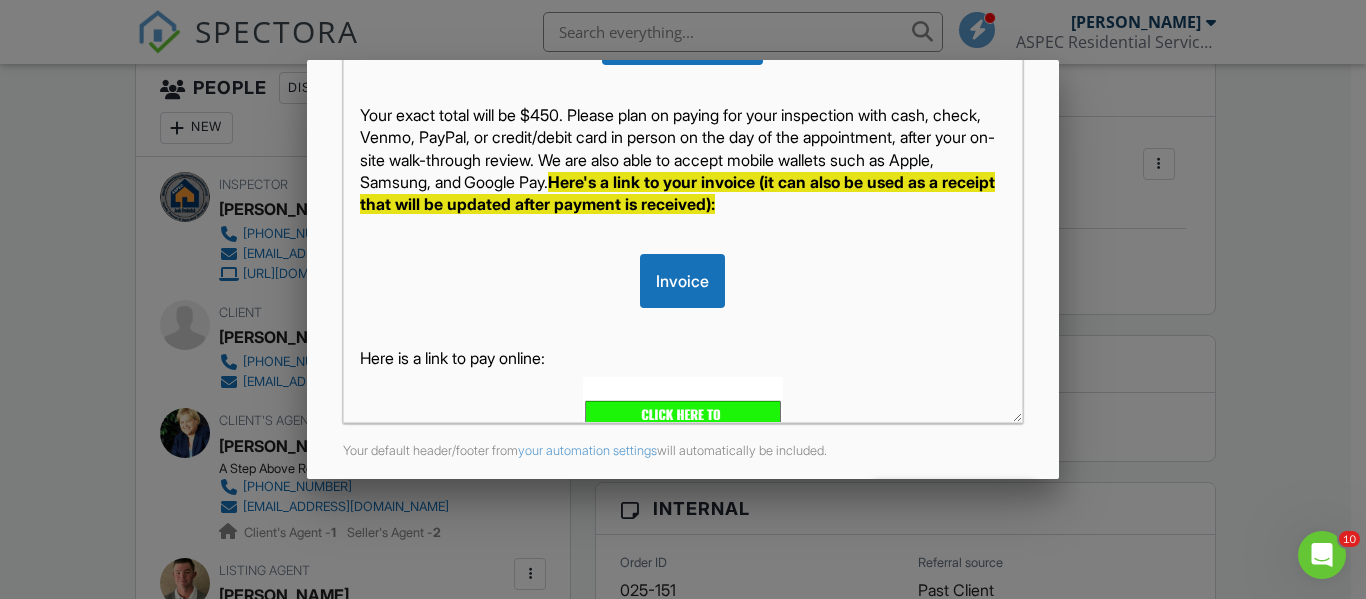 scroll, scrollTop: 500, scrollLeft: 0, axis: vertical 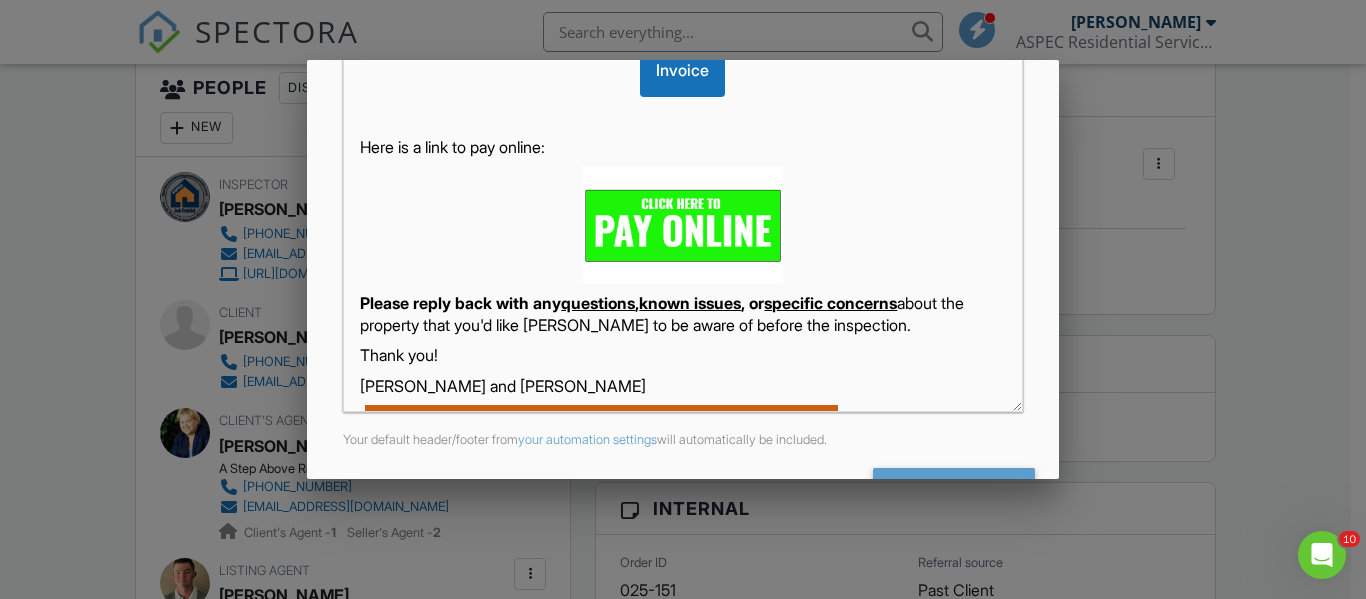 click at bounding box center [682, 224] 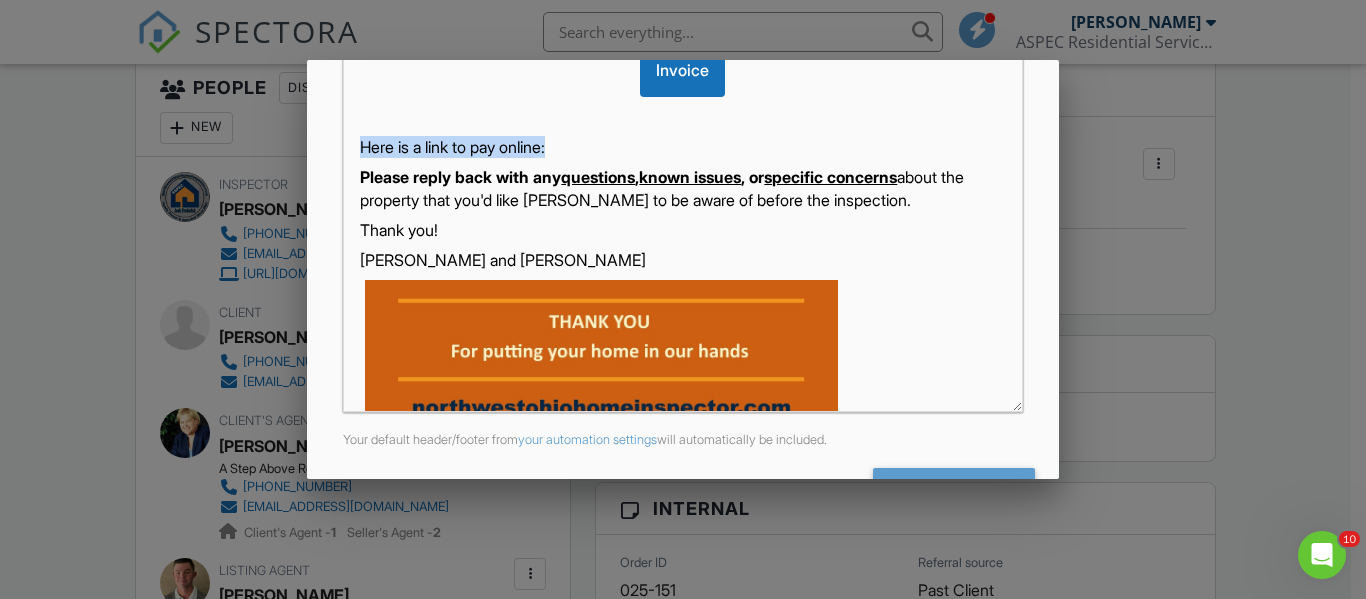 drag, startPoint x: 632, startPoint y: 163, endPoint x: 360, endPoint y: 169, distance: 272.06616 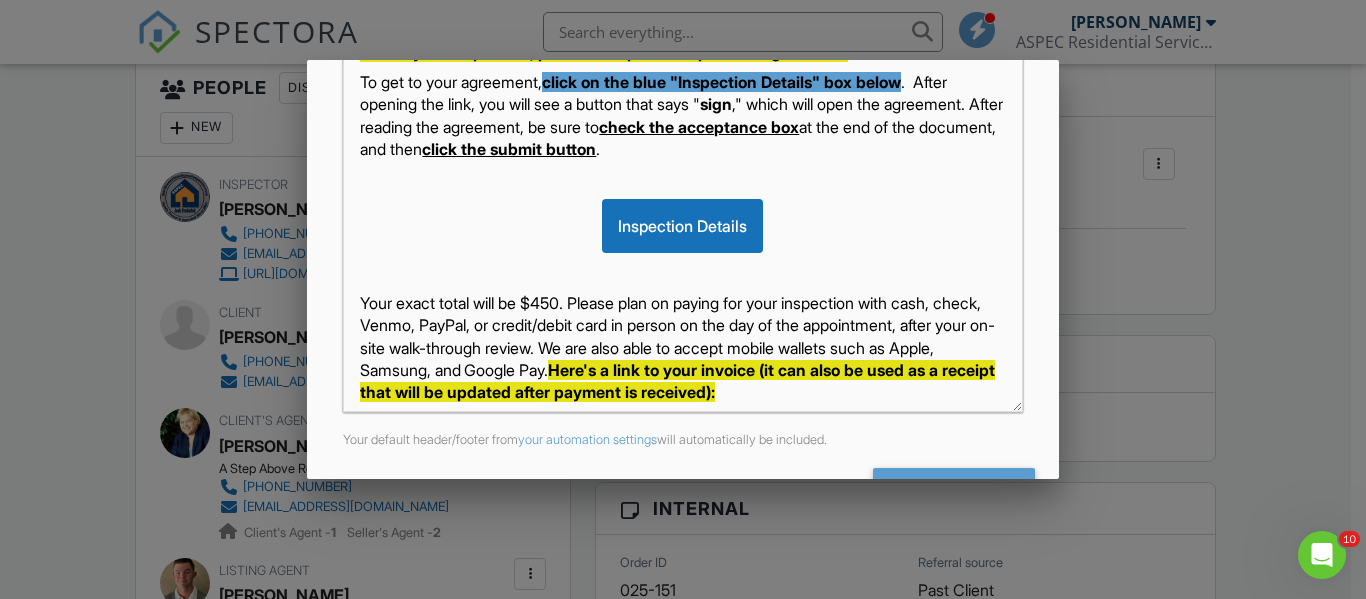 scroll, scrollTop: 0, scrollLeft: 0, axis: both 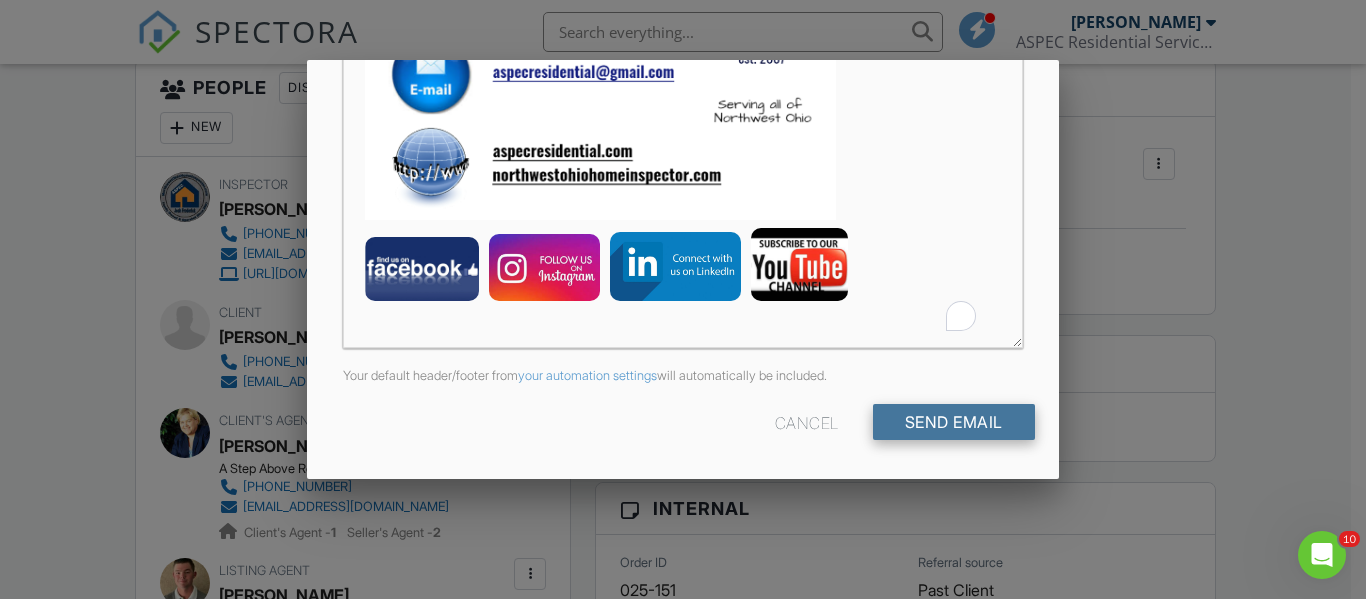click on "Send Email" at bounding box center (954, 422) 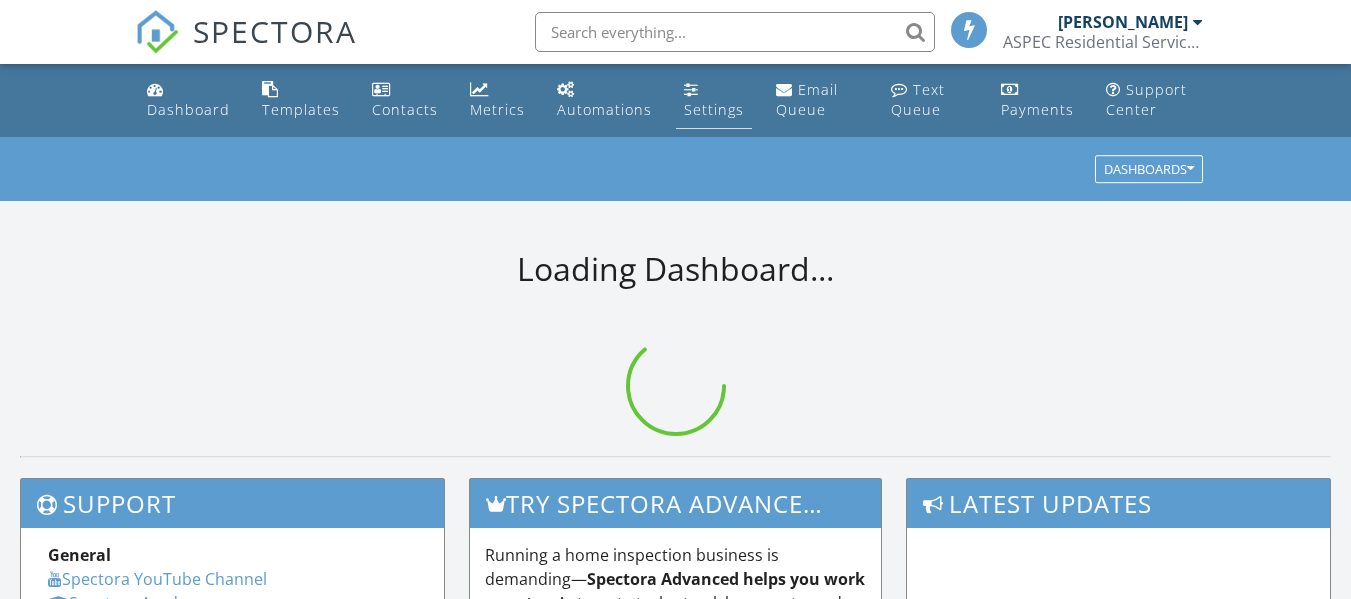 scroll, scrollTop: 0, scrollLeft: 0, axis: both 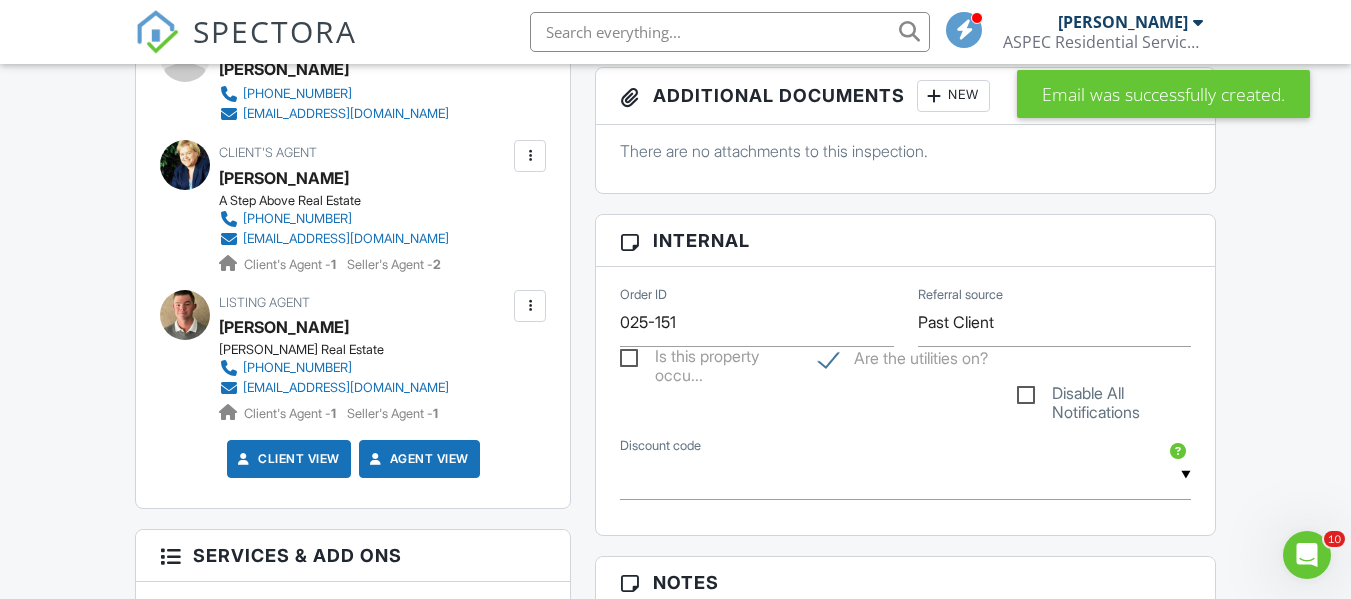 click at bounding box center (530, 156) 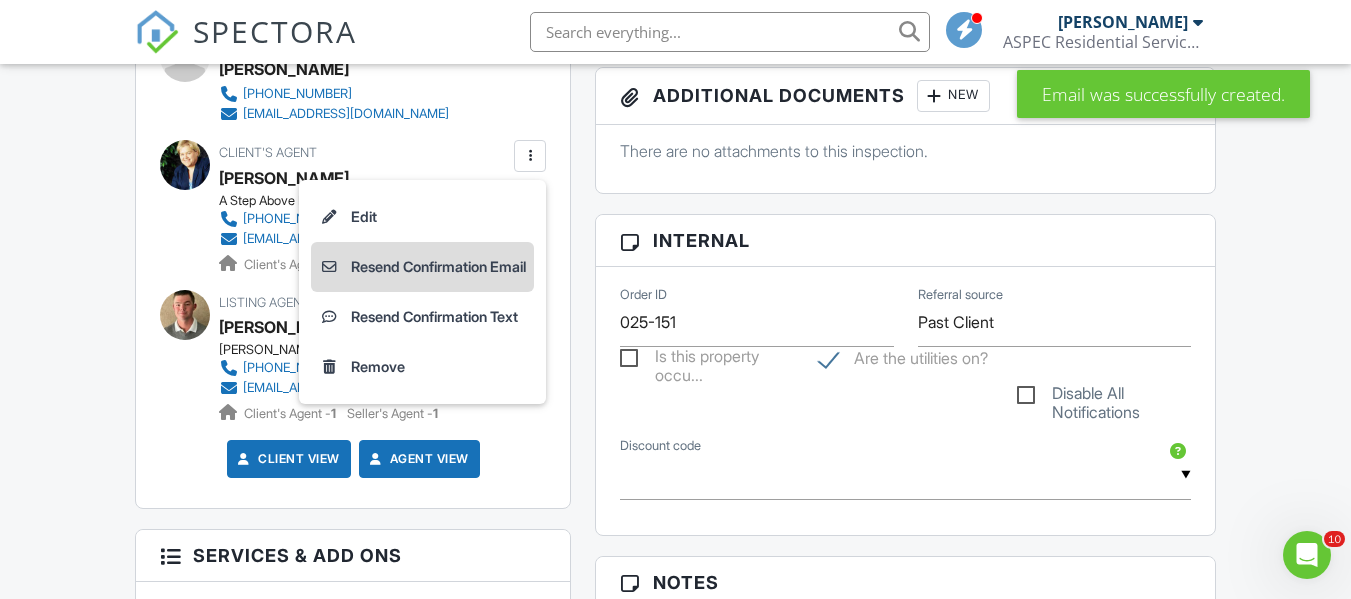 click on "Resend Confirmation Email" at bounding box center [422, 267] 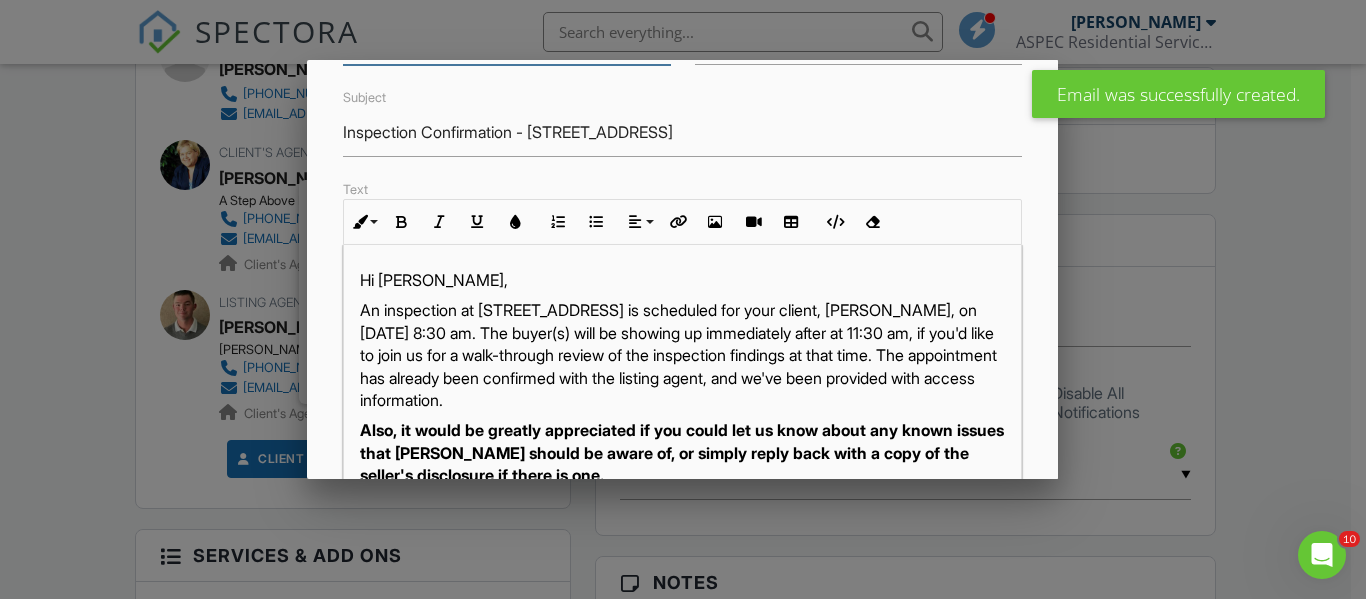 scroll, scrollTop: 200, scrollLeft: 0, axis: vertical 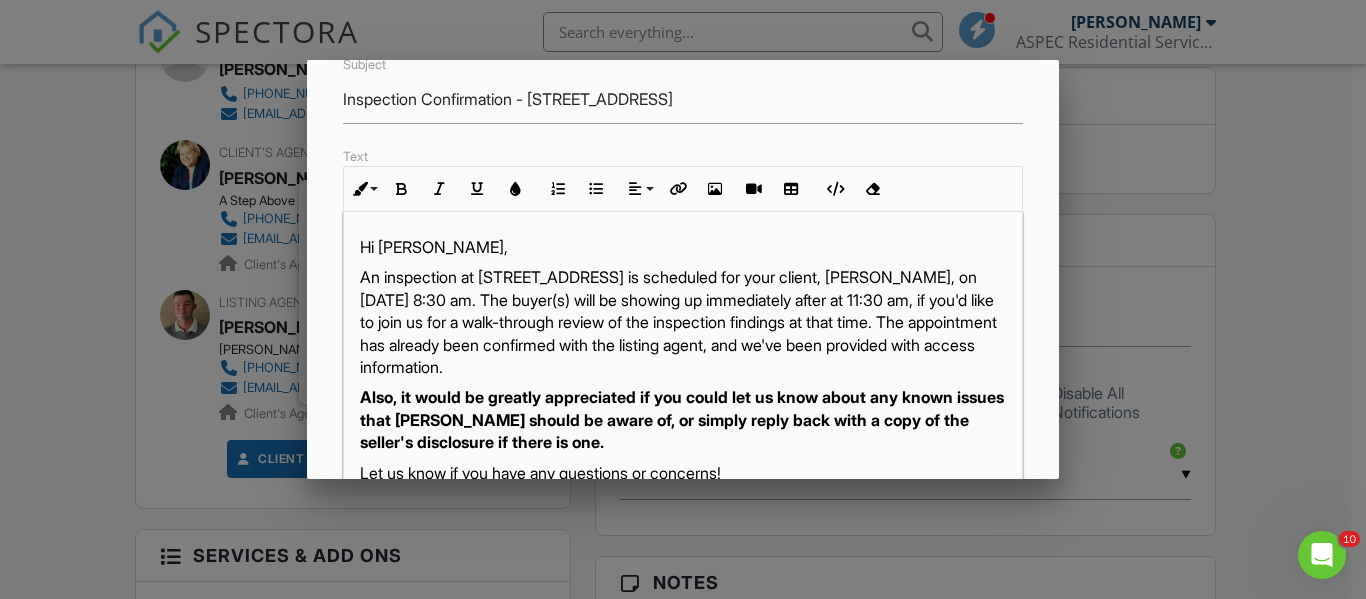 click on "An inspection at 206 W River Street, Antwerp, OH 45813 is scheduled for your client, Matthew Kwiatkowski, on 07/15/2025 at 8:30 am. The buyer(s) will be showing up immediately after at 11:30 am, if you'd like to join us for a walk-through review of the inspection findings at that time. The appointment has already been confirmed with the listing agent, and we've been provided with access information." at bounding box center [682, 322] 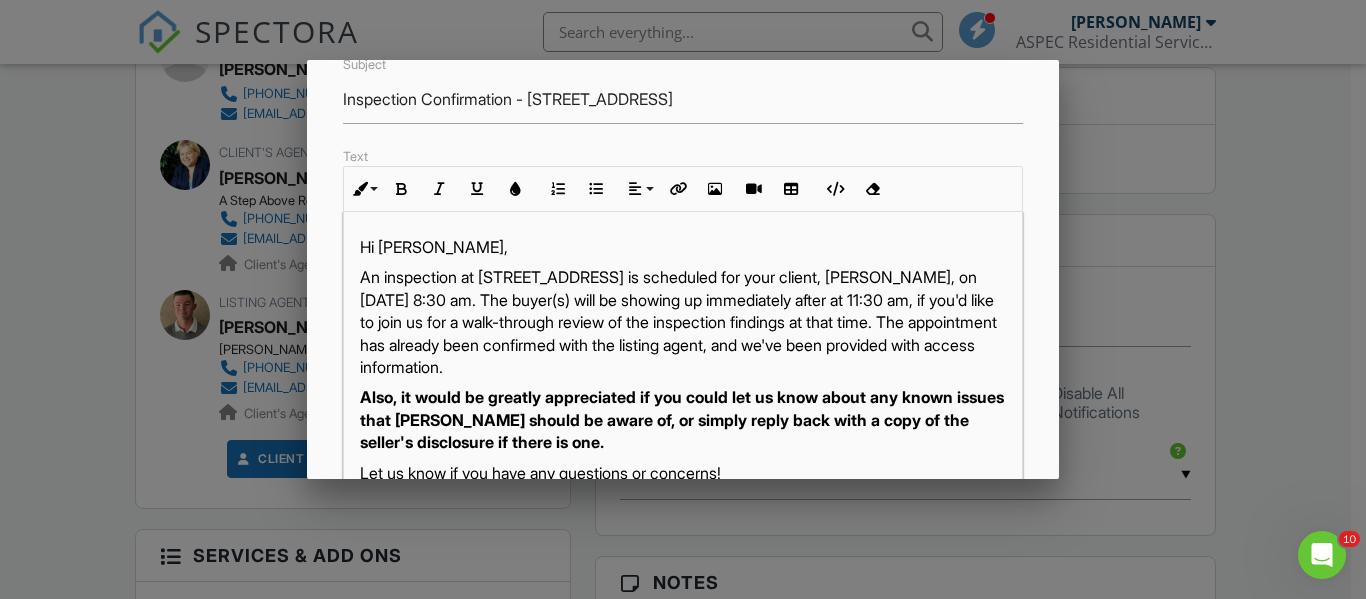 type 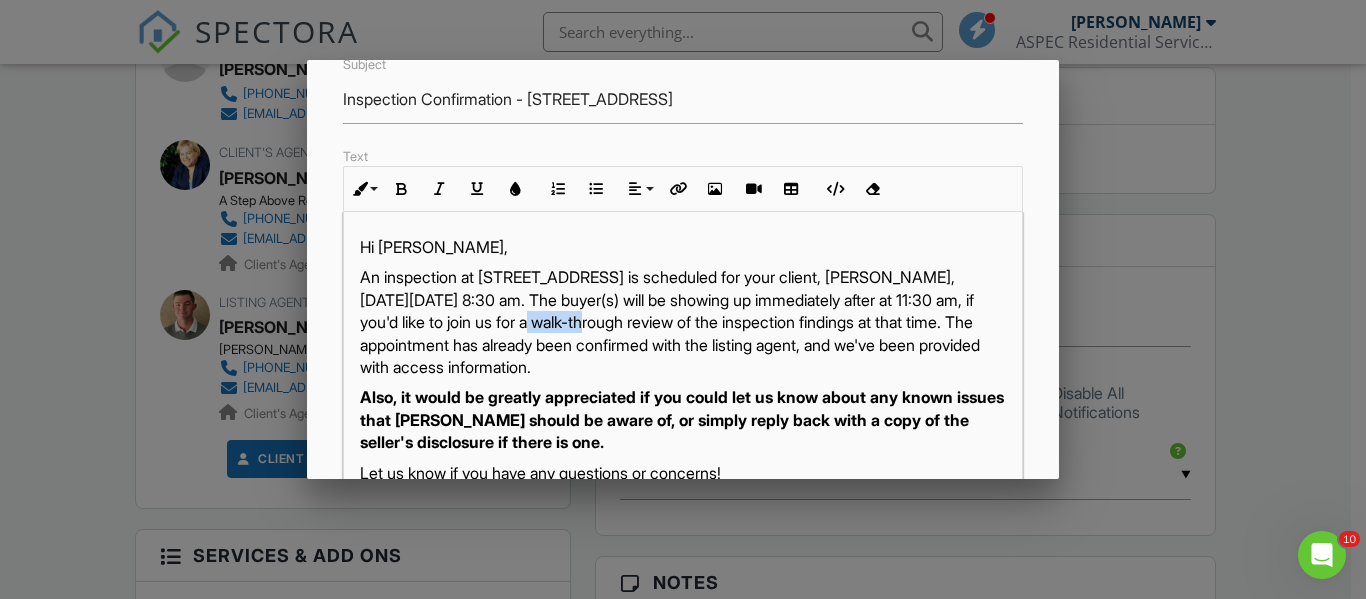 drag, startPoint x: 692, startPoint y: 319, endPoint x: 627, endPoint y: 319, distance: 65 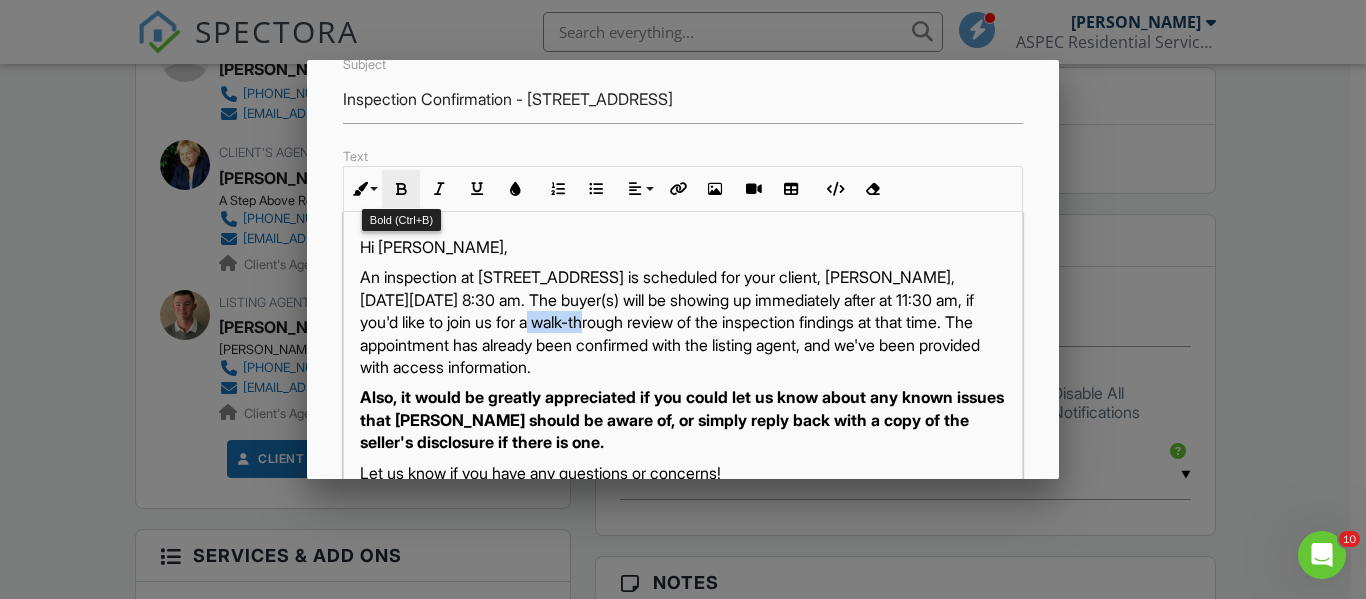 click on "Bold" at bounding box center (401, 189) 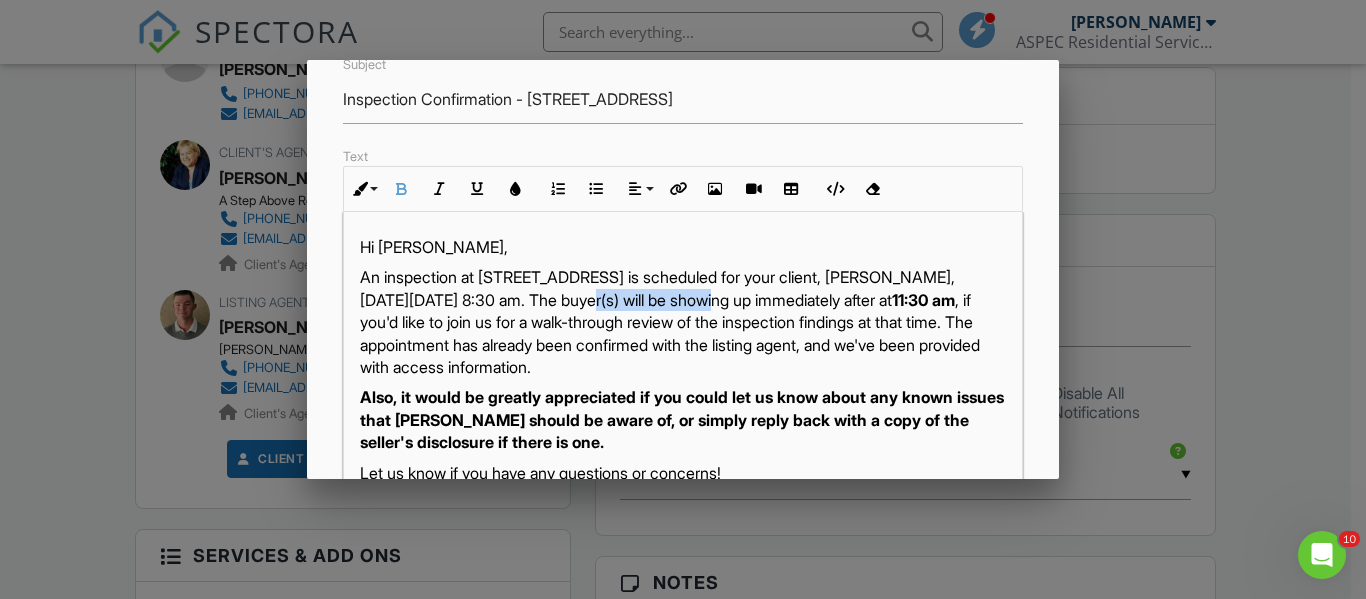 drag, startPoint x: 750, startPoint y: 297, endPoint x: 607, endPoint y: 301, distance: 143.05594 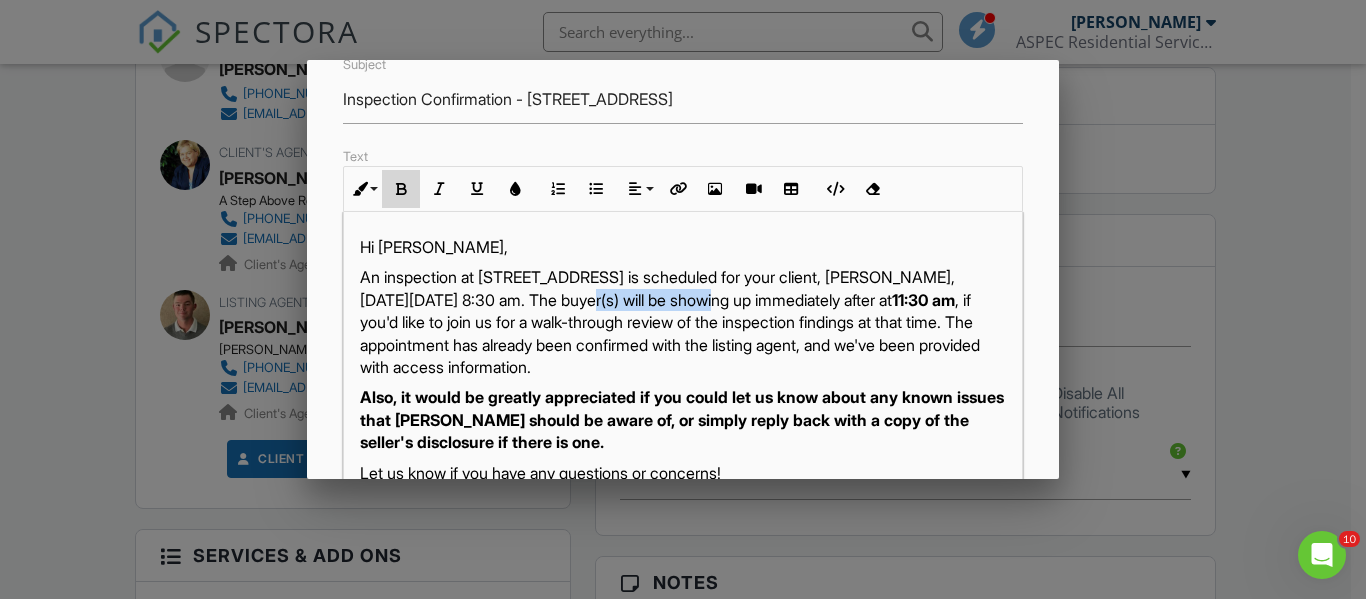 click on "Bold" at bounding box center [401, 189] 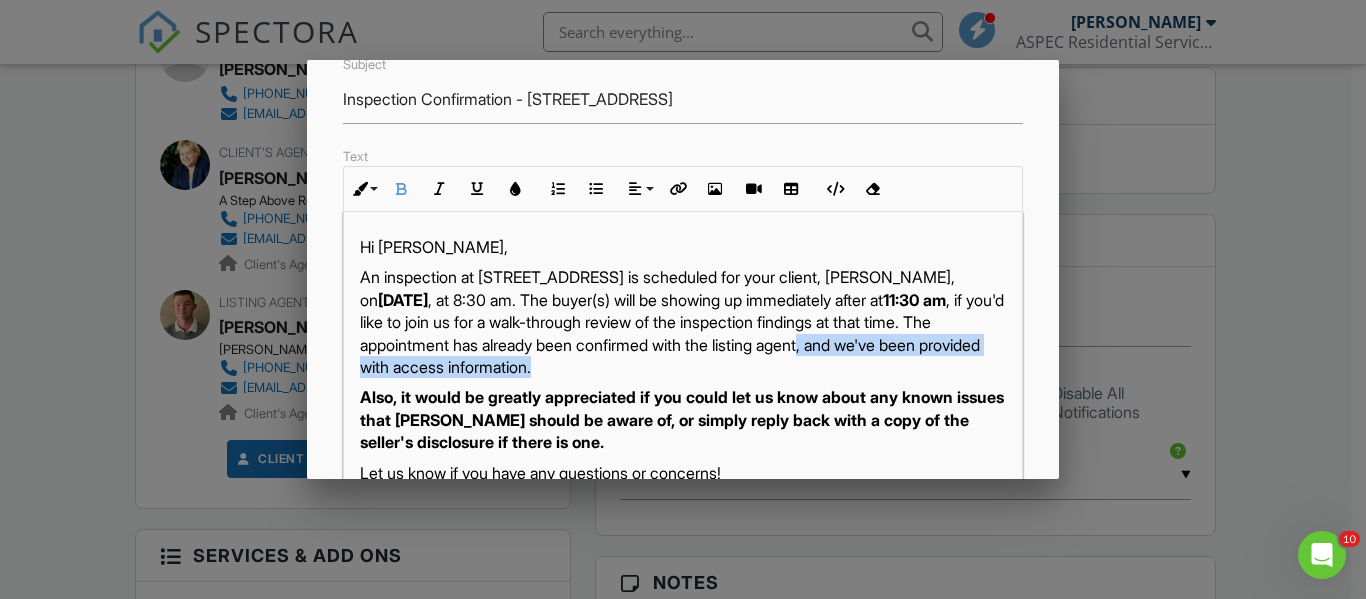 drag, startPoint x: 577, startPoint y: 390, endPoint x: 699, endPoint y: 376, distance: 122.80065 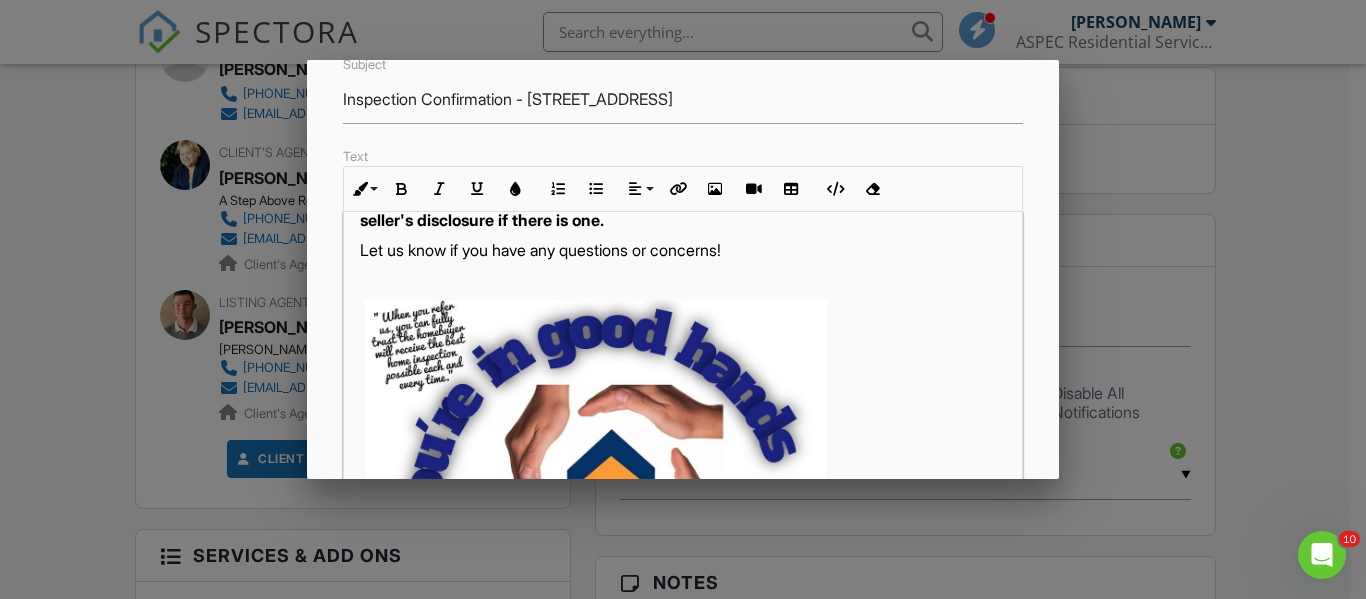 scroll, scrollTop: 594, scrollLeft: 0, axis: vertical 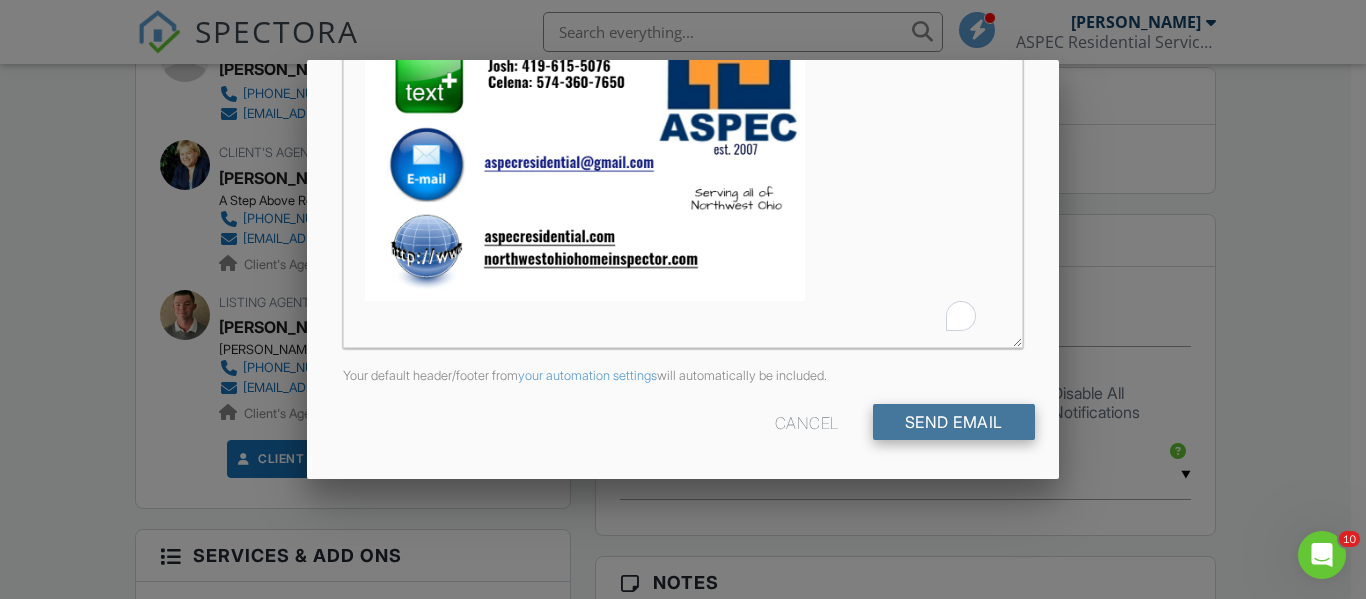 click on "Send Email" at bounding box center [954, 422] 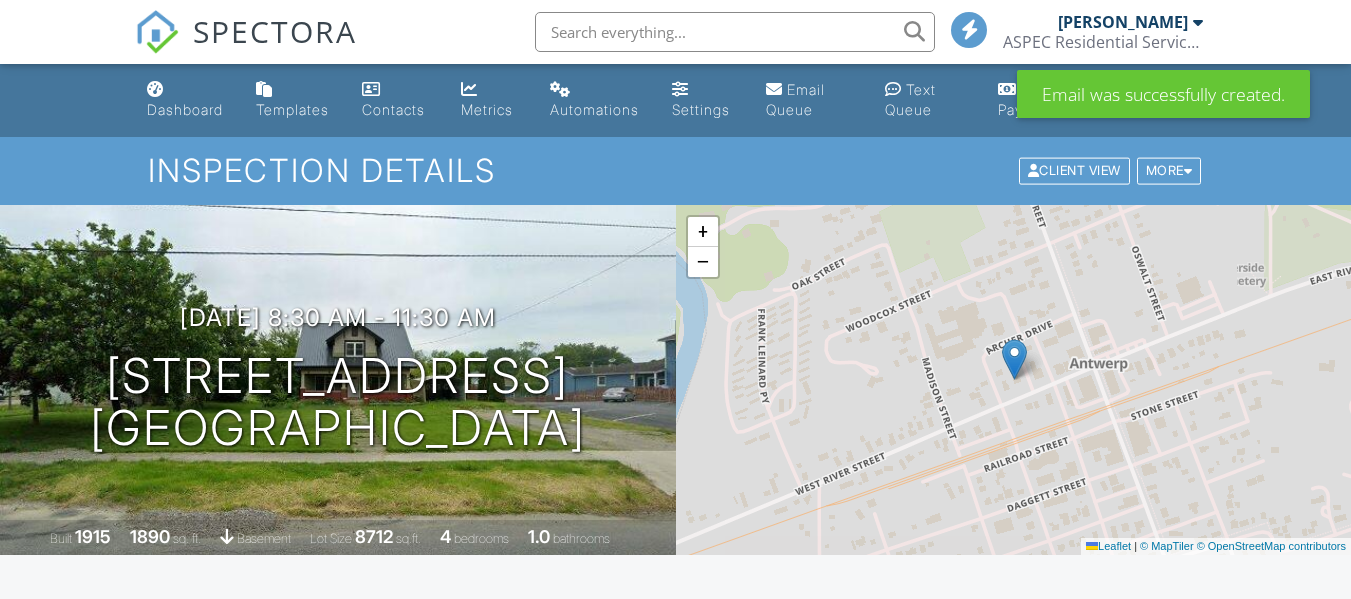 scroll, scrollTop: 0, scrollLeft: 0, axis: both 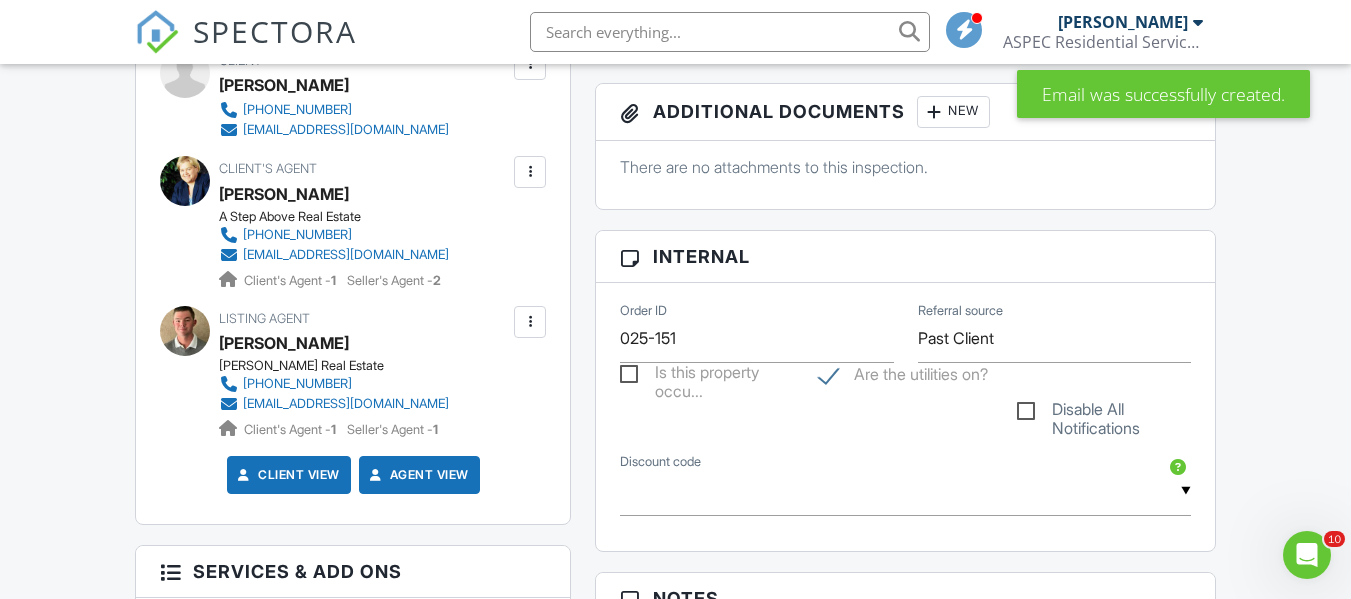 click at bounding box center (530, 322) 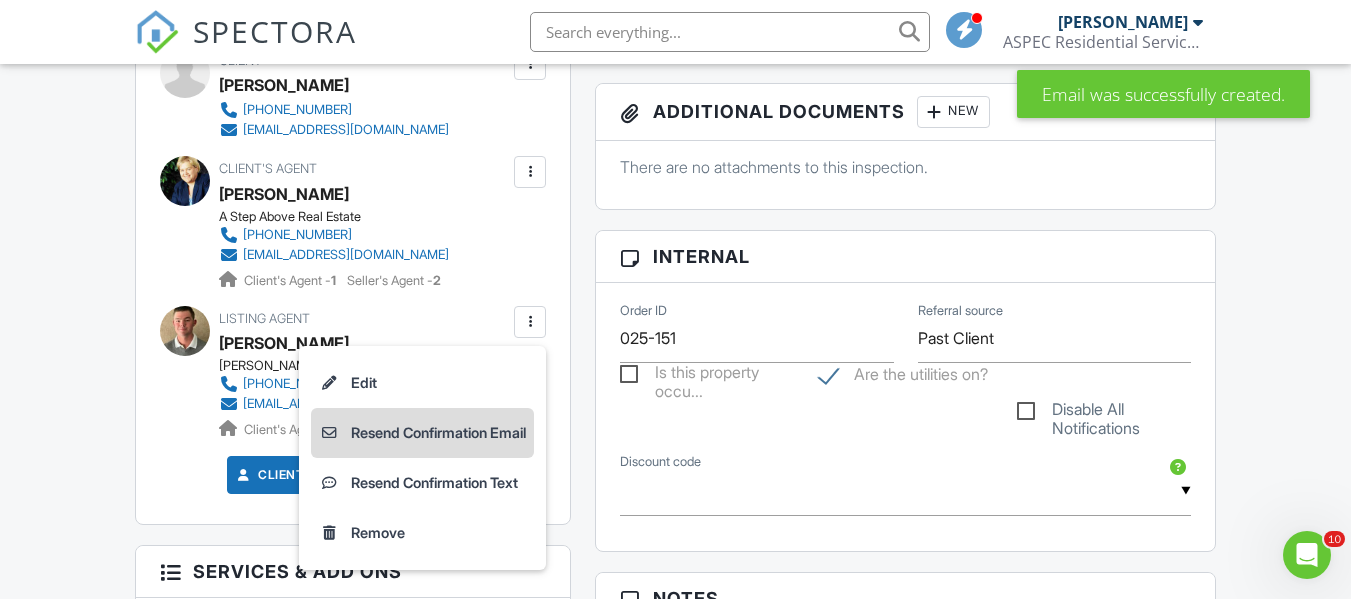 click on "Resend Confirmation Email" at bounding box center (422, 433) 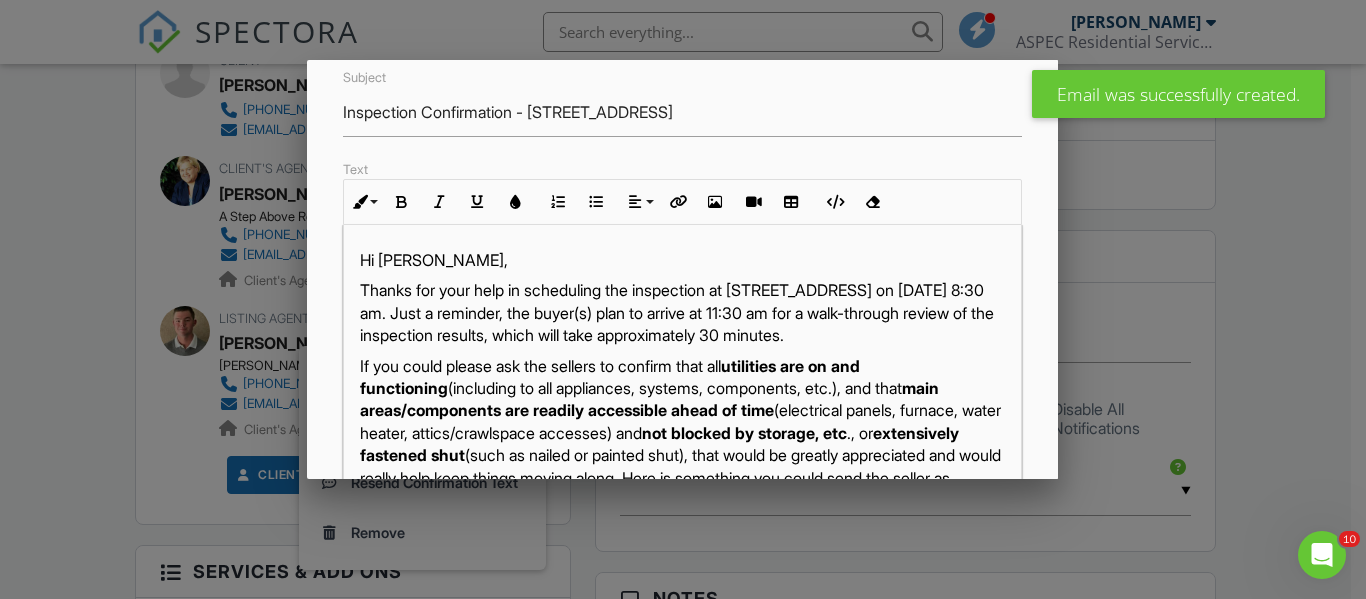 scroll, scrollTop: 200, scrollLeft: 0, axis: vertical 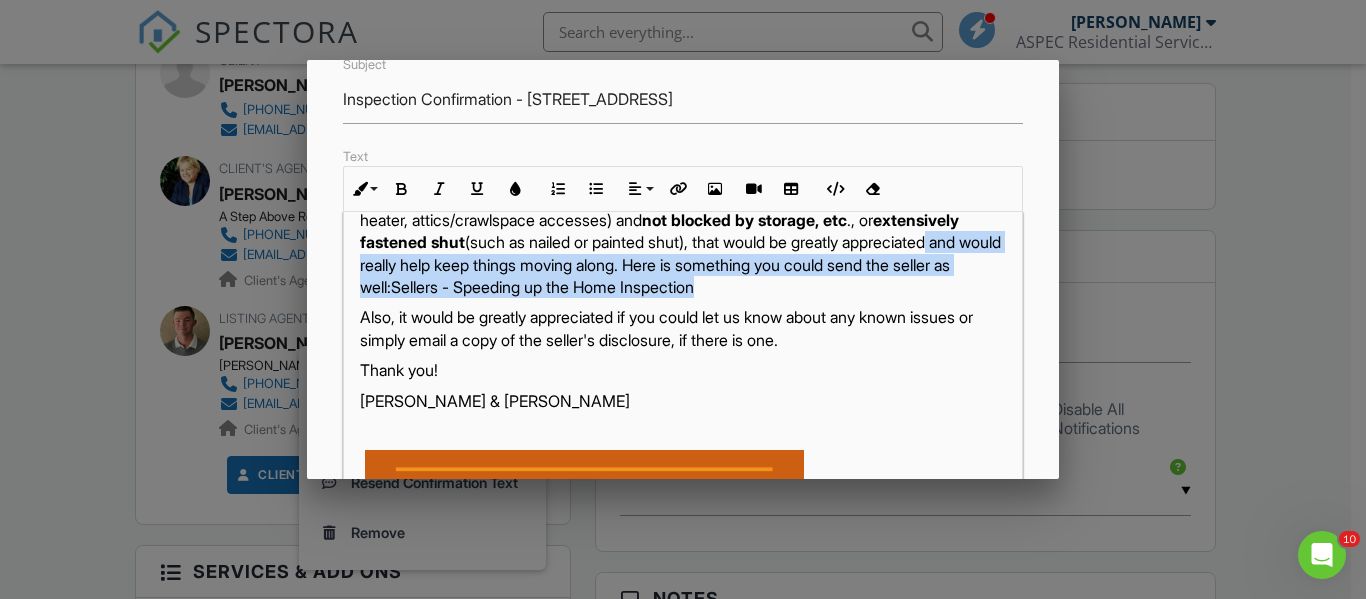 drag, startPoint x: 545, startPoint y: 300, endPoint x: 507, endPoint y: 287, distance: 40.16217 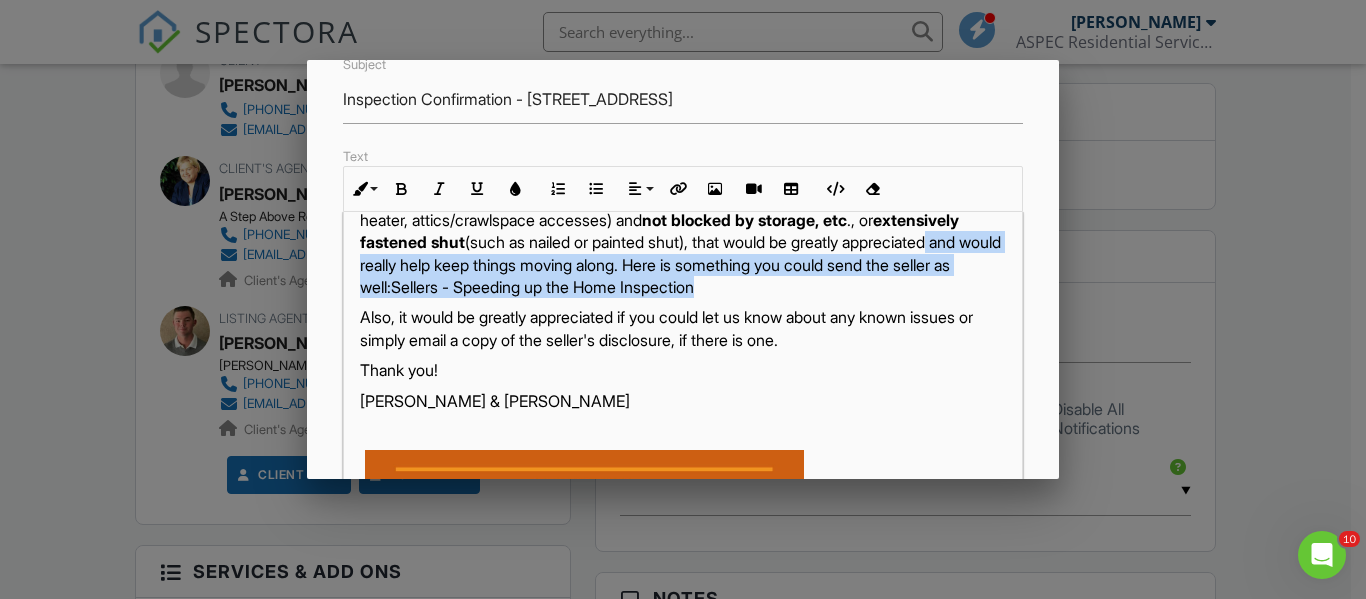 type 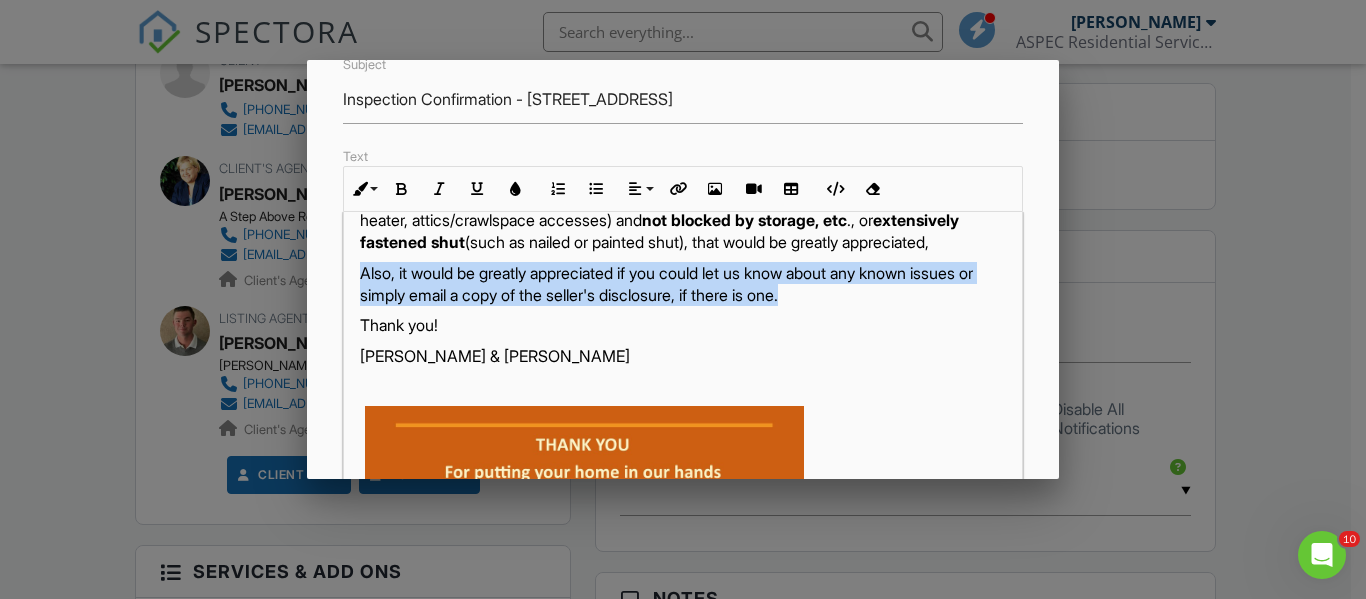 drag, startPoint x: 909, startPoint y: 338, endPoint x: 359, endPoint y: 327, distance: 550.11 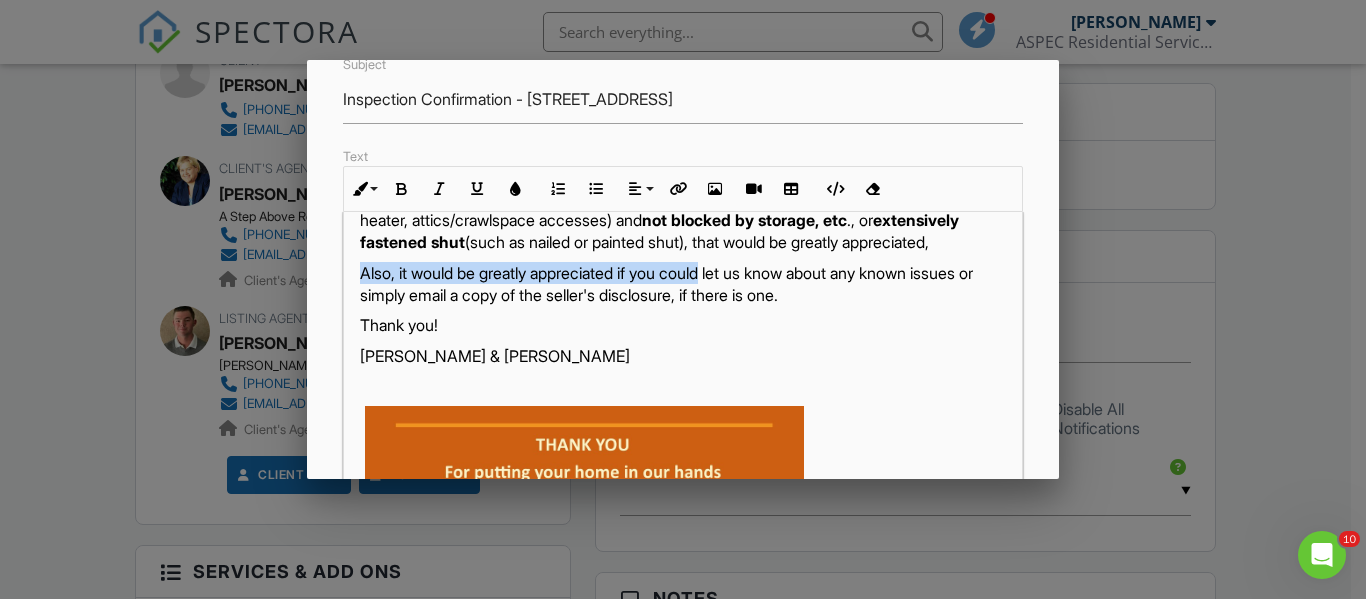 drag, startPoint x: 726, startPoint y: 314, endPoint x: 350, endPoint y: 318, distance: 376.02127 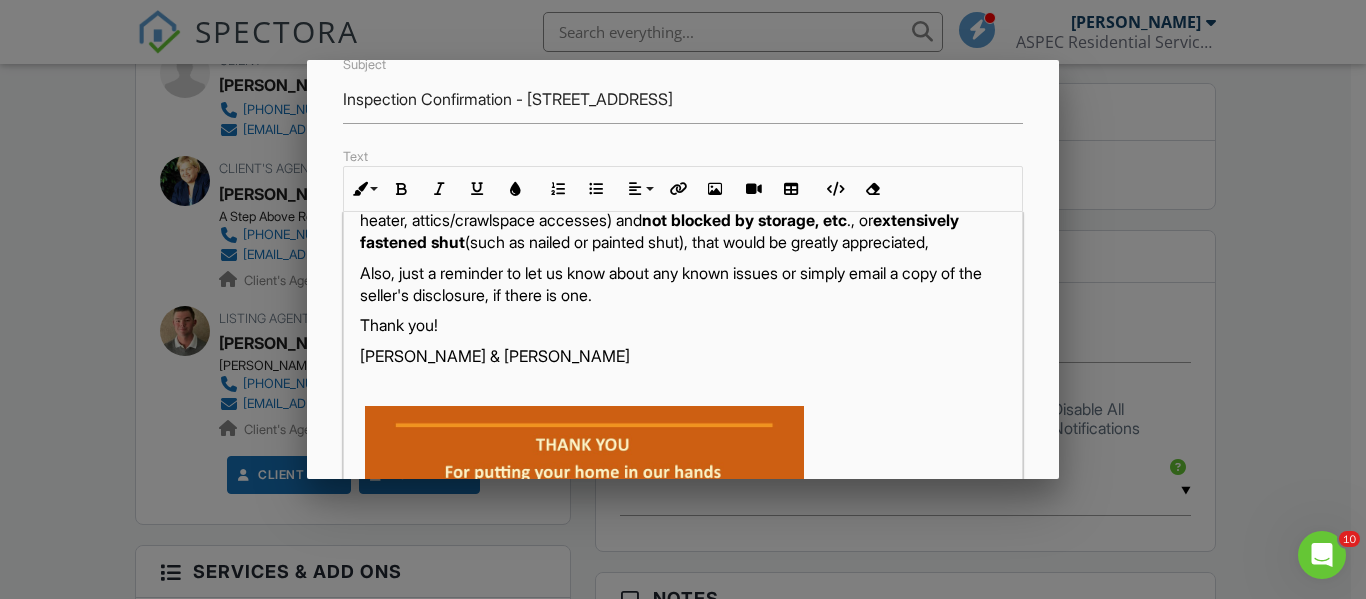 click on "Also, just a reminder to let us know about any known issues or simply email a copy of the seller's disclosure, if there is one." at bounding box center [682, 284] 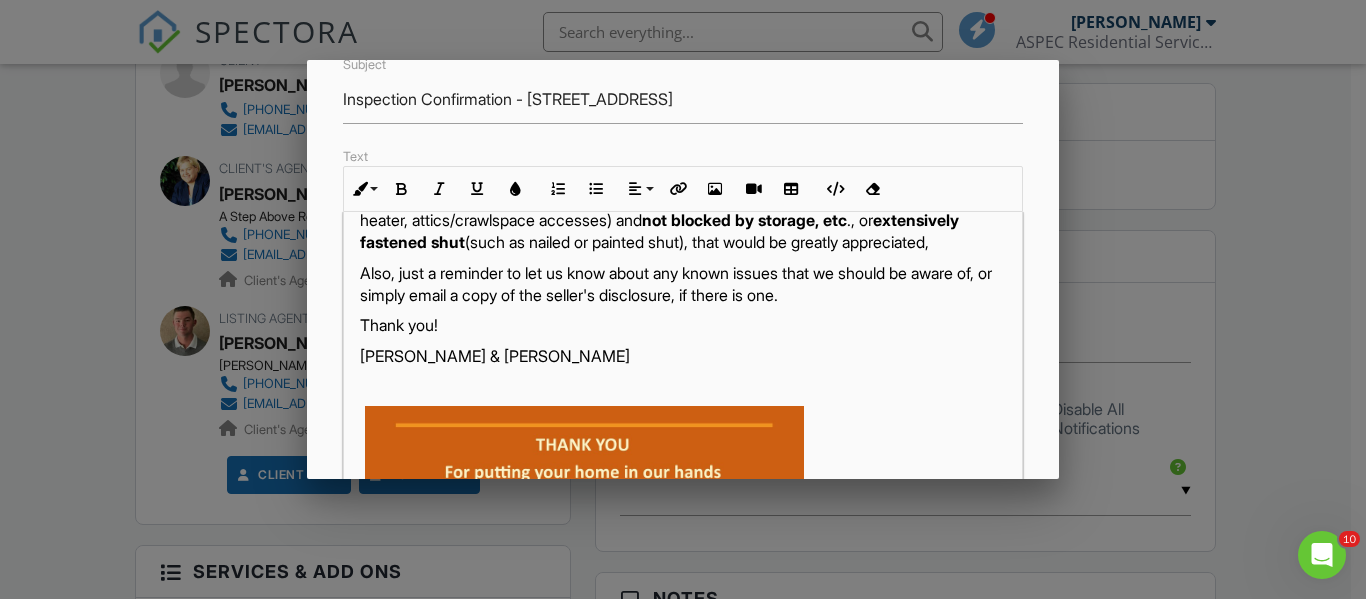 click on "Also, just a reminder to let us know about any known issues that we should be aware of, or simply email a copy of the seller's disclosure, if there is one." at bounding box center (682, 284) 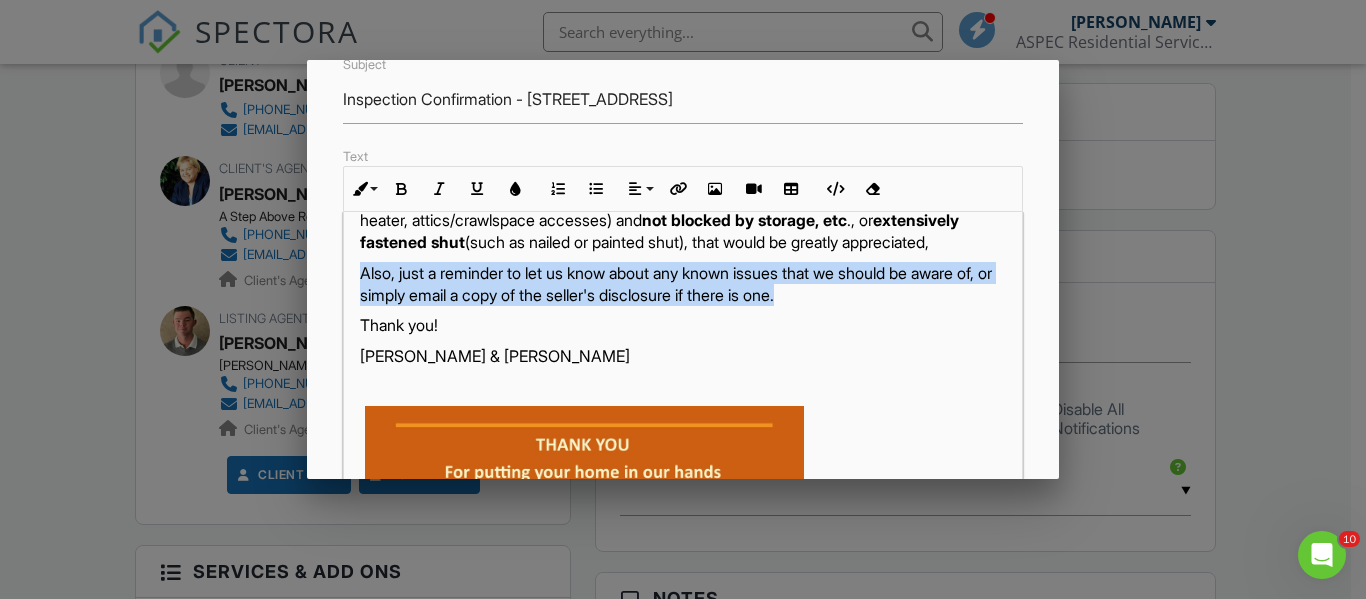 drag, startPoint x: 942, startPoint y: 341, endPoint x: 350, endPoint y: 308, distance: 592.91907 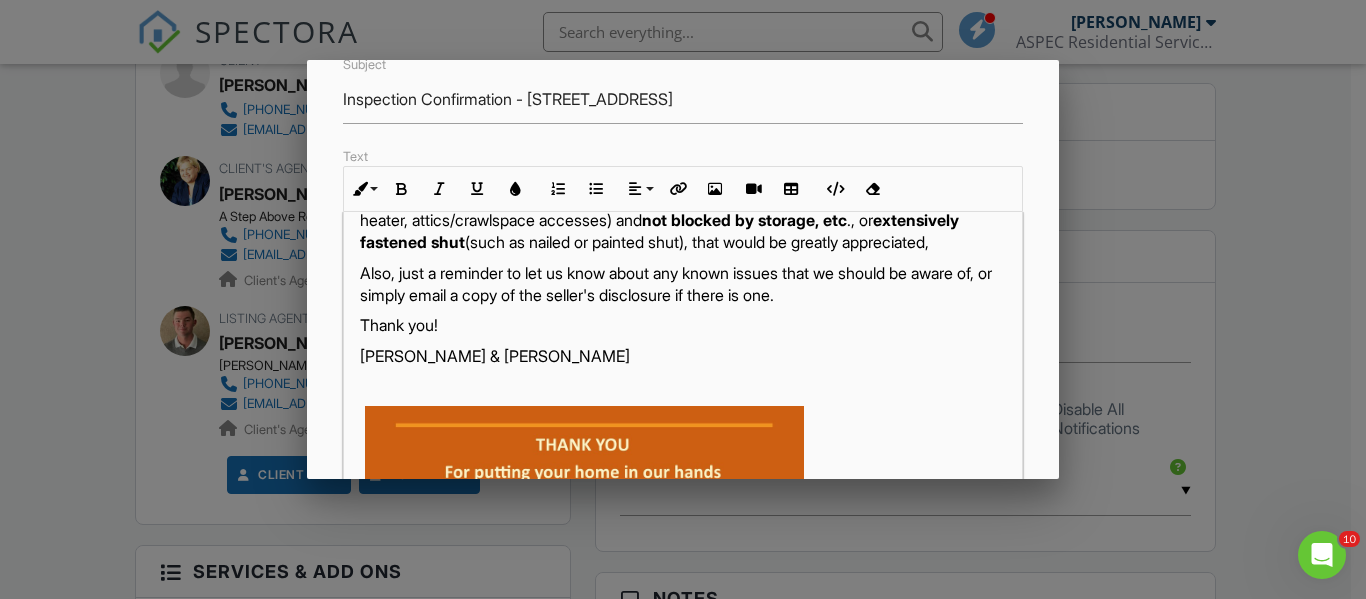 click on "If you could please ask the sellers to confirm that all  utilities are on and functioning  (including to all appliances, systems, components, etc.), and that  main areas/components are readily accessible ahead of time  (electrical panels, furnace, water heater, attics/crawlspace accesses) and  not blocked by storage, etc ., or  extensively fastened   shut  (such as nailed or painted shut), that would be greatly appreciated," at bounding box center [682, 198] 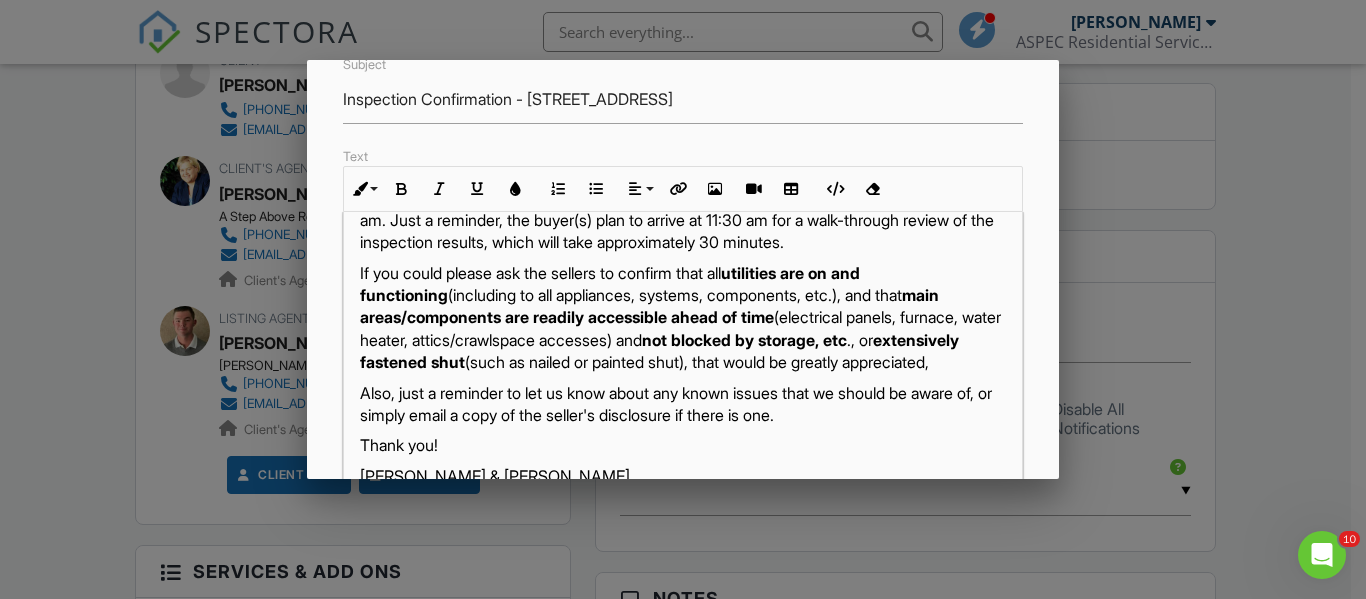 scroll, scrollTop: 0, scrollLeft: 0, axis: both 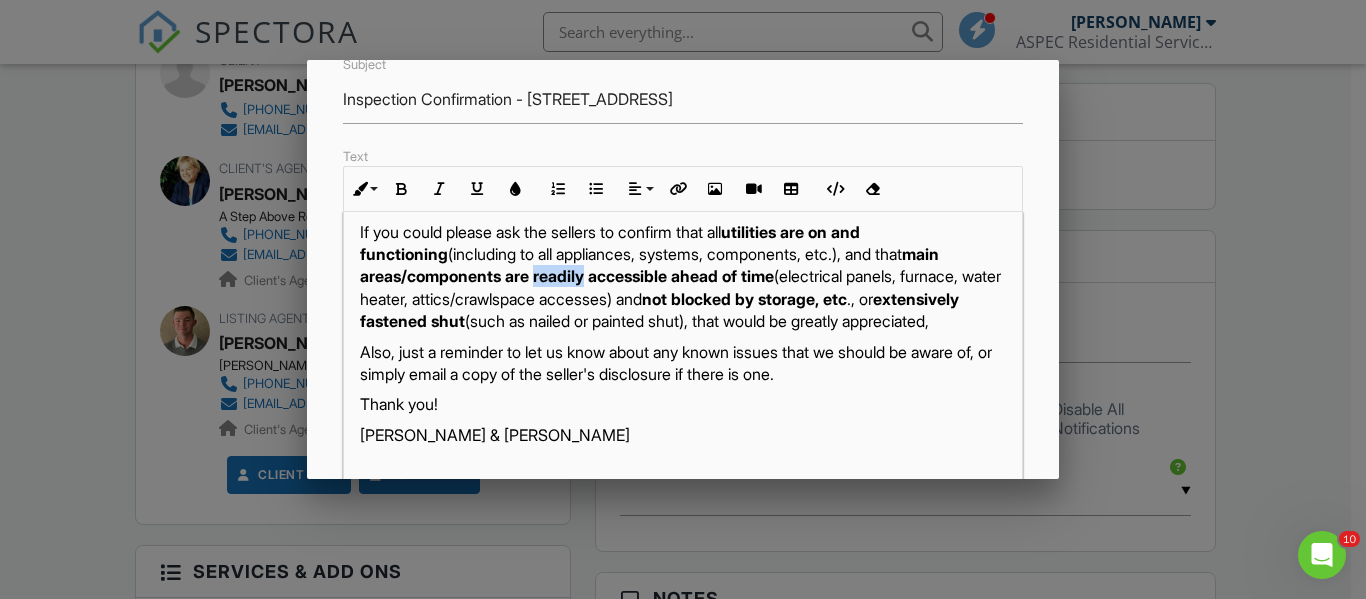 drag, startPoint x: 634, startPoint y: 299, endPoint x: 582, endPoint y: 304, distance: 52.23983 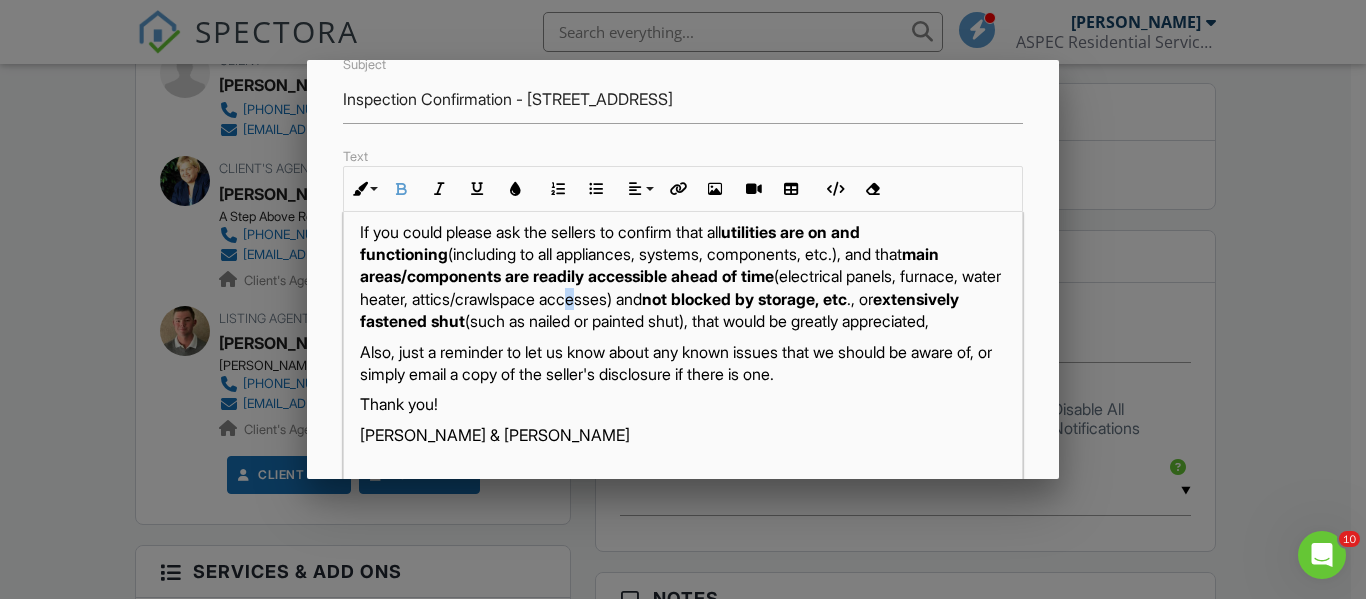 click on "If you could please ask the sellers to confirm that all  utilities are on and functioning  (including to all appliances, systems, components, etc.), and that  main areas/components are readily accessible ahead of time  (electrical panels, furnace, water heater, attics/crawlspace accesses) and  not blocked by storage, etc ., or  extensively fastened   shut  (such as nailed or painted shut), that would be greatly appreciated," at bounding box center (682, 277) 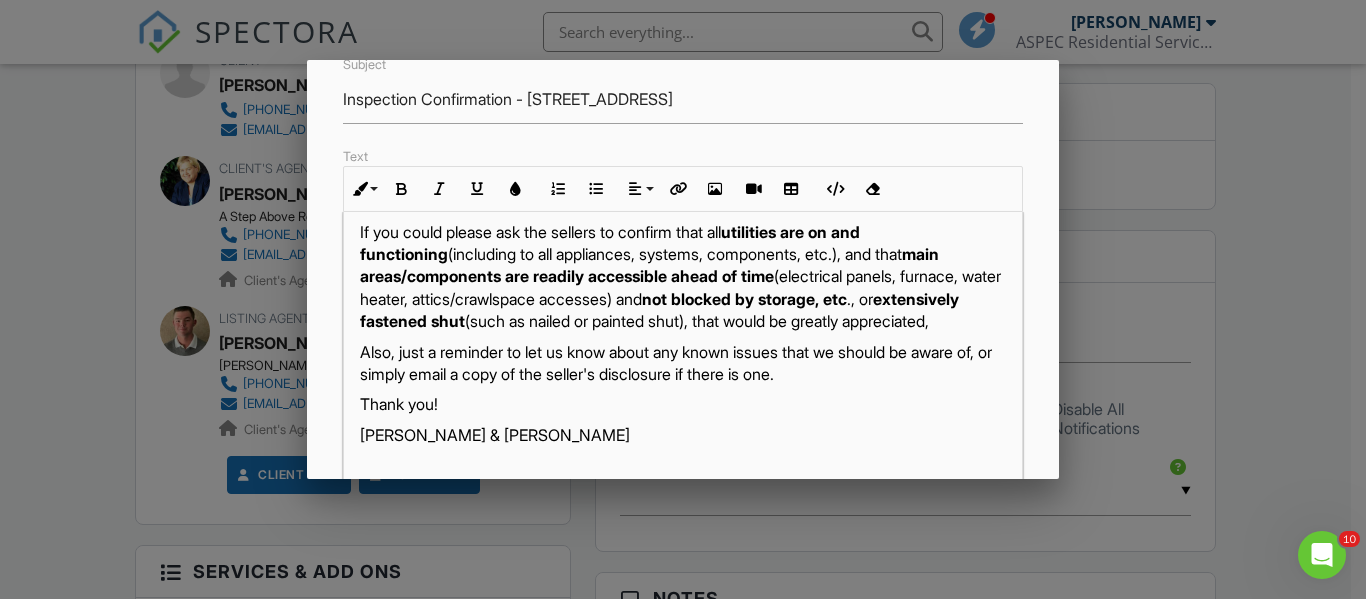 click on "If you could please ask the sellers to confirm that all  utilities are on and functioning  (including to all appliances, systems, components, etc.), and that  main areas/components are readily accessible ahead of time  (electrical panels, furnace, water heater, attics/crawlspace accesses) and  not blocked by storage, etc ., or  extensively fastened   shut  (such as nailed or painted shut), that would be greatly appreciated," at bounding box center [682, 277] 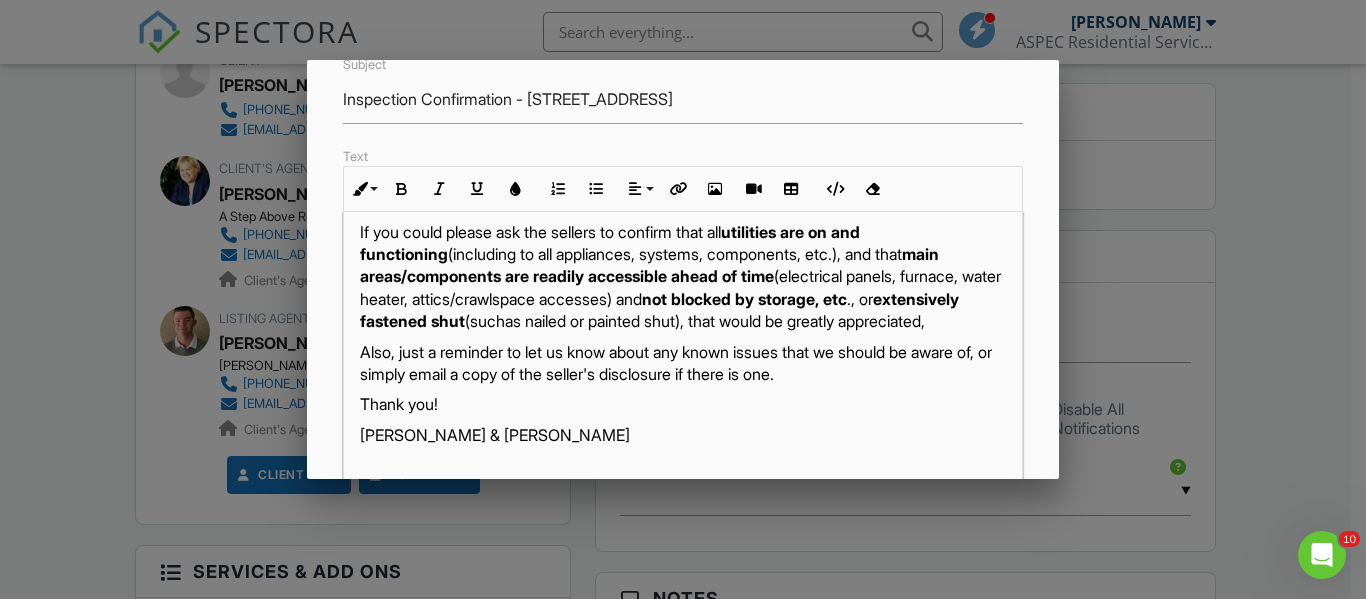 drag, startPoint x: 515, startPoint y: 367, endPoint x: 525, endPoint y: 381, distance: 17.20465 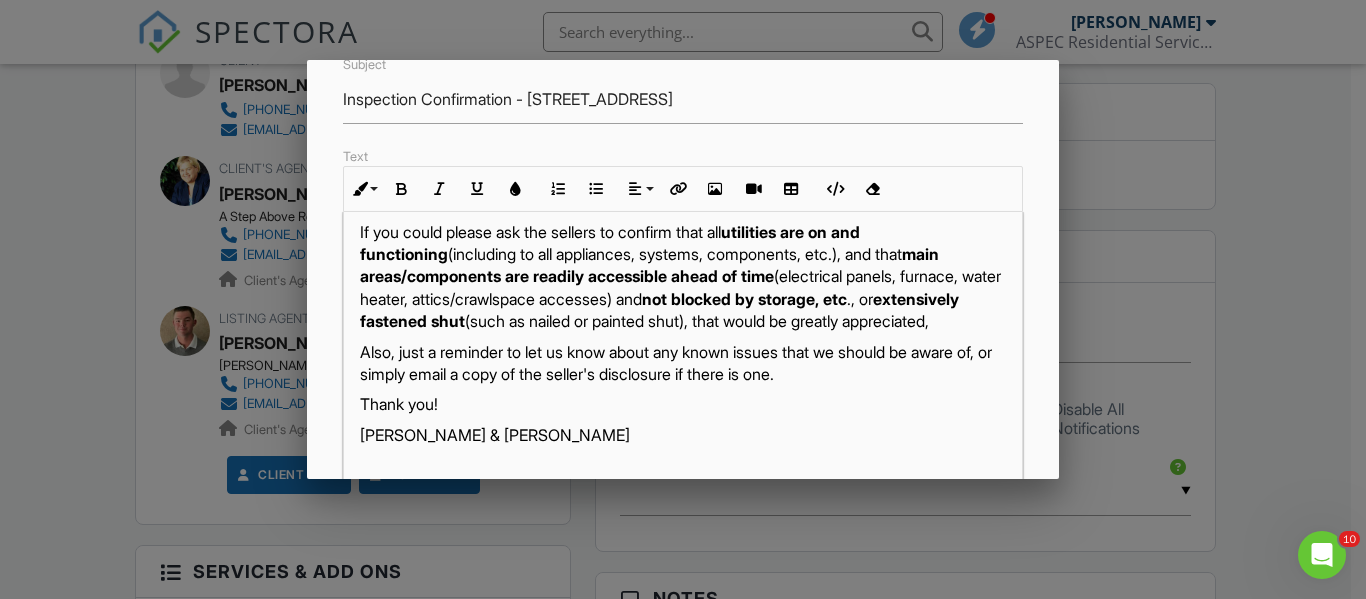 click on "If you could please ask the sellers to confirm that all  utilities are on and functioning  (including to all appliances, systems, components, etc.), and that  main areas/components are readily accessible ahead of time  (electrical panels, furnace, water heater, attics/crawlspace accesses) and  not blocked by storage, etc ., or  extensively fastened   shut  (such as nailed or painted shut), that would be greatly appreciated," at bounding box center (682, 277) 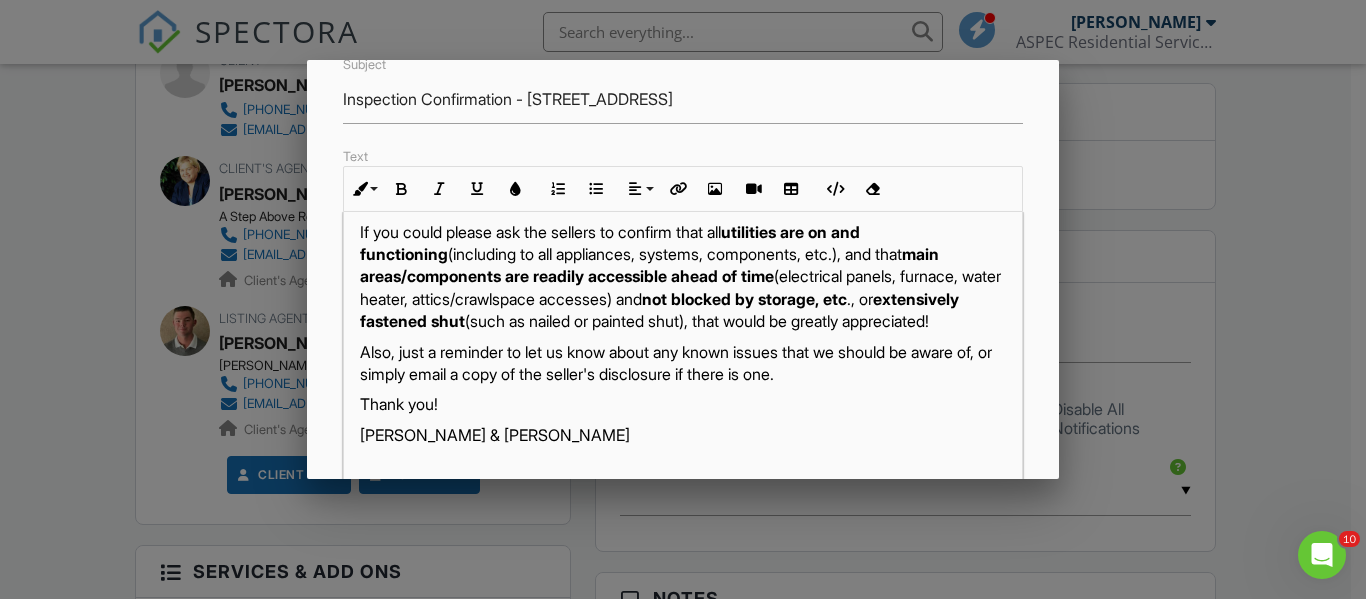 scroll, scrollTop: 21, scrollLeft: 0, axis: vertical 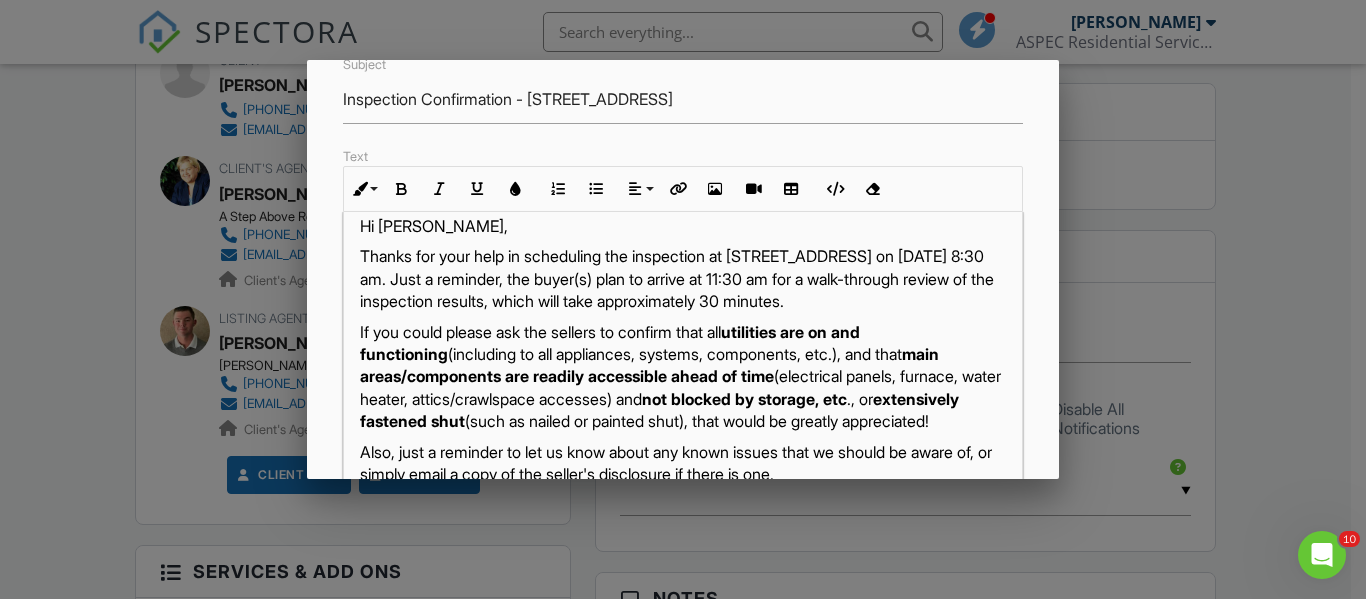 click on "Thanks for your help in scheduling the inspection at 206 W River Street, Antwerp, OH 45813 on 07/15/2025 at 8:30 am. Just a reminder, the buyer(s) plan to arrive at 11:30 am for a walk-through review of the inspection results, which will take approximately 30 minutes." at bounding box center [682, 278] 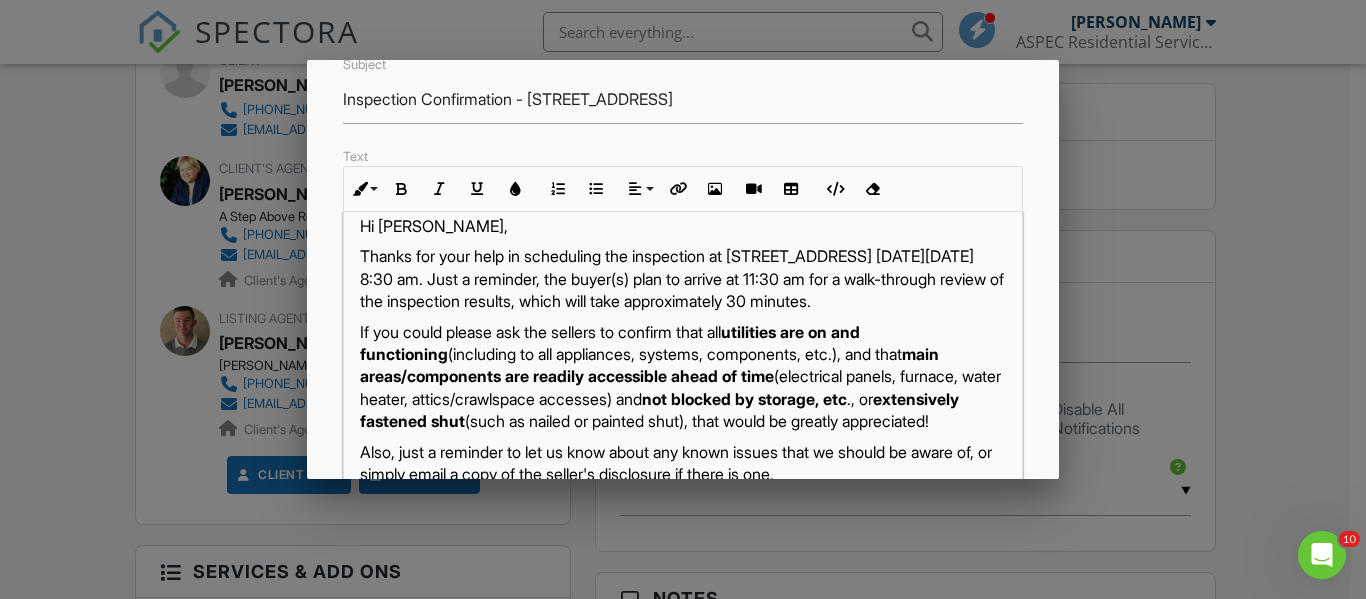 click on "Thanks for your help in scheduling the inspection at 206 W River Street, Antwerp, OH 45813 on Tuesday, 7/15/2025 at 8:30 am. Just a reminder, the buyer(s) plan to arrive at 11:30 am for a walk-through review of the inspection results, which will take approximately 30 minutes." at bounding box center (682, 278) 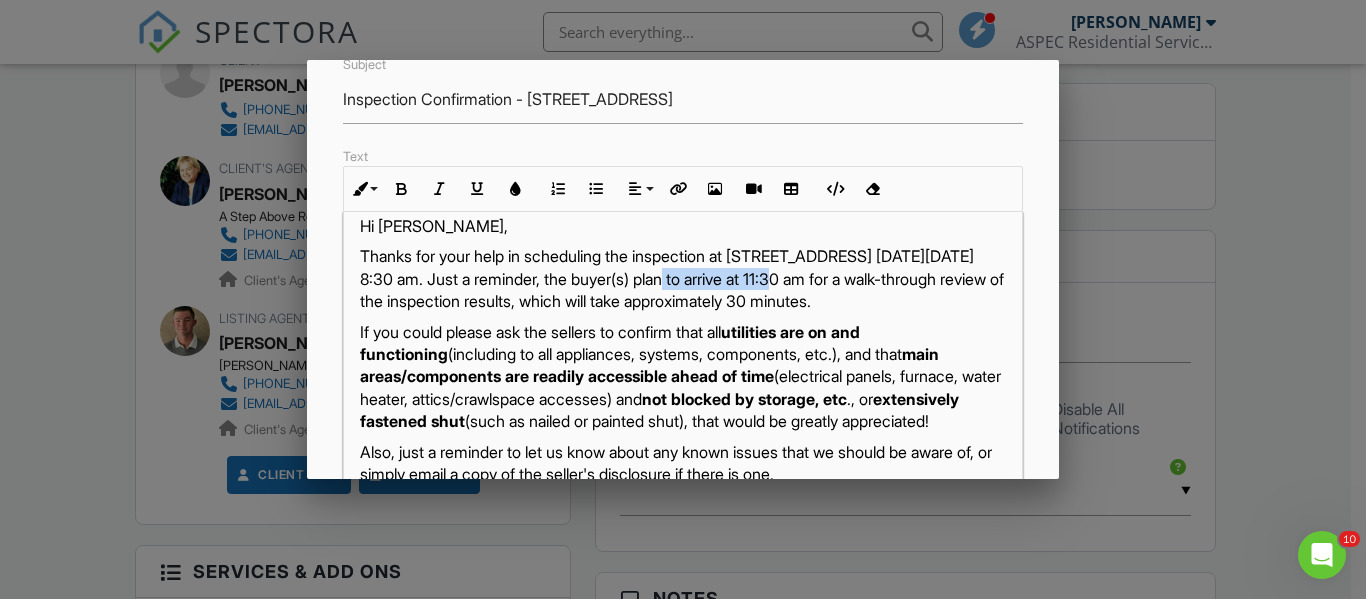 drag, startPoint x: 835, startPoint y: 281, endPoint x: 711, endPoint y: 278, distance: 124.036285 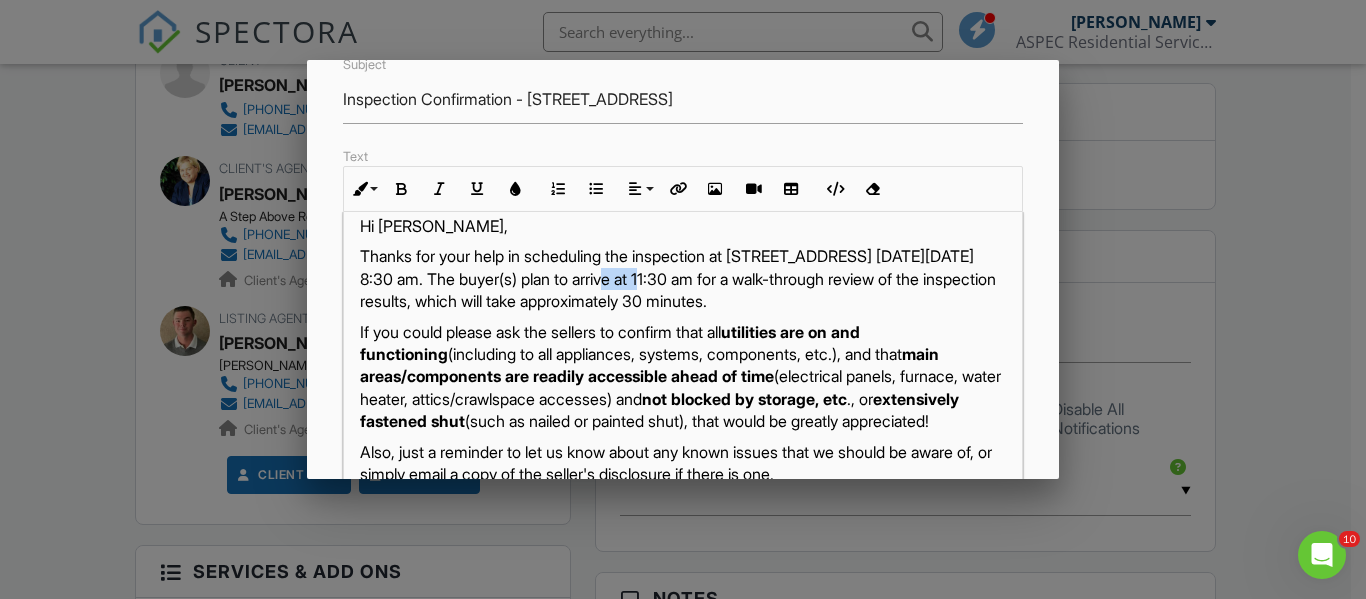 drag, startPoint x: 698, startPoint y: 276, endPoint x: 626, endPoint y: 296, distance: 74.726166 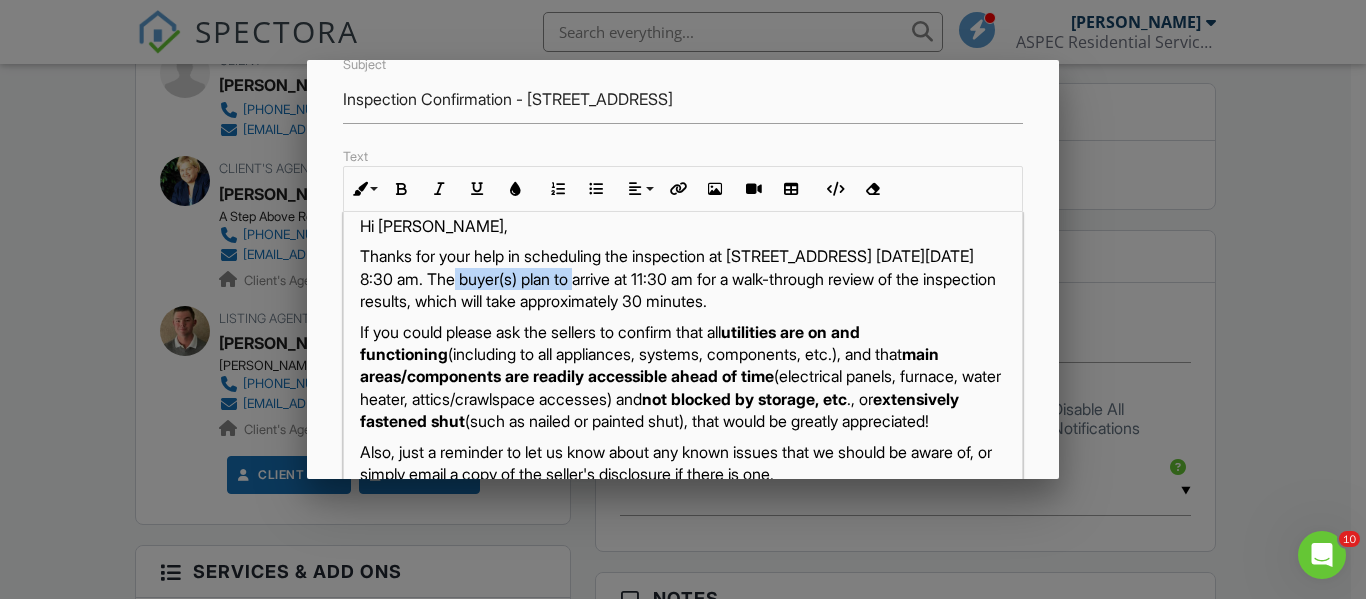 drag, startPoint x: 611, startPoint y: 276, endPoint x: 467, endPoint y: 276, distance: 144 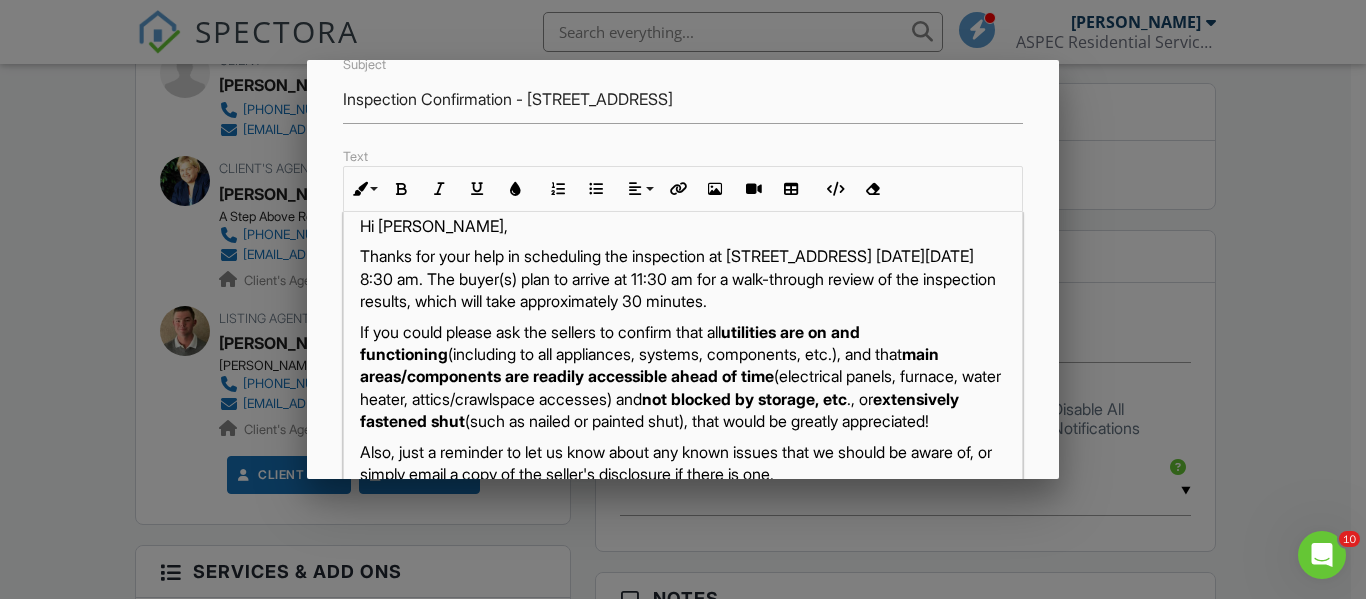 click on "Hi Jake, Thanks for your help in scheduling the inspection at 206 W River Street, Antwerp, OH 45813 on Tuesday, 7/15/2025, at 8:30 am. The buyer(s) plan to arrive at 11:30 am for a walk-through review of the inspection results, which will take approximately 30 minutes.  If you could please ask the sellers to confirm that all  utilities are on and functioning  (including to all appliances, systems, components, etc.), and that  main areas/components are readily accessible ahead of time  (electrical panels, furnace, water heater, attics/crawlspace accesses) and  not blocked by storage, etc ., or  extensively fastened   shut  (such as nailed or painted shut), that would be greatly appreciated! Also, just a reminder to let us know about any known issues that we should be aware of, or simply email a copy of the seller's disclosure if there is one. Thank you! Josh & Celena Frederick" at bounding box center (682, 800) 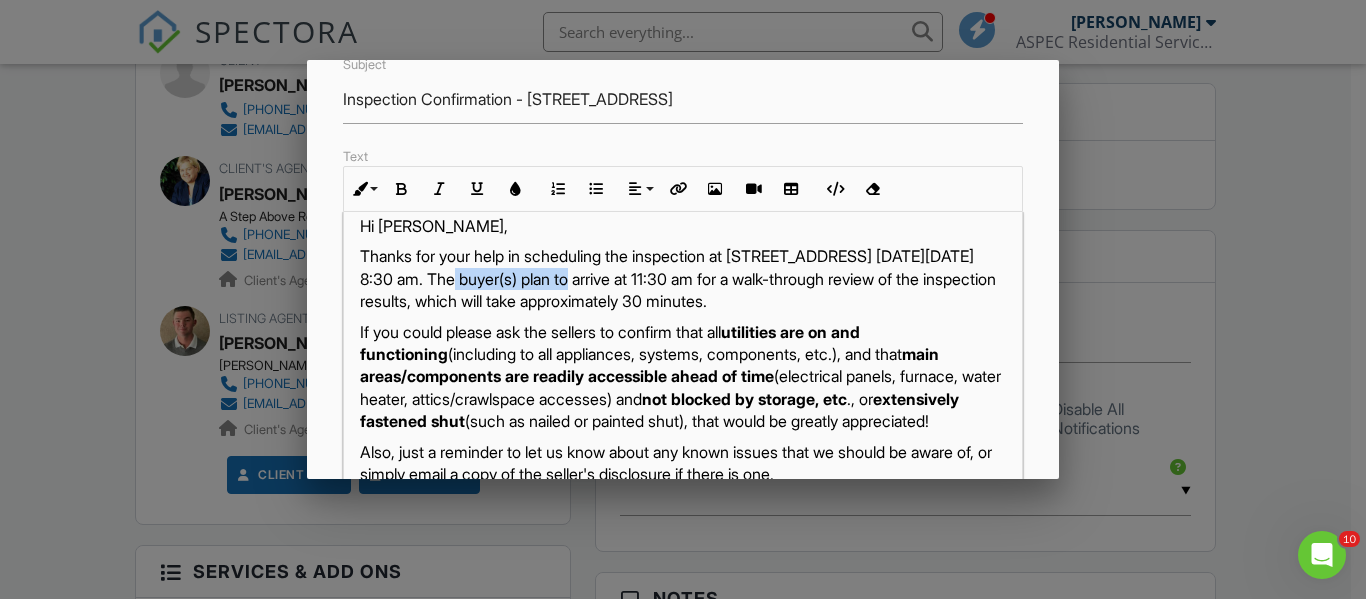 drag, startPoint x: 606, startPoint y: 277, endPoint x: 467, endPoint y: 274, distance: 139.03236 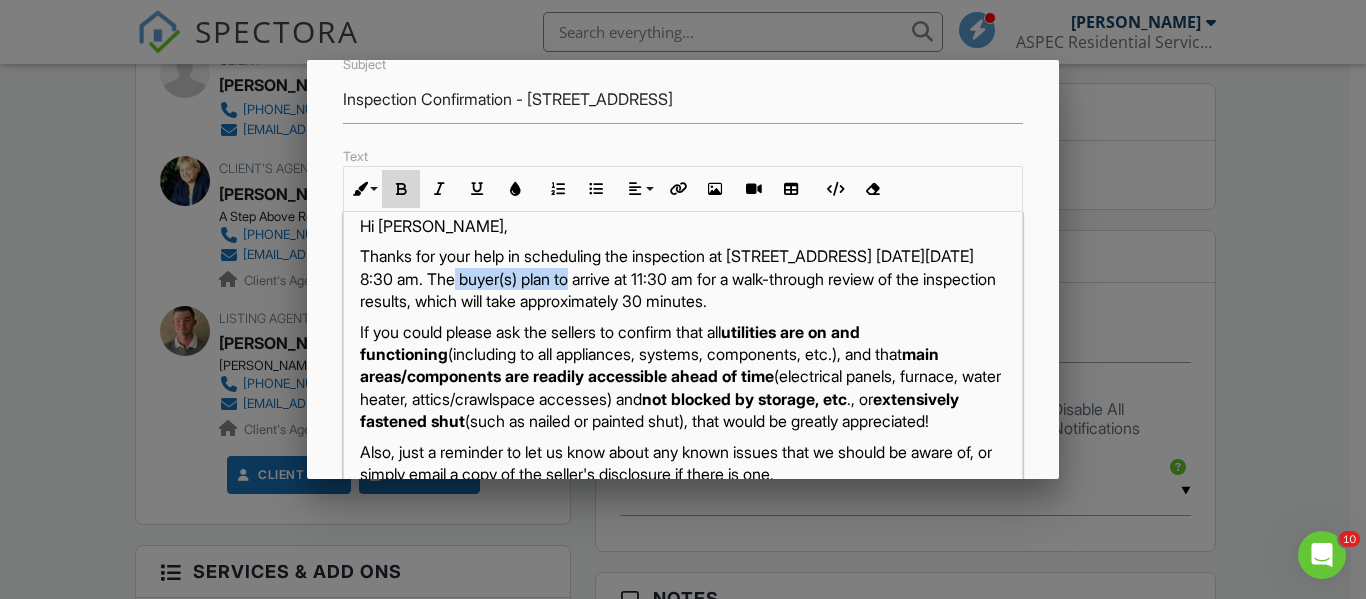 click at bounding box center [401, 189] 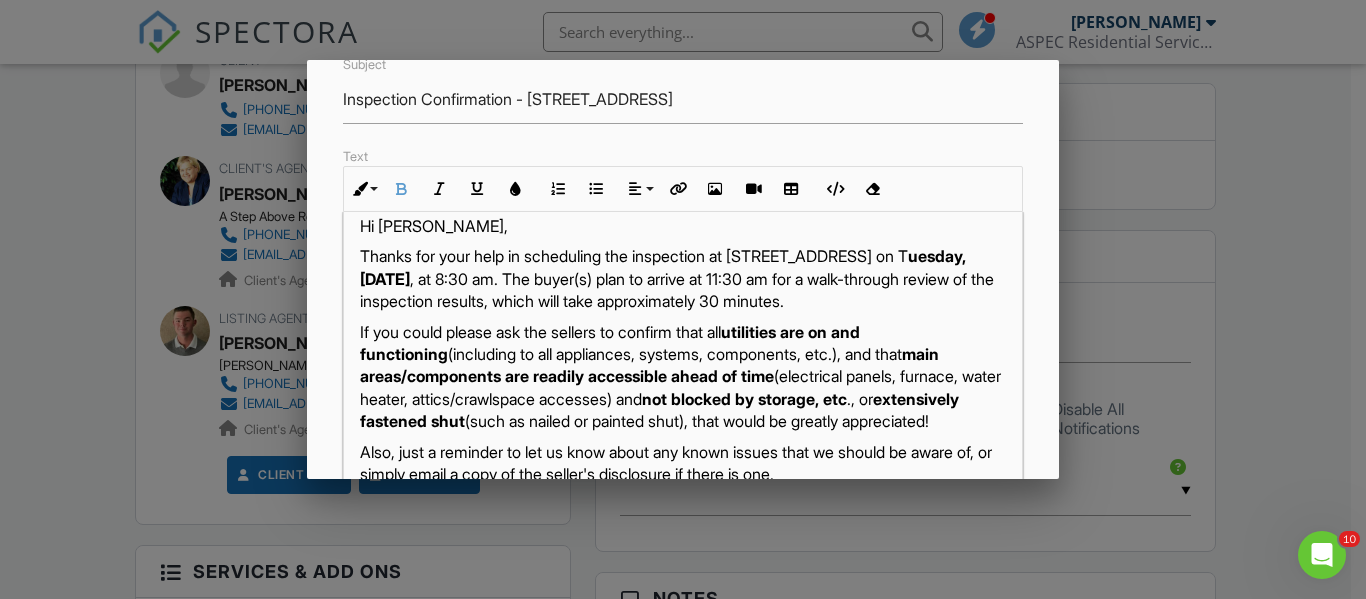 click on "Thanks for your help in scheduling the inspection at 206 W River Street, Antwerp, OH 45813 on T uesday, 7/15/2025 , at 8:30 am. The buyer(s) plan to arrive at 11:30 am for a walk-through review of the inspection results, which will take approximately 30 minutes." at bounding box center (682, 278) 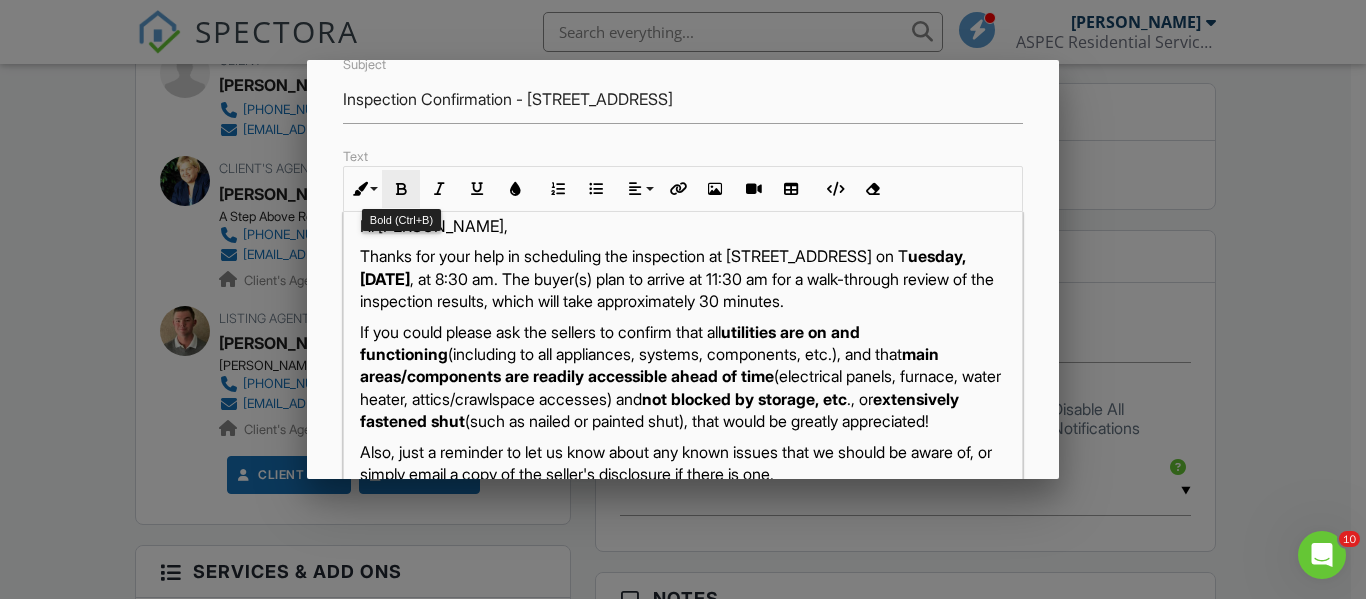 click at bounding box center (401, 189) 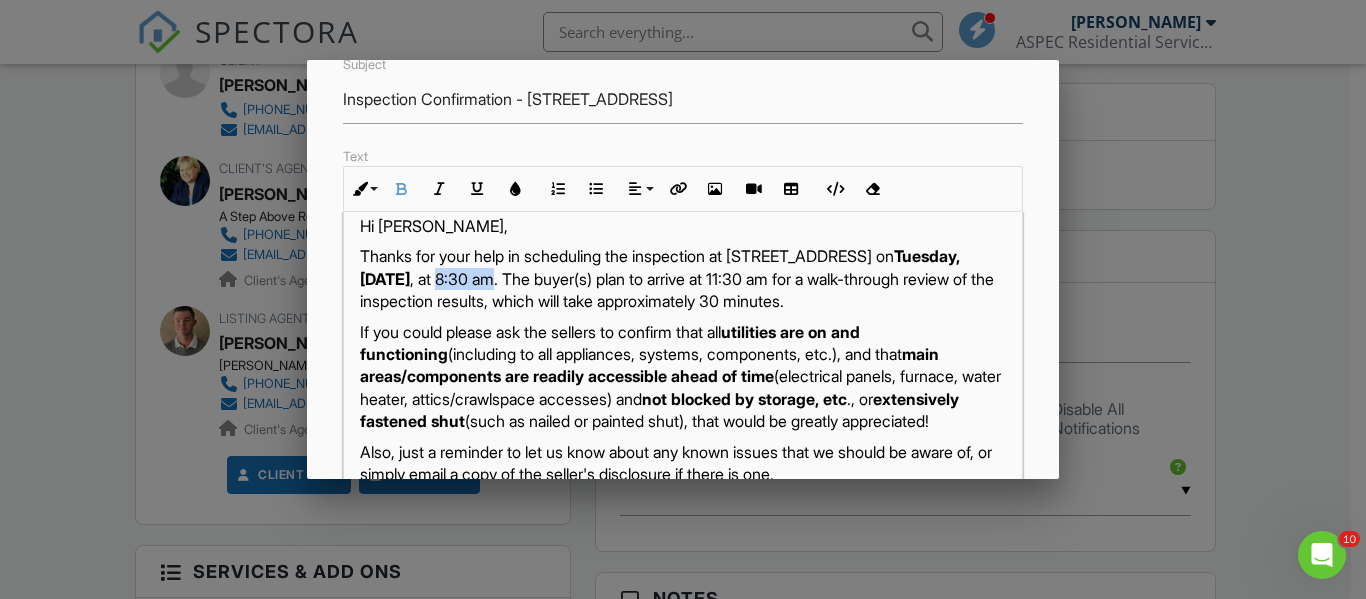 drag, startPoint x: 704, startPoint y: 277, endPoint x: 648, endPoint y: 275, distance: 56.0357 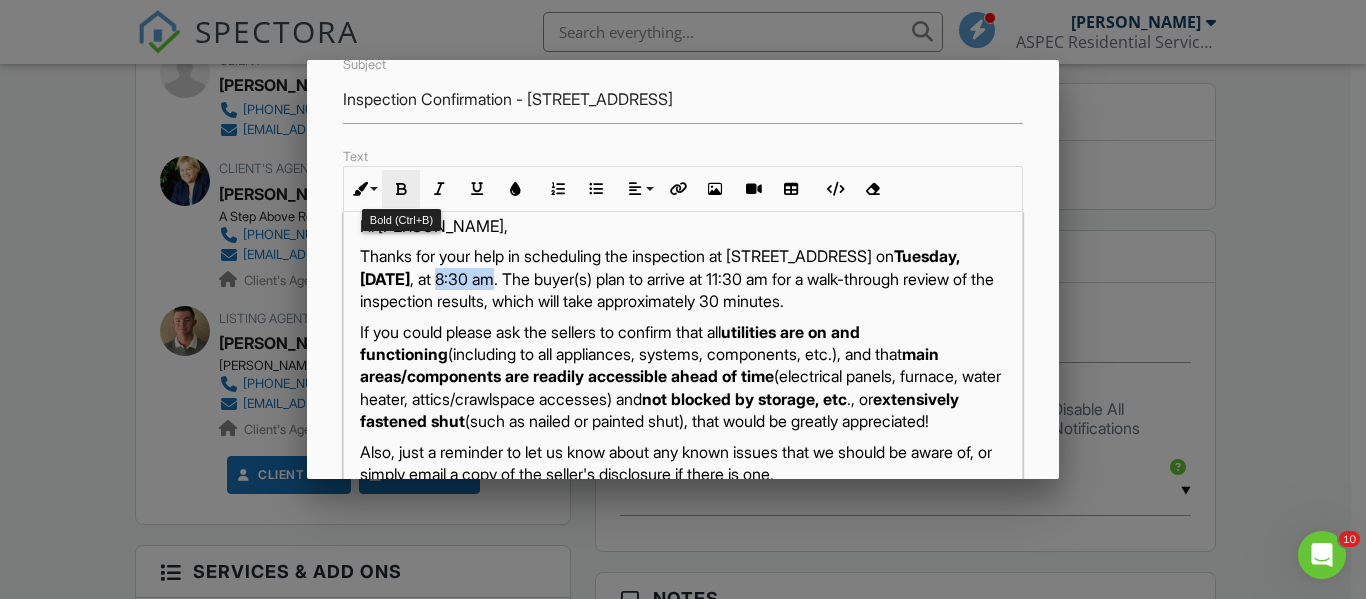click on "Bold" at bounding box center (401, 189) 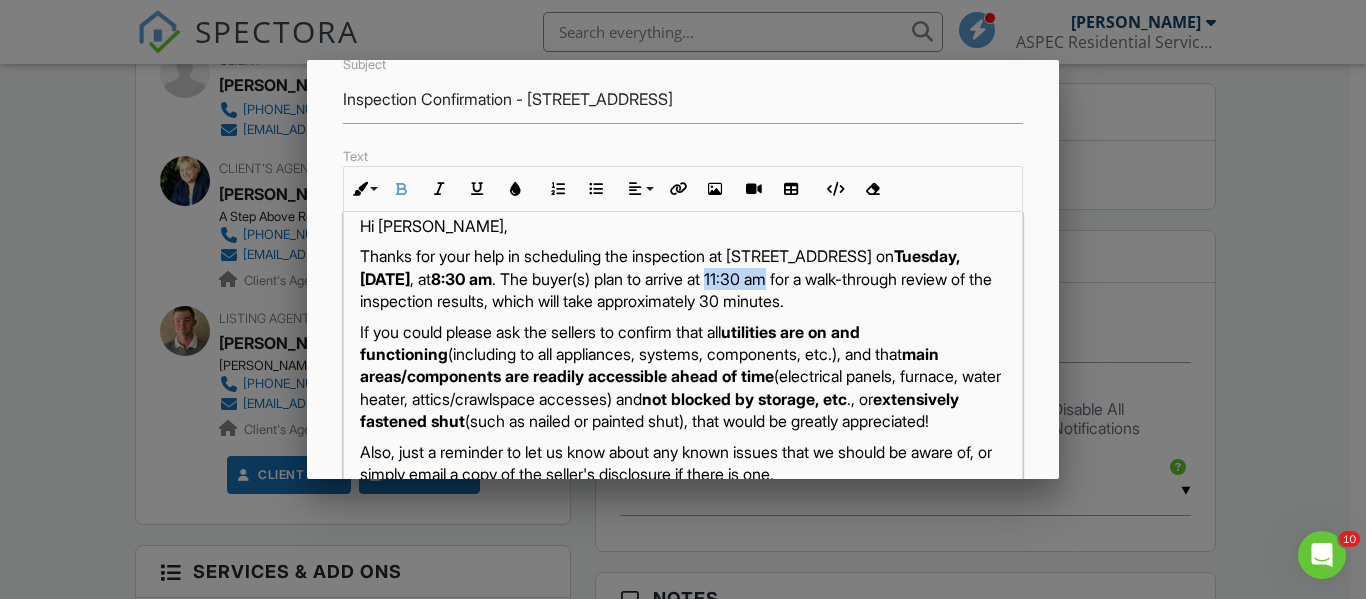 drag, startPoint x: 426, startPoint y: 301, endPoint x: 362, endPoint y: 299, distance: 64.03124 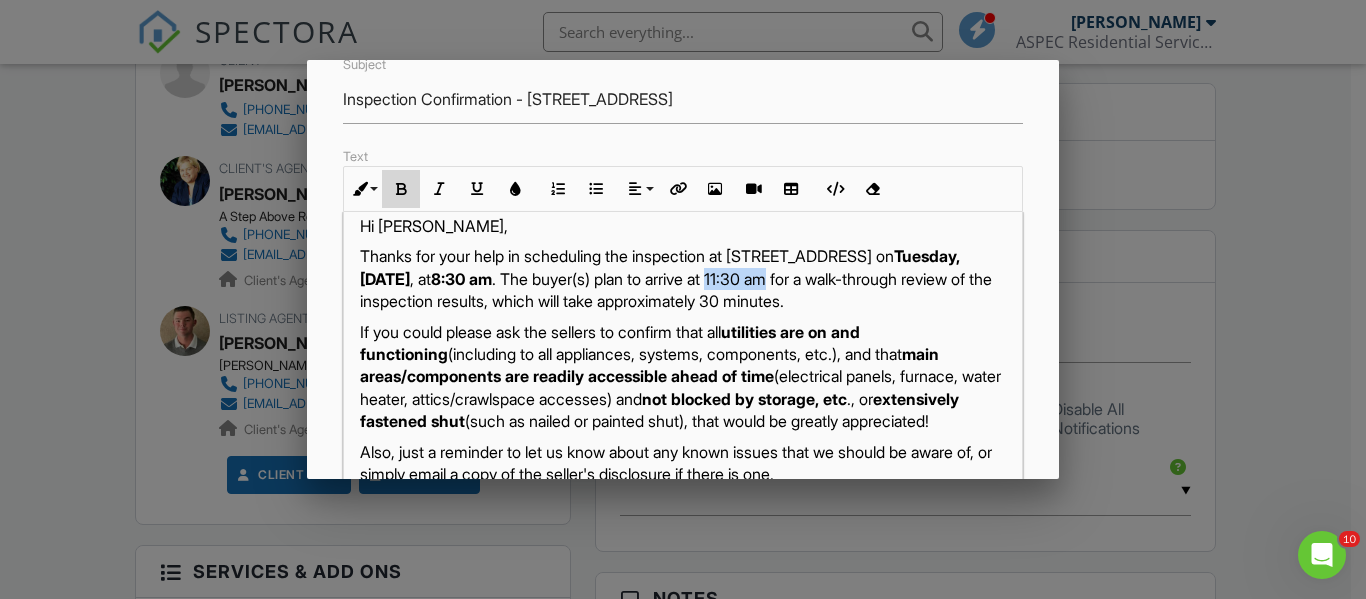 click at bounding box center (401, 189) 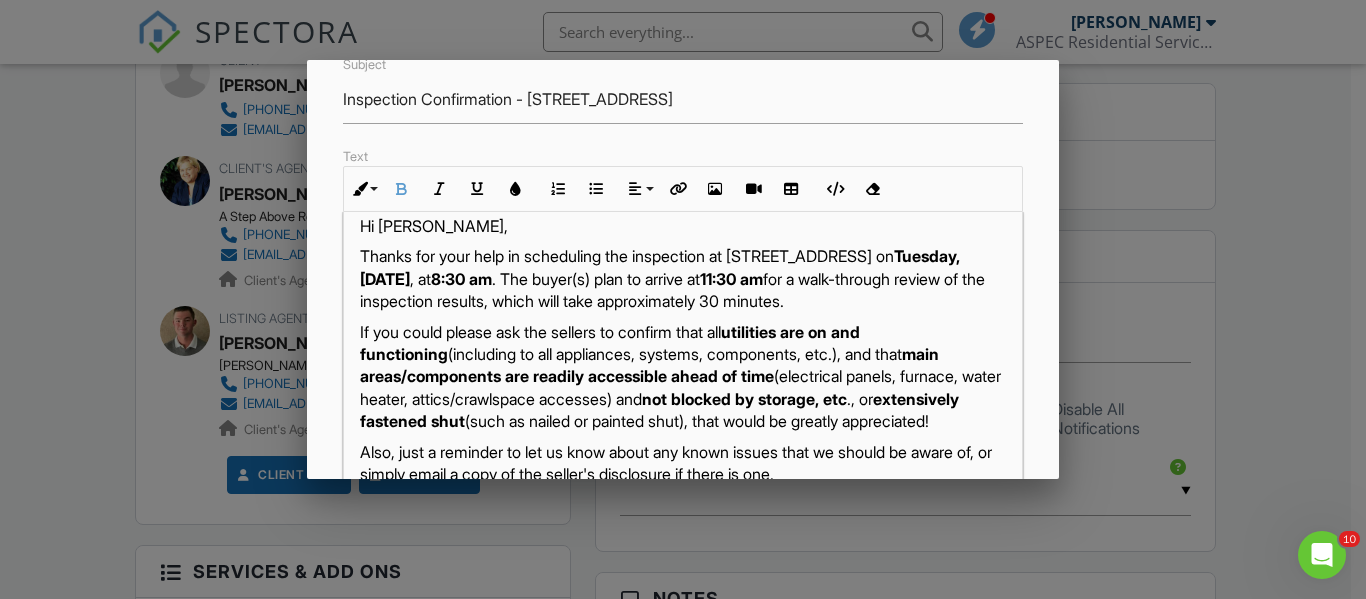 click on "utilities are on and functioning" at bounding box center [610, 343] 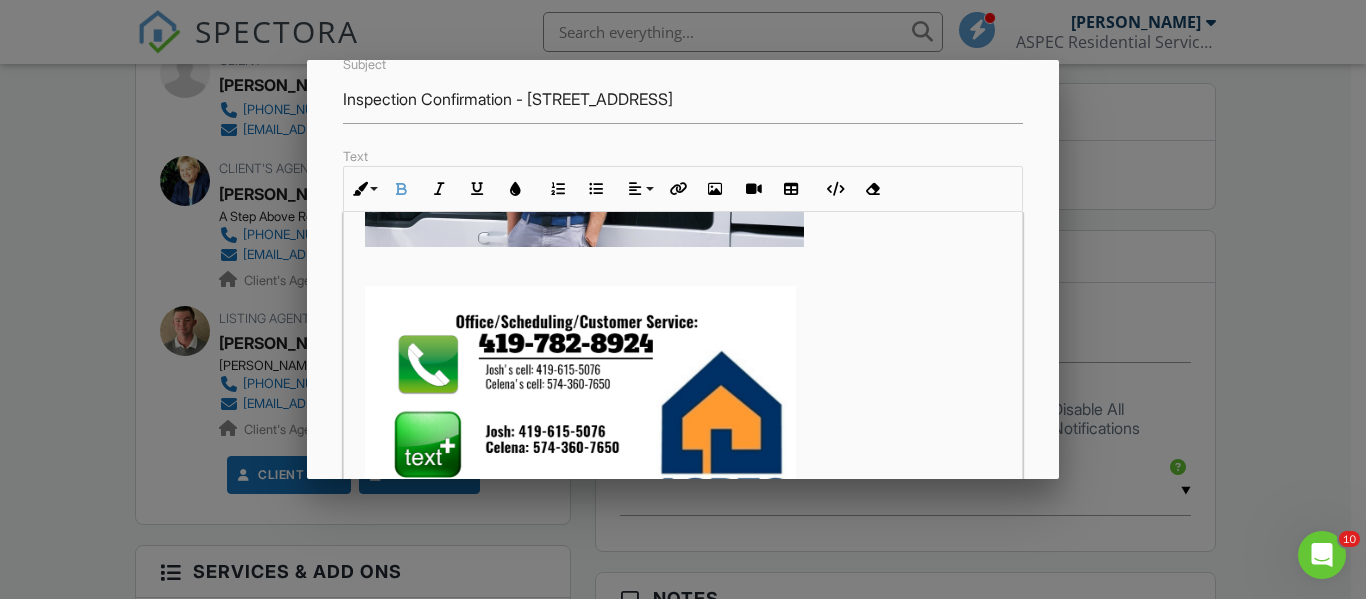 scroll, scrollTop: 765, scrollLeft: 0, axis: vertical 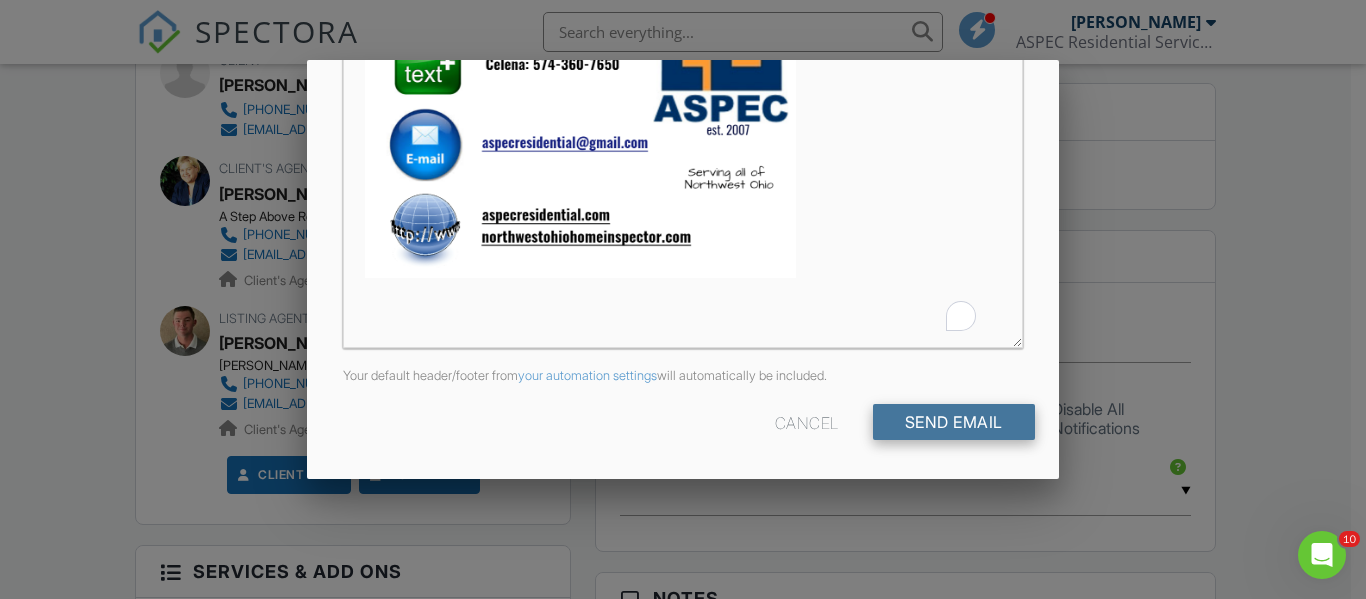 click on "Send Email" at bounding box center [954, 422] 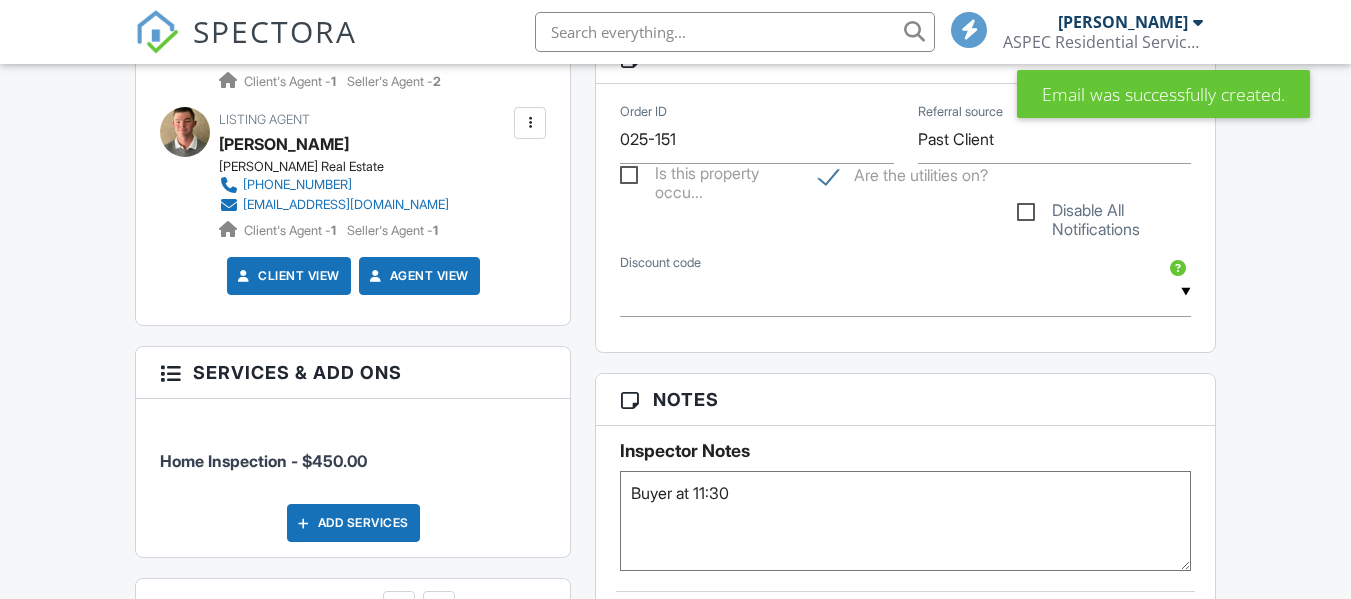 scroll, scrollTop: 516, scrollLeft: 0, axis: vertical 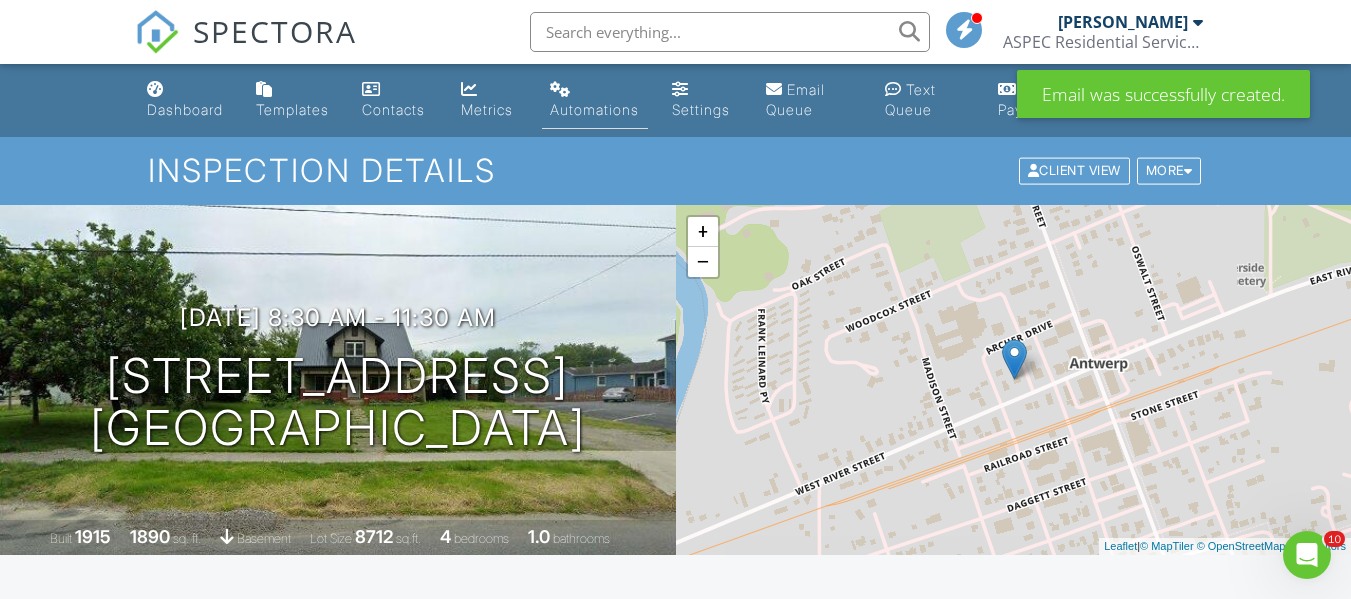 click on "Automations" at bounding box center [594, 109] 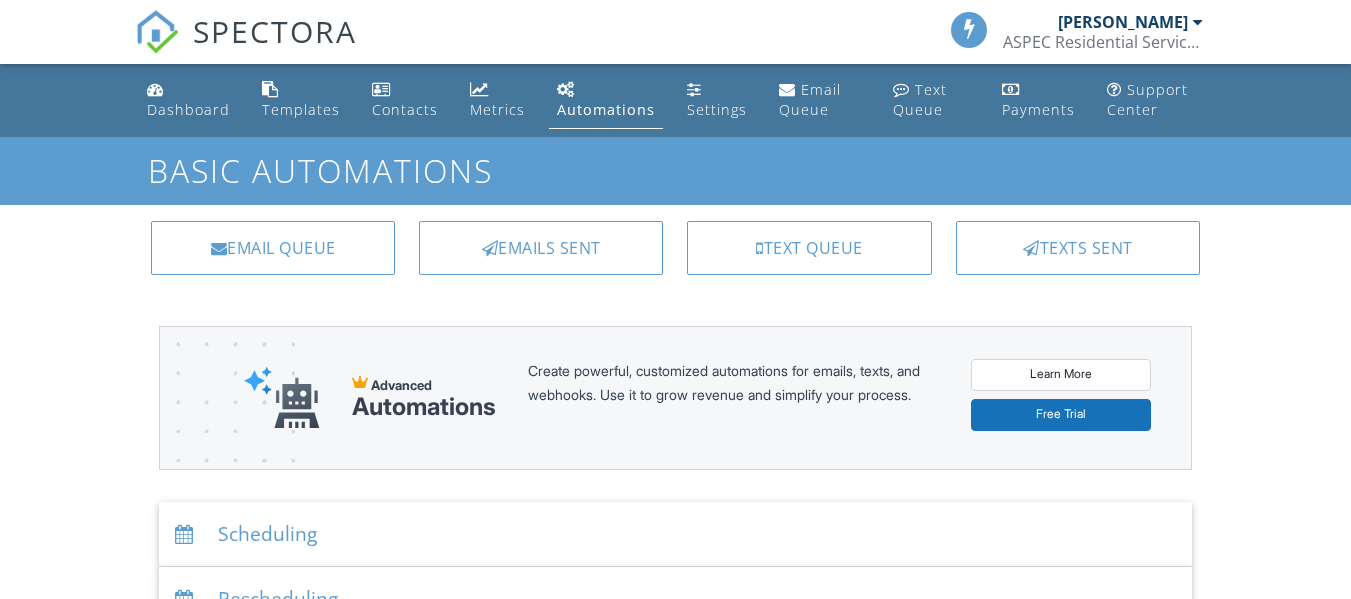 scroll, scrollTop: 0, scrollLeft: 0, axis: both 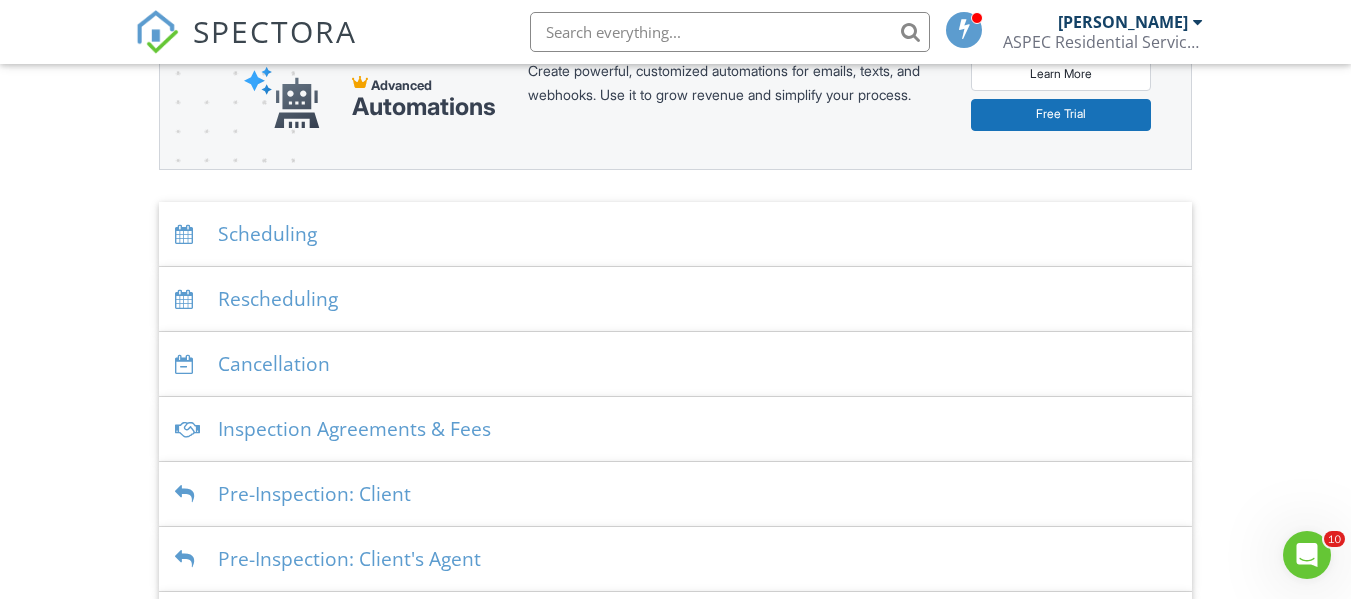 click on "Scheduling" at bounding box center [675, 234] 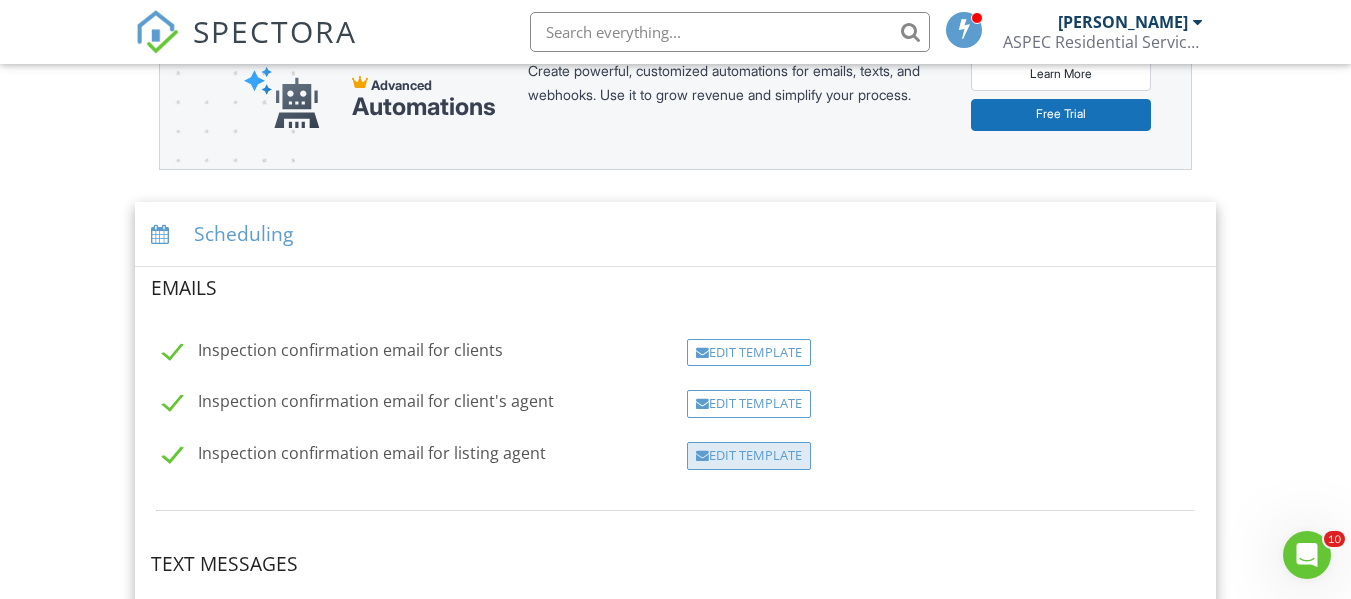 click on "Edit Template" at bounding box center (749, 456) 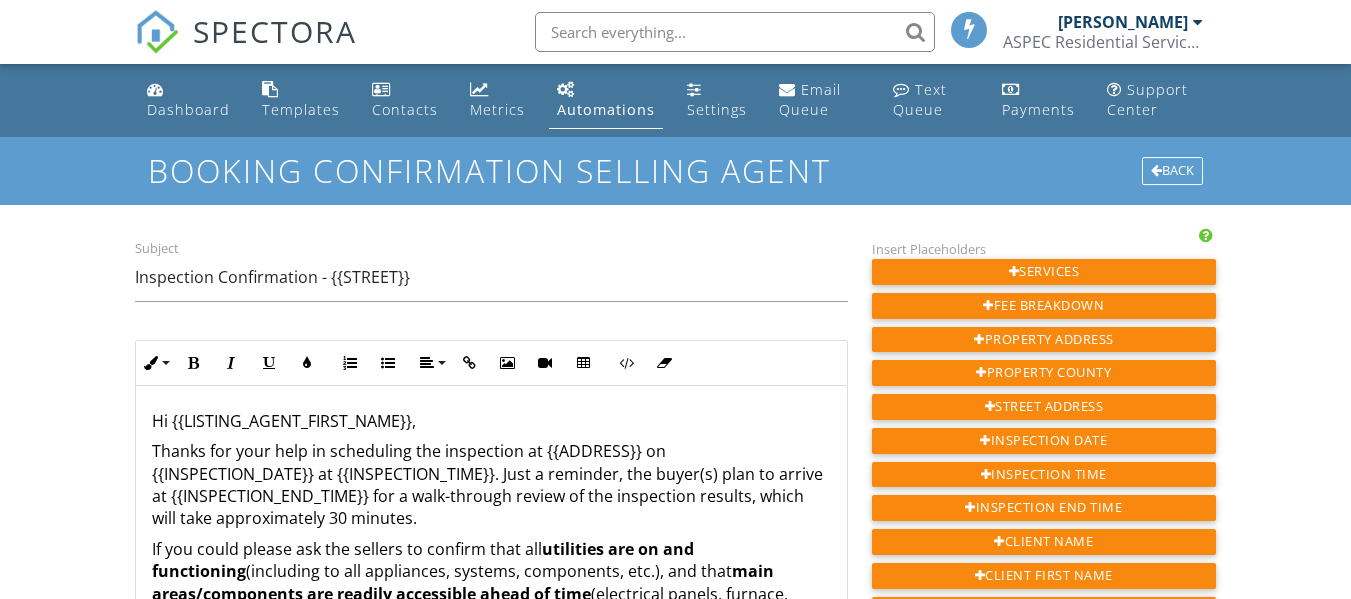 scroll, scrollTop: 0, scrollLeft: 0, axis: both 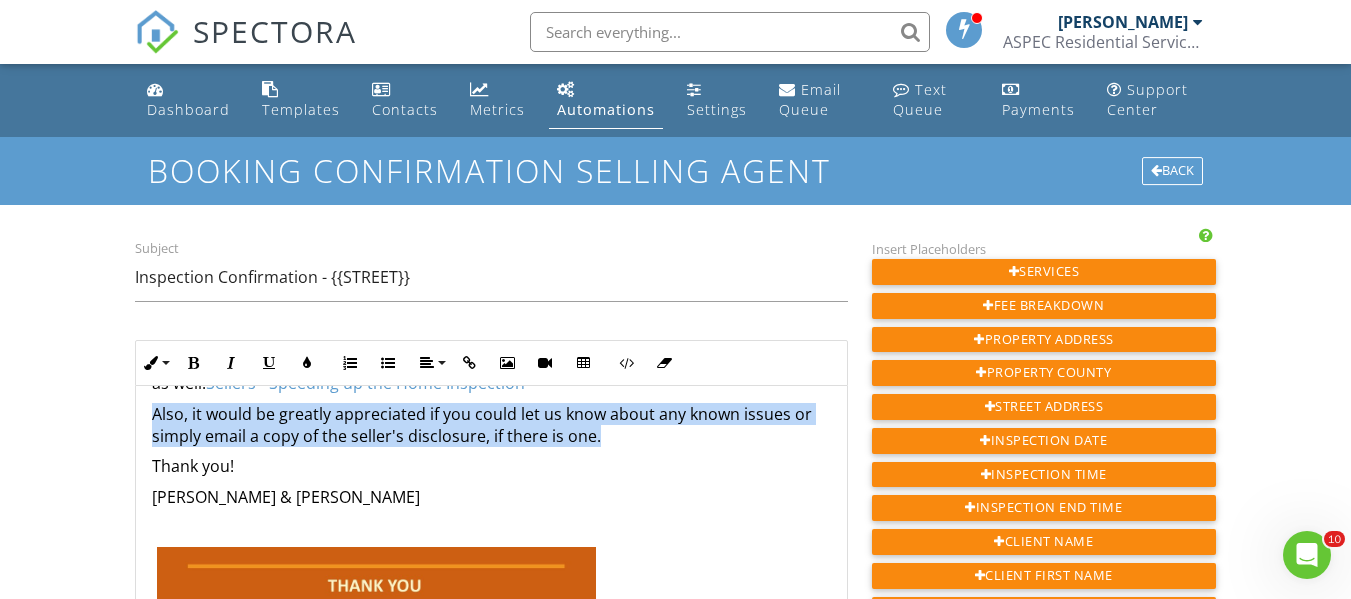 drag, startPoint x: 633, startPoint y: 439, endPoint x: 155, endPoint y: 421, distance: 478.3388 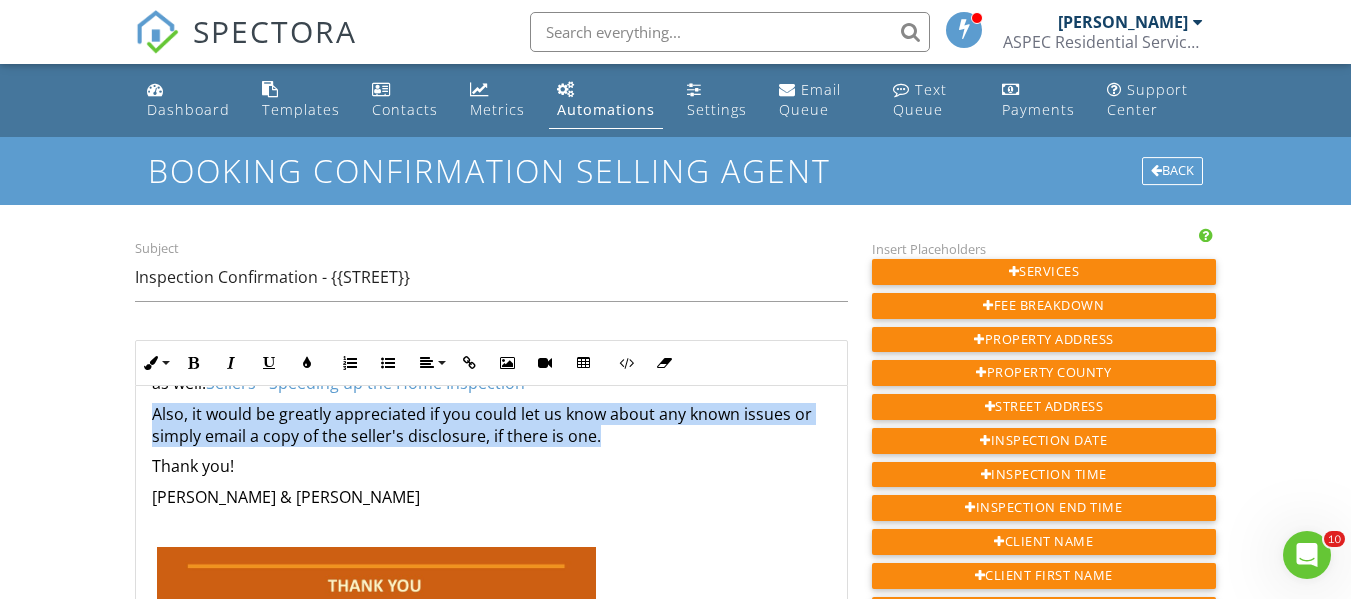 click on "Also, it would be greatly appreciated if you could let us know about any known issues or simply email a copy of the seller's disclosure, if there is one." at bounding box center [491, 425] 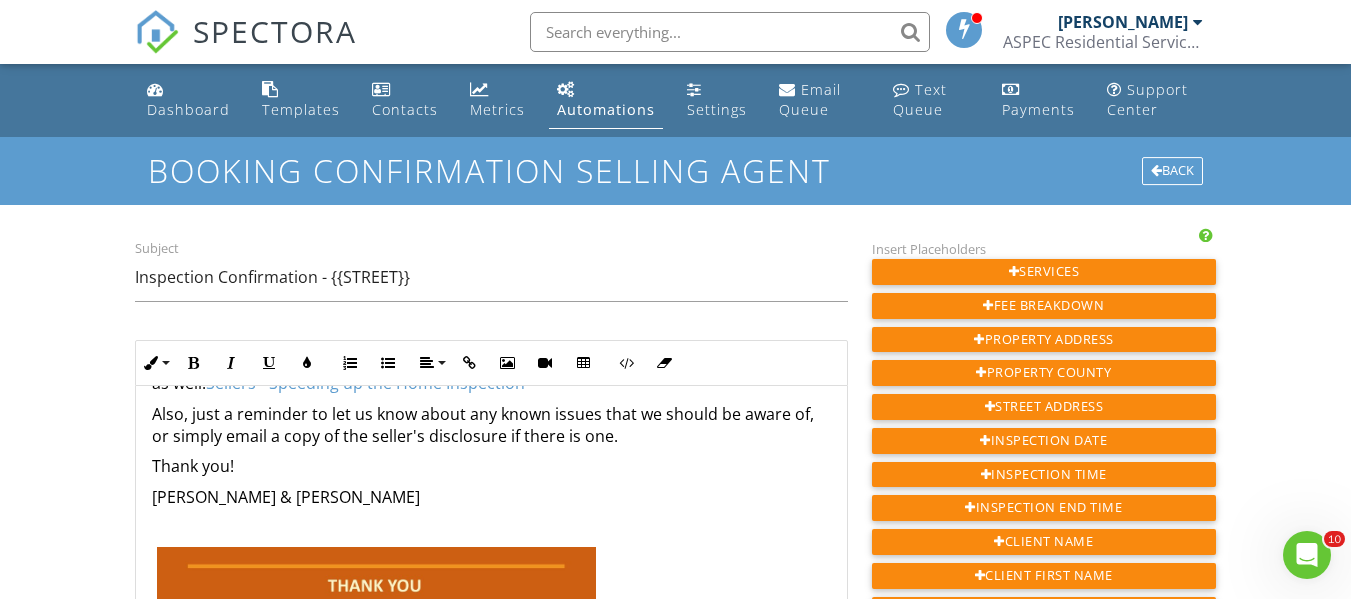 scroll, scrollTop: 200, scrollLeft: 0, axis: vertical 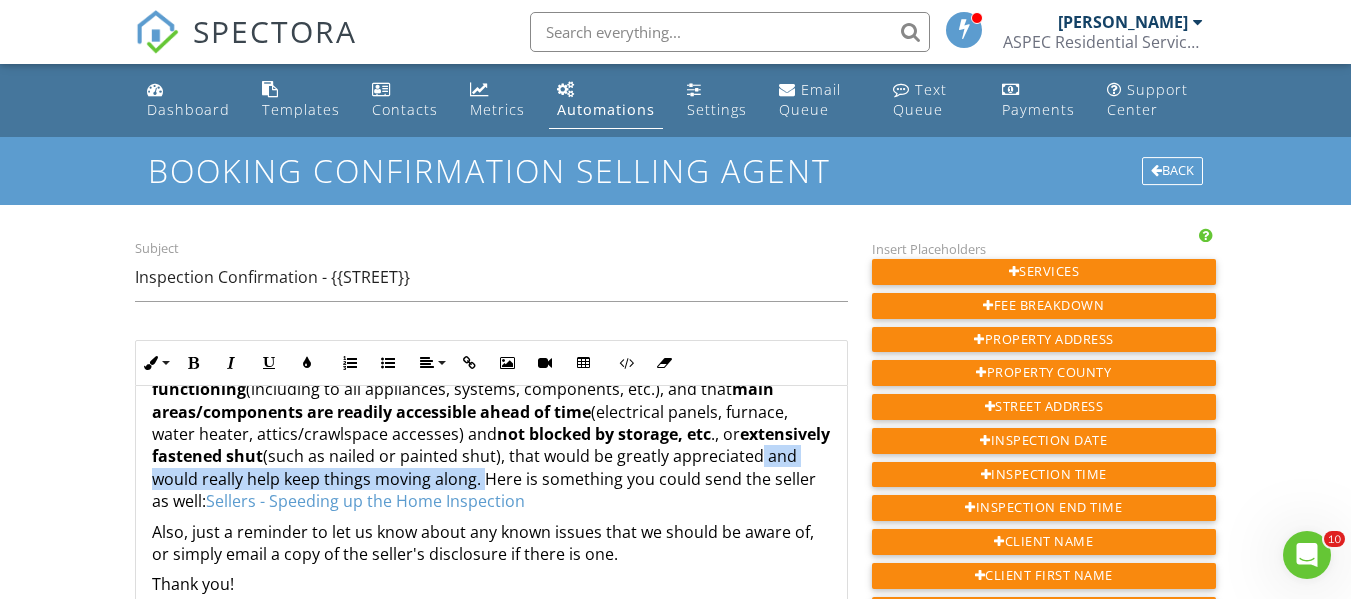 drag, startPoint x: 608, startPoint y: 481, endPoint x: 240, endPoint y: 483, distance: 368.00543 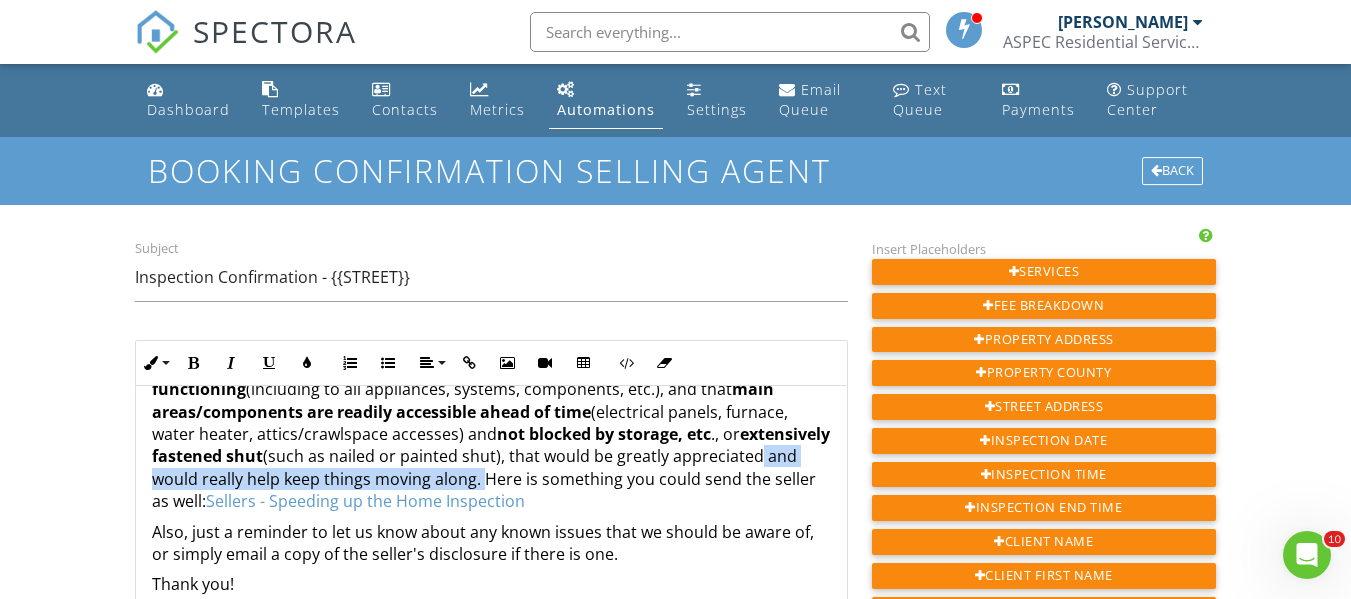 click on "If you could please ask the sellers to confirm that all  utilities are on and functioning  (including to all appliances, systems, components, etc.), and that  main areas/components are readily accessible ahead of time  (electrical panels, furnace, water heater, attics/crawlspace accesses) and  not blocked by storage, etc ., or  extensively fastened   shut  (such as nailed or painted shut), that would be greatly appreciated and would really help keep things moving along. Here is something you could send the seller as well:  Sellers - Speeding up the Home Inspection" at bounding box center [491, 434] 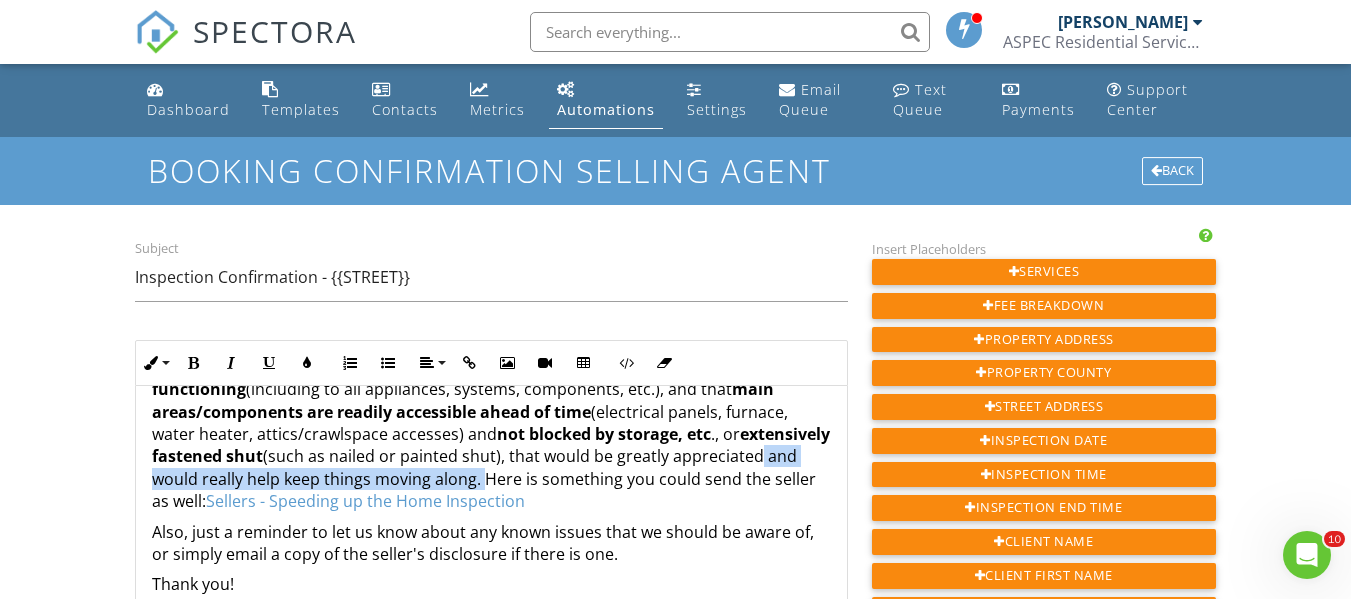 type 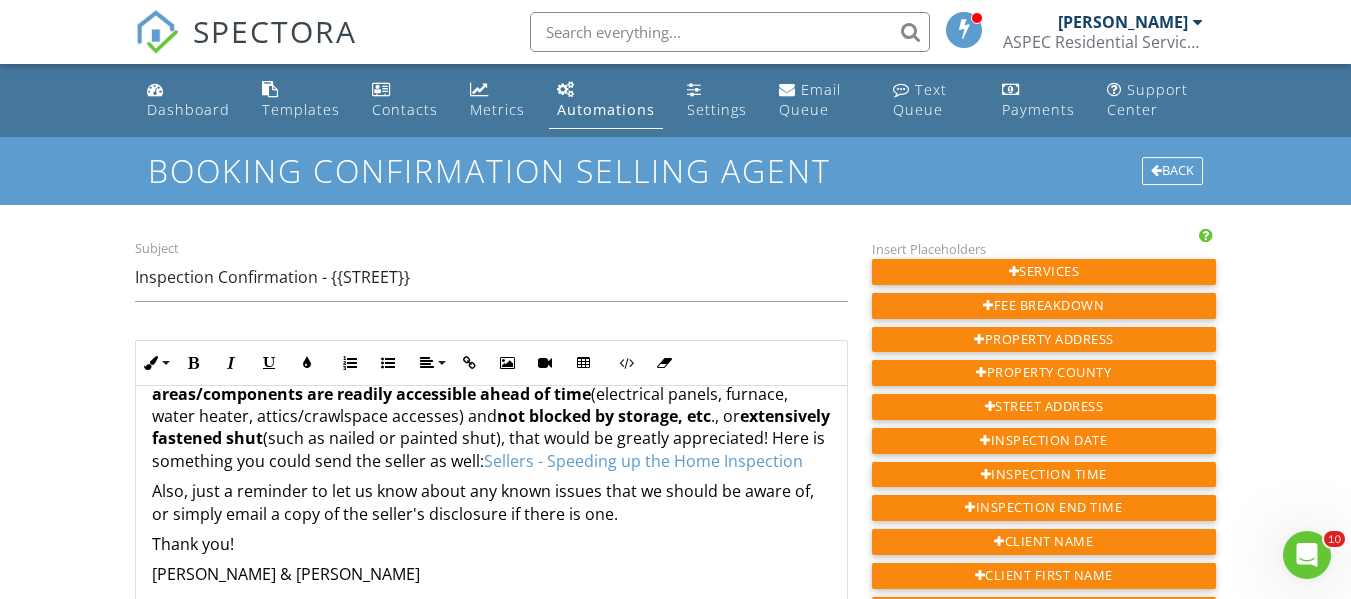 scroll, scrollTop: 100, scrollLeft: 0, axis: vertical 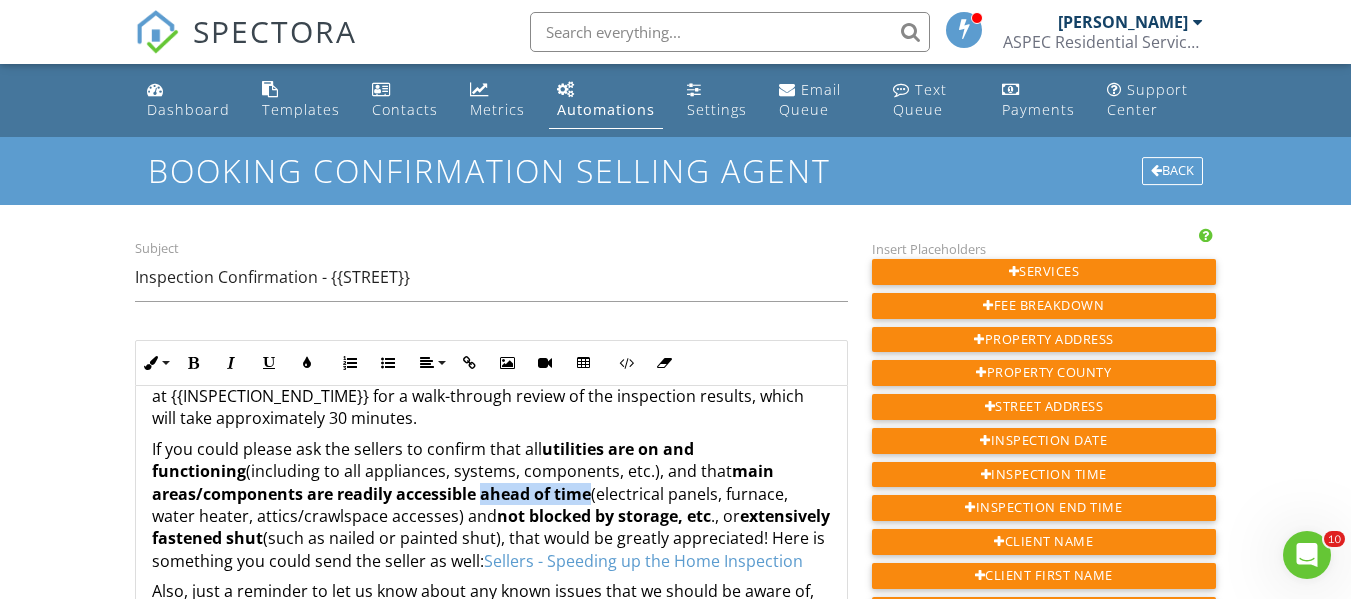 drag, startPoint x: 483, startPoint y: 492, endPoint x: 590, endPoint y: 493, distance: 107.00467 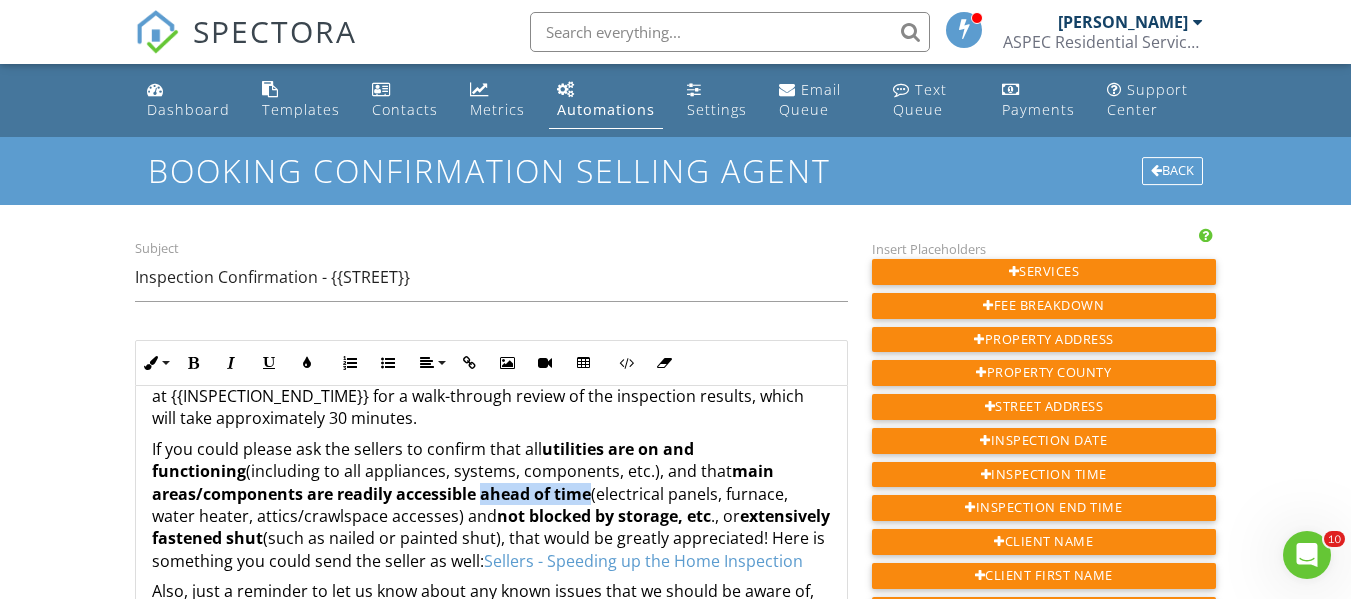 click on "main areas/components are readily accessible ahead of time" at bounding box center (463, 482) 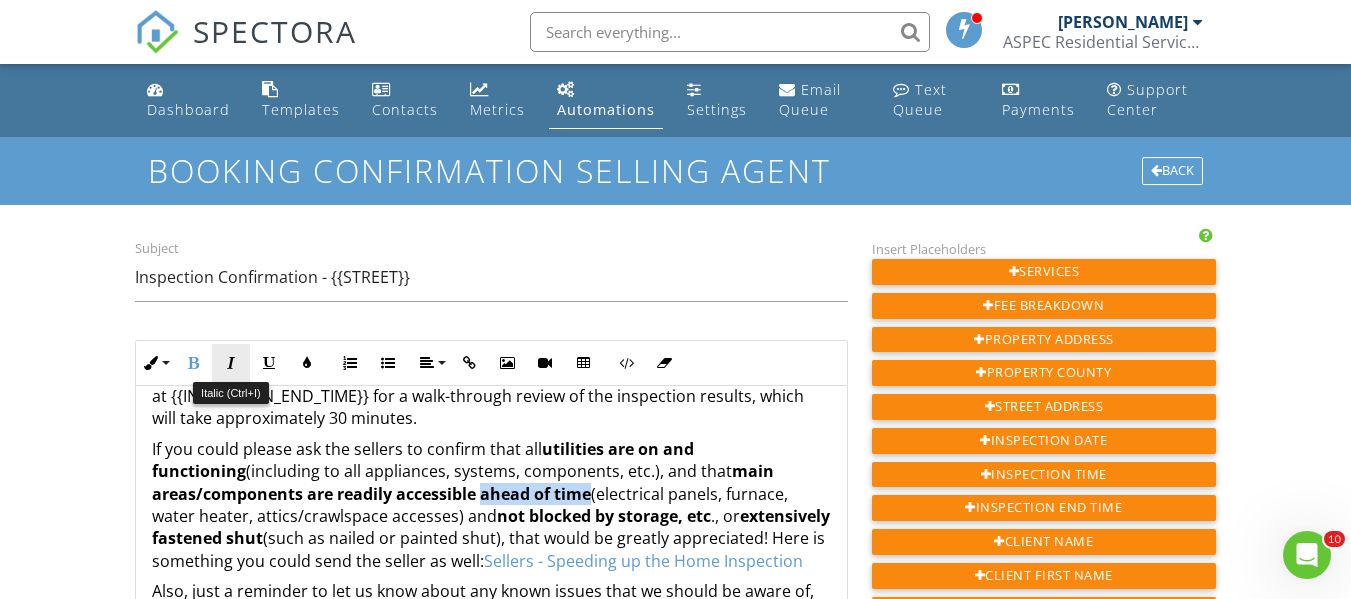 click at bounding box center [231, 363] 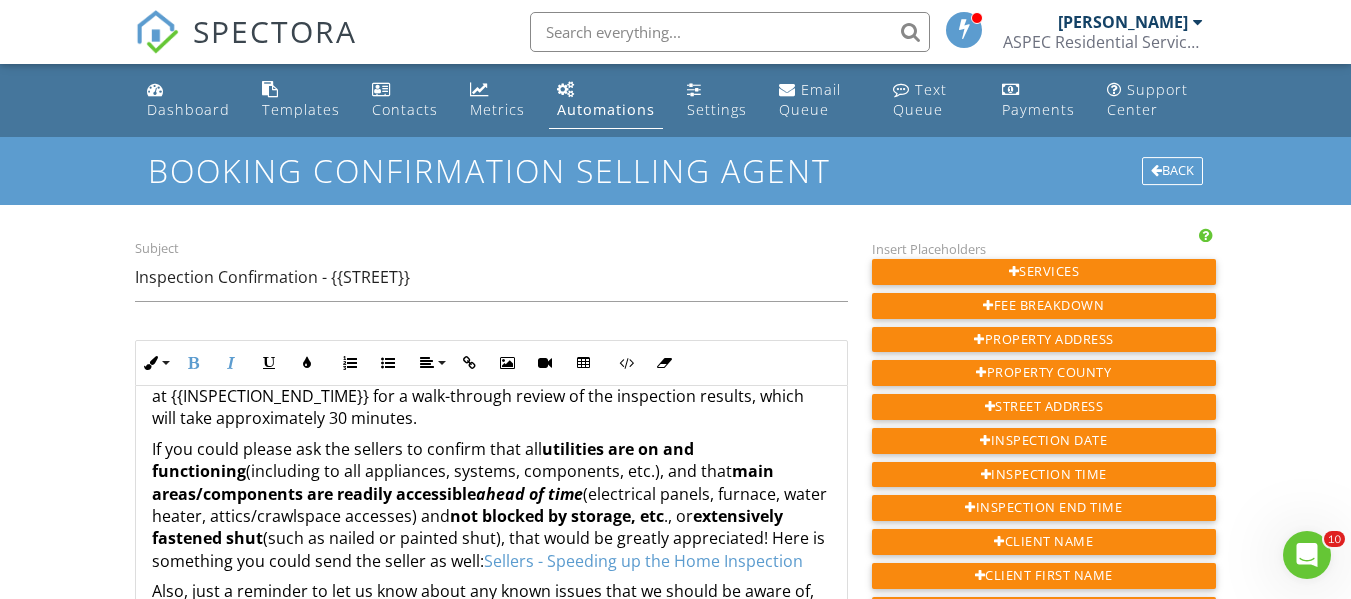 click on "If you could please ask the sellers to confirm that all  utilities are on and functioning  (including to all appliances, systems, components, etc.), and that  main areas/components are readily accessible  ahead of time  (electrical panels, furnace, water heater, attics/crawlspace accesses) and  not blocked by storage, etc ., or  extensively fastened   shut  (such as nailed or painted shut), that would be greatly appreciated! Here is something you could send the seller as well:  Sellers - Speeding up the Home Inspection" at bounding box center [491, 505] 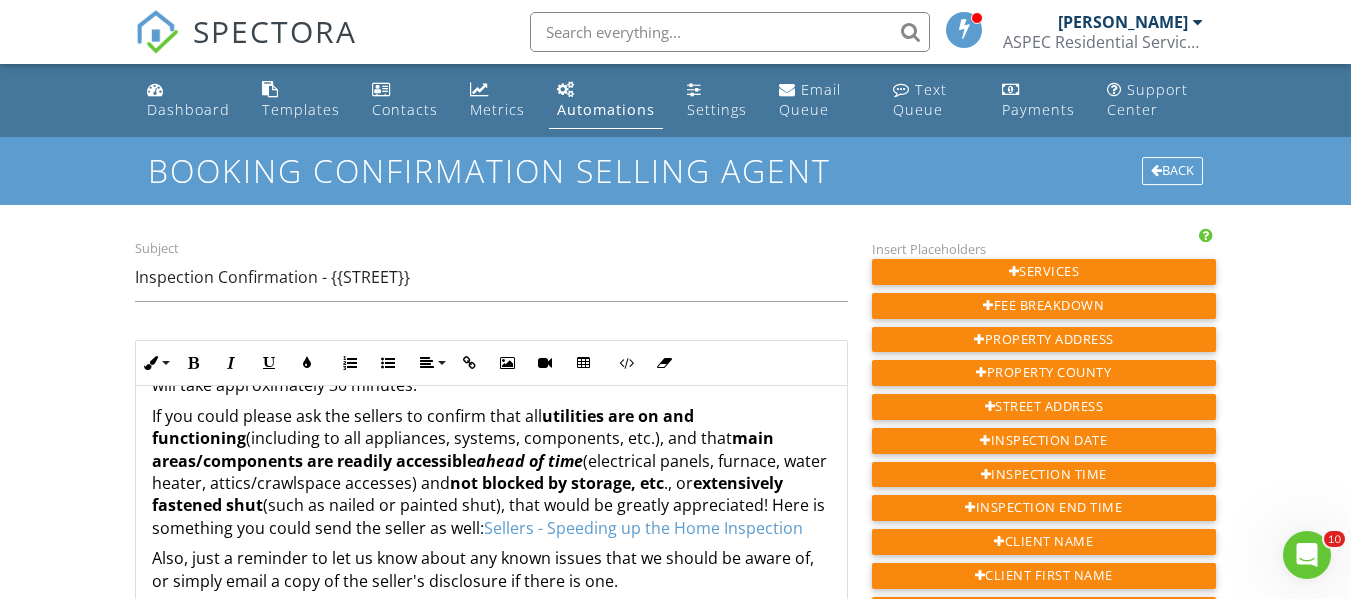 scroll, scrollTop: 100, scrollLeft: 0, axis: vertical 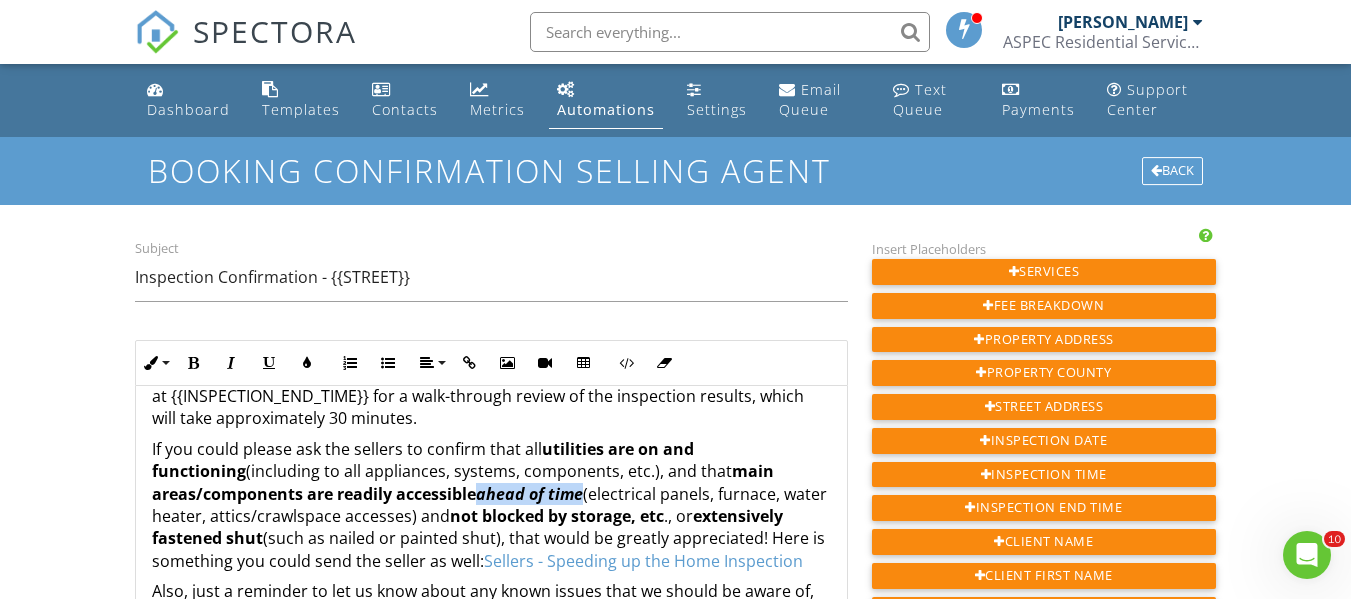 drag, startPoint x: 586, startPoint y: 497, endPoint x: 484, endPoint y: 498, distance: 102.0049 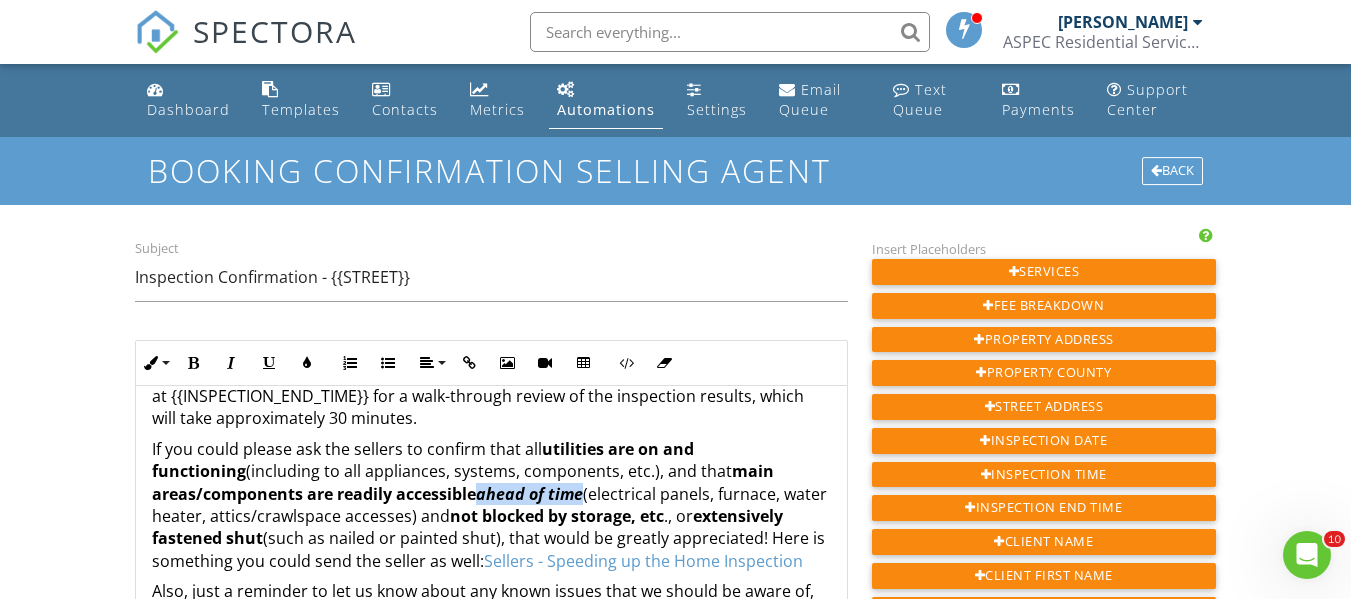 click on "ahead of time" at bounding box center (529, 494) 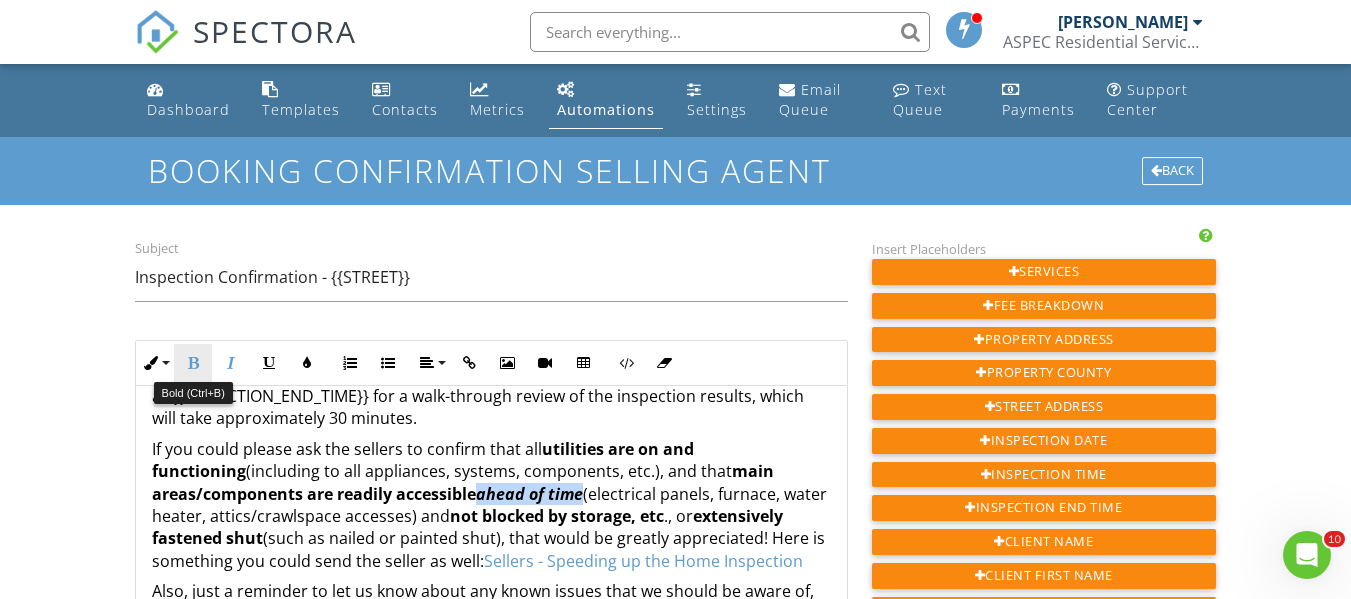 click at bounding box center [193, 363] 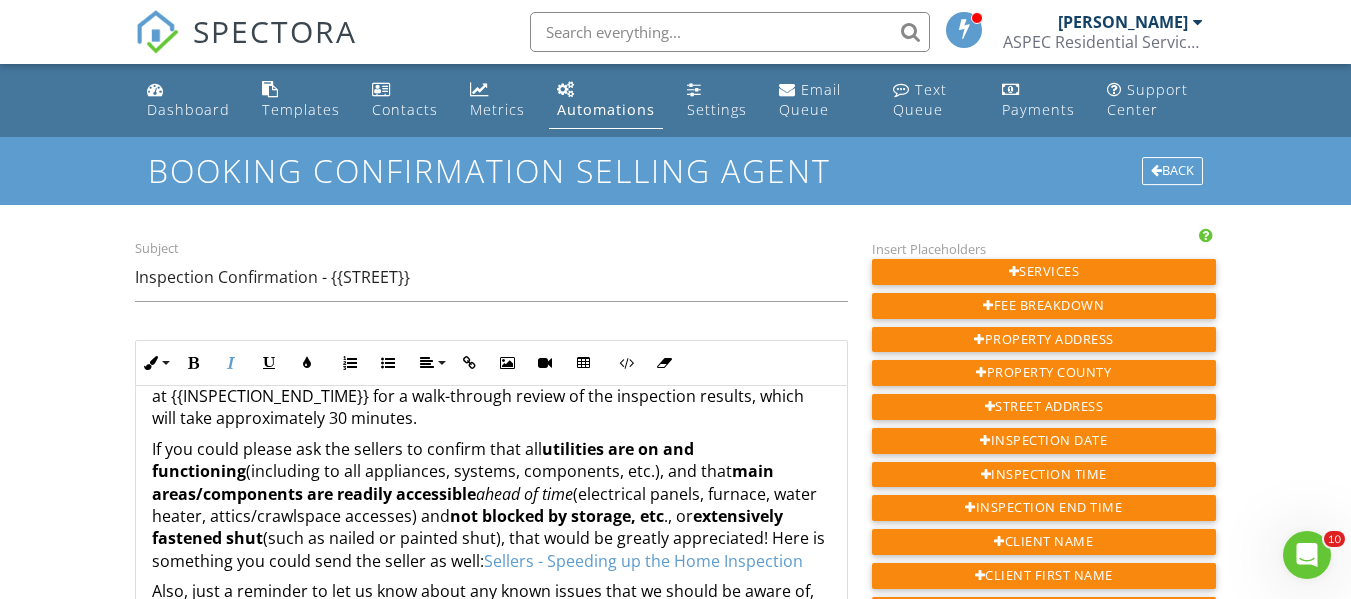 click on "main areas/components are readily accessible" at bounding box center [463, 482] 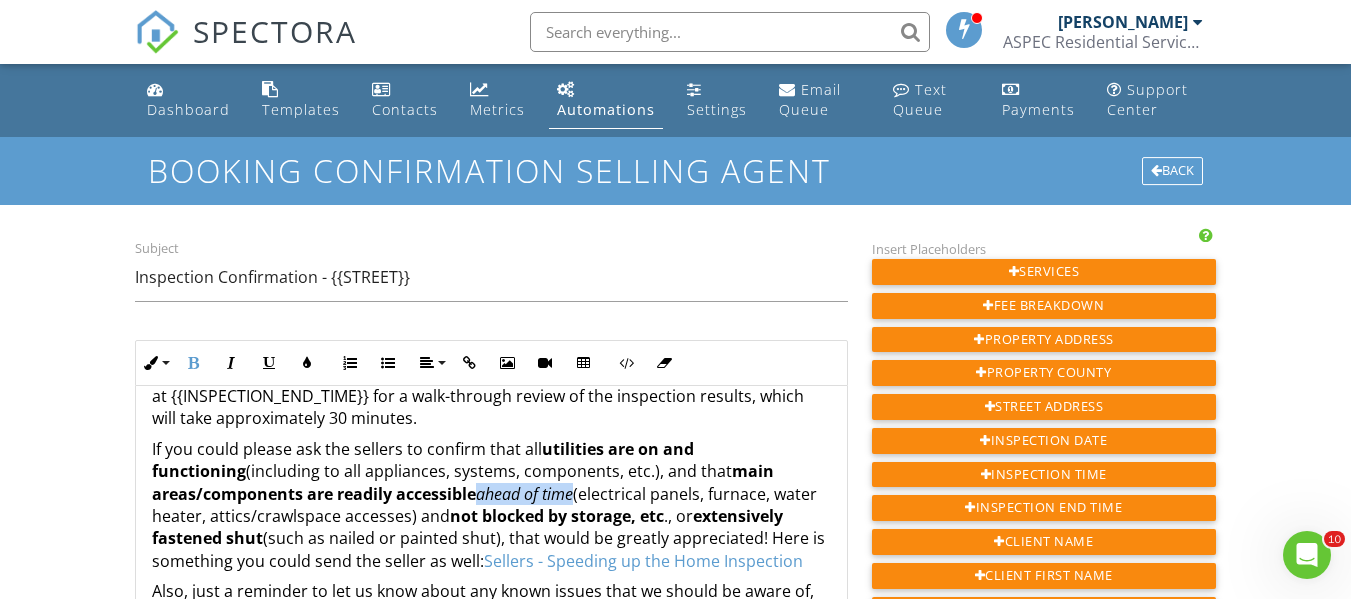 drag, startPoint x: 577, startPoint y: 492, endPoint x: 478, endPoint y: 491, distance: 99.00505 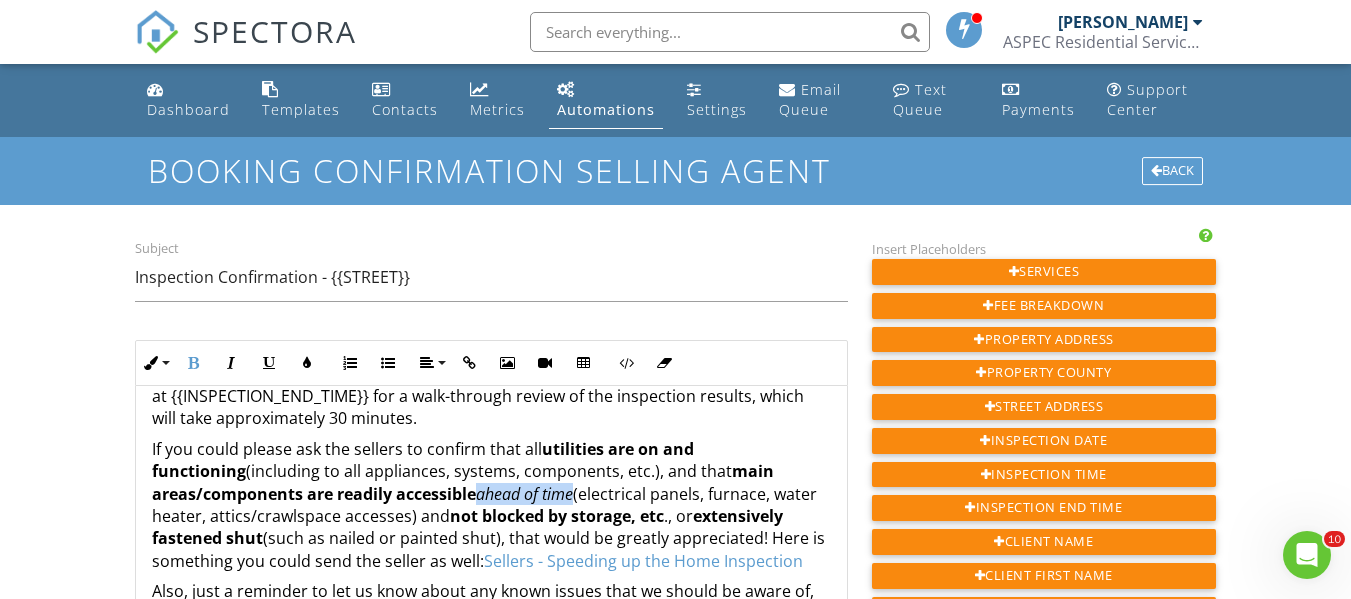click on "If you could please ask the sellers to confirm that all  utilities are on and functioning  (including to all appliances, systems, components, etc.), and that  main areas/components are readily accessible  ahead of time  (electrical panels, furnace, water heater, attics/crawlspace accesses) and  not blocked by storage, etc ., or  extensively fastened   shut  (such as nailed or painted shut), that would be greatly appreciated! Here is something you could send the seller as well:  Sellers - Speeding up the Home Inspection" at bounding box center (491, 505) 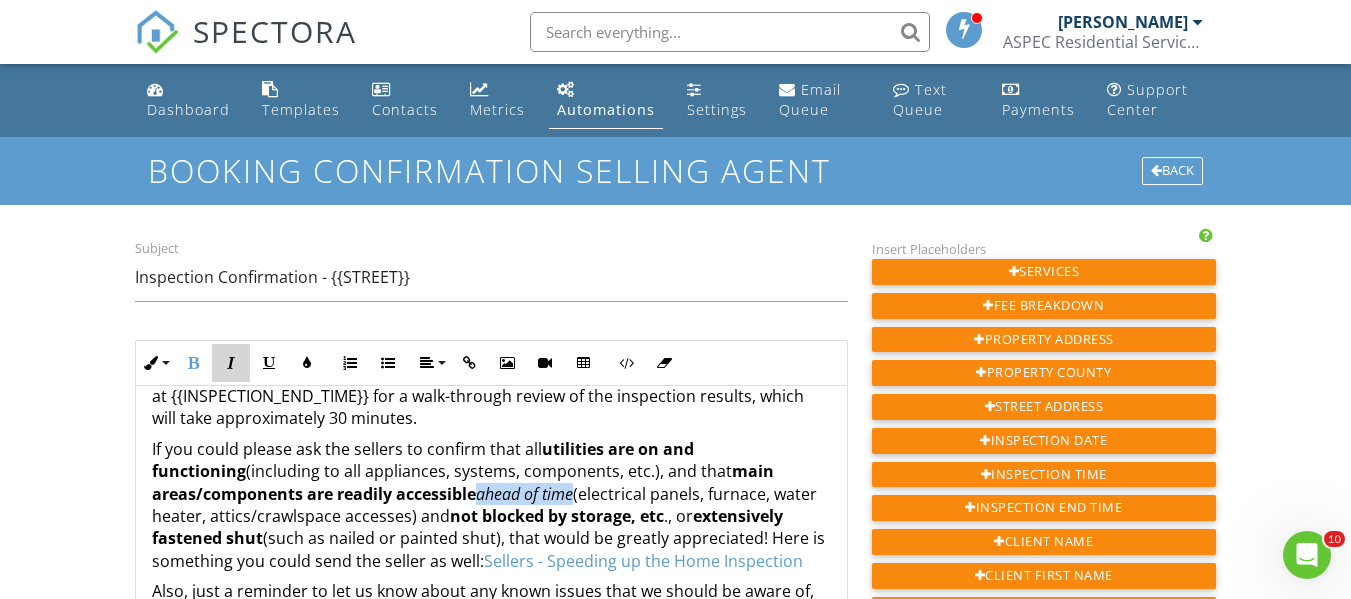 click on "Italic" at bounding box center (231, 363) 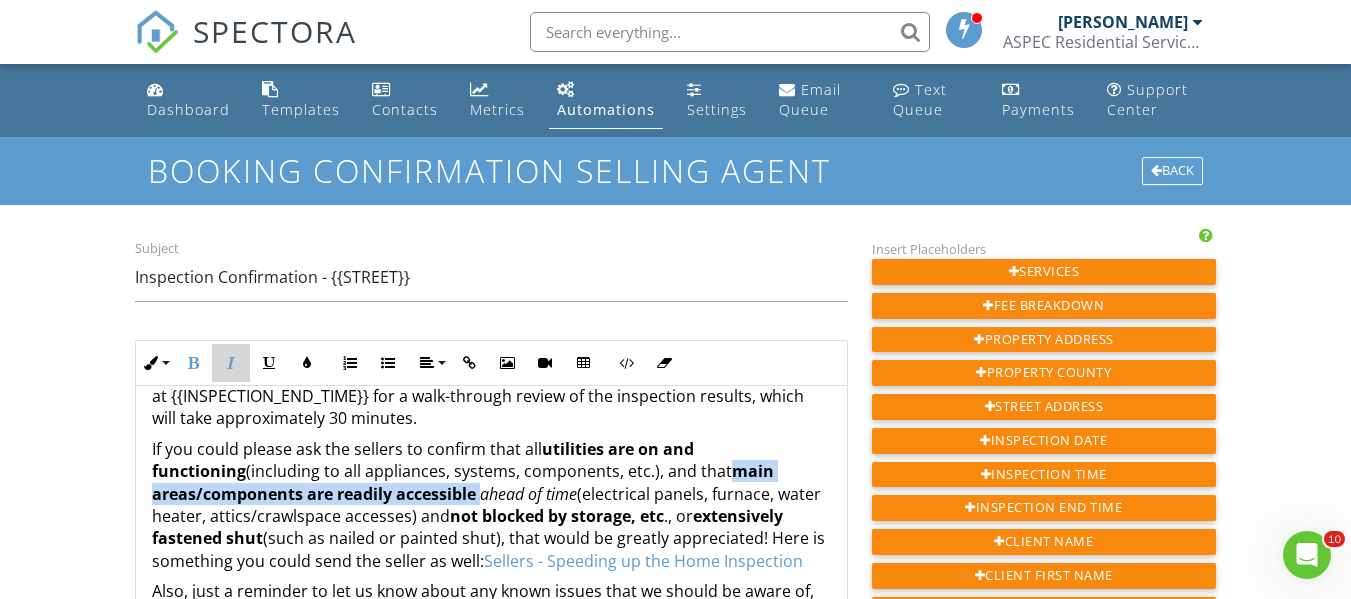 click at bounding box center (231, 363) 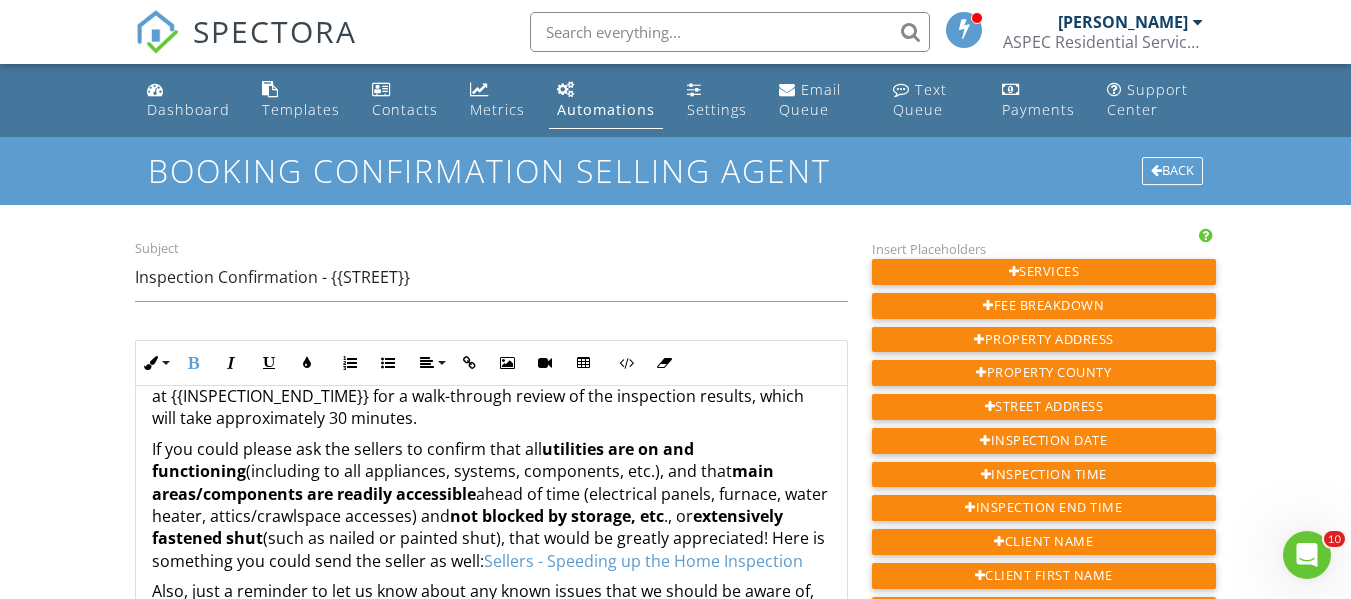 click on "If you could please ask the sellers to confirm that all  utilities are on and functioning  (including to all appliances, systems, components, etc.), and that  main areas/components are readily accessible  ahead of time (electrical panels, furnace, water heater, attics/crawlspace accesses) and  not blocked by storage, etc ., or  extensively fastened   shut  (such as nailed or painted shut), that would be greatly appreciated! Here is something you could send the seller as well:  Sellers - Speeding up the Home Inspection" at bounding box center [491, 505] 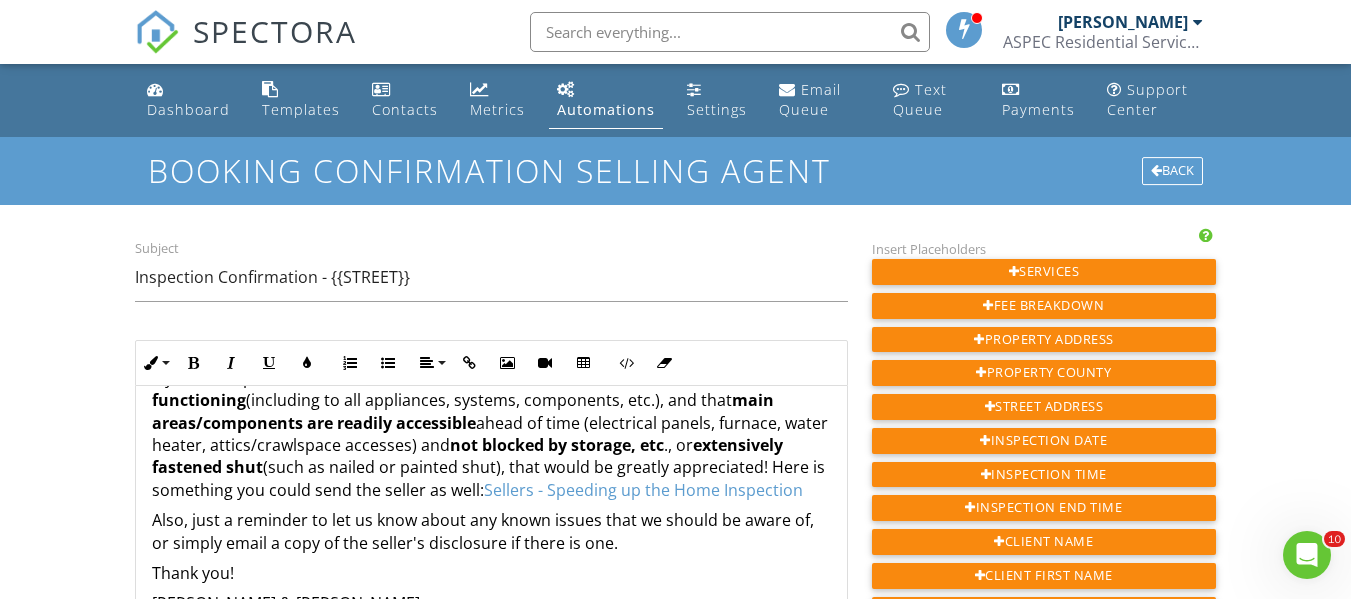 scroll, scrollTop: 200, scrollLeft: 0, axis: vertical 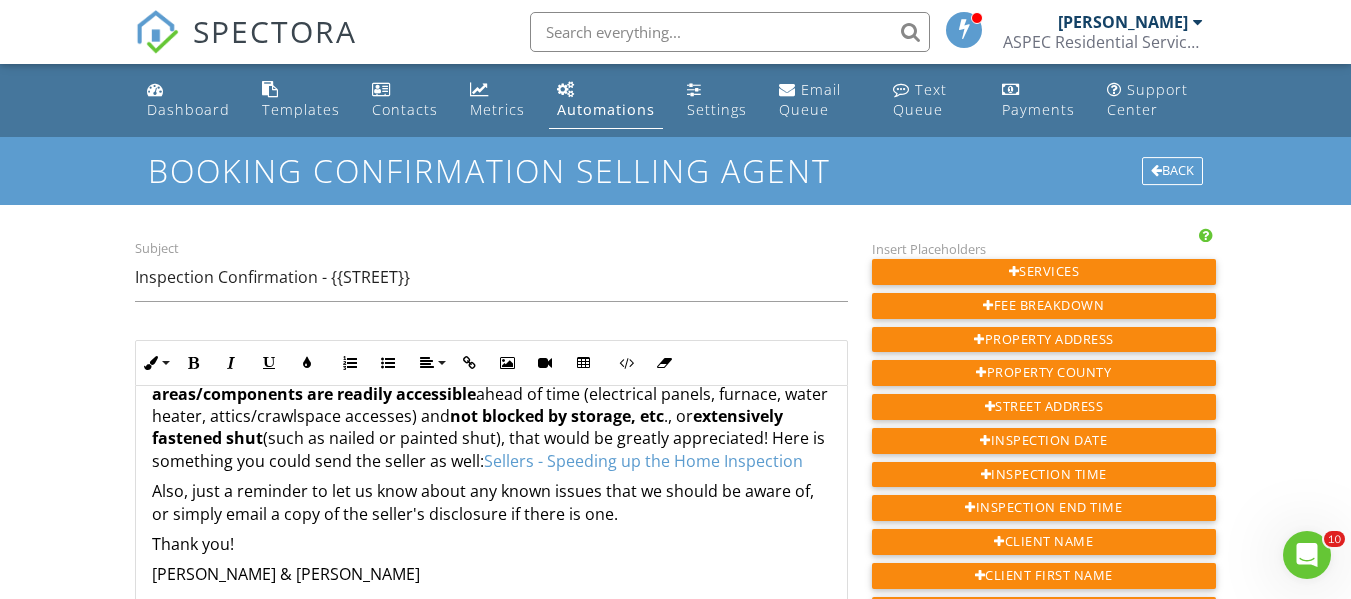 click on "If you could please ask the sellers to confirm that all  utilities are on and functioning  (including to all appliances, systems, components, etc.), and that  main areas/components are readily accessible  ahead of time (electrical panels, furnace, water heater, attics/crawlspace accesses) and  not blocked by storage, etc ., or  extensively fastened   shut  (such as nailed or painted shut), that would be greatly appreciated! Here is something you could send the seller as well:  Sellers - Speeding up the Home Inspection" at bounding box center [491, 405] 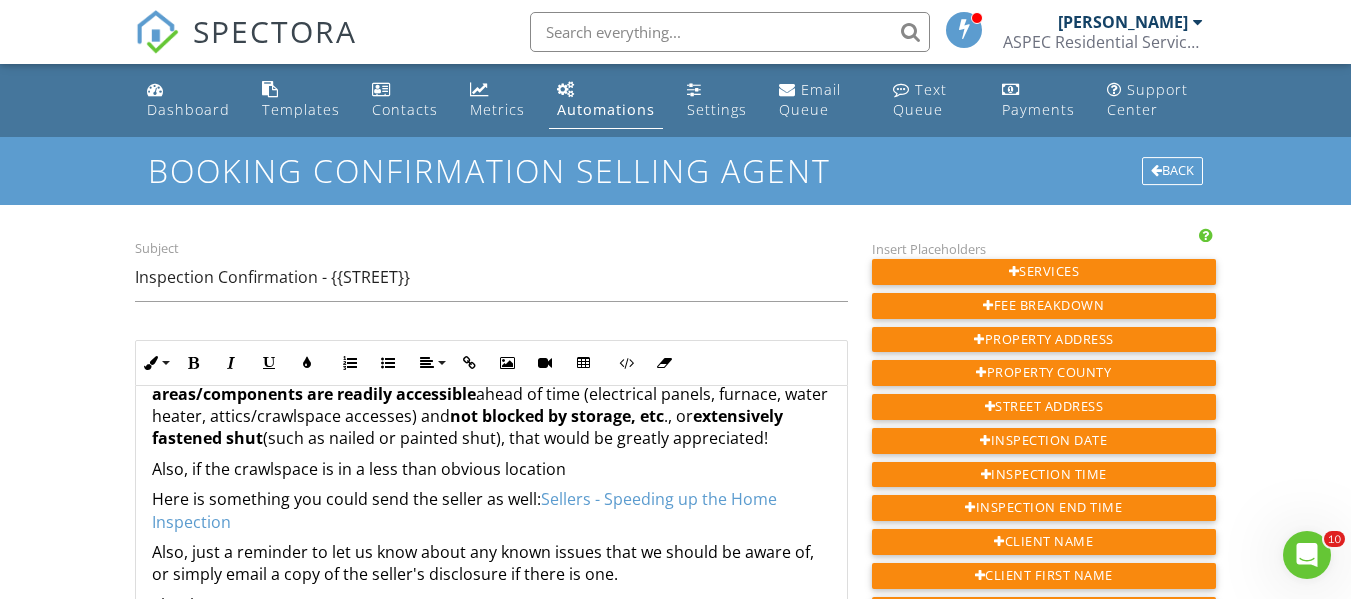 click on "Also, if the crawlspace is in a less than obvious location" at bounding box center (491, 469) 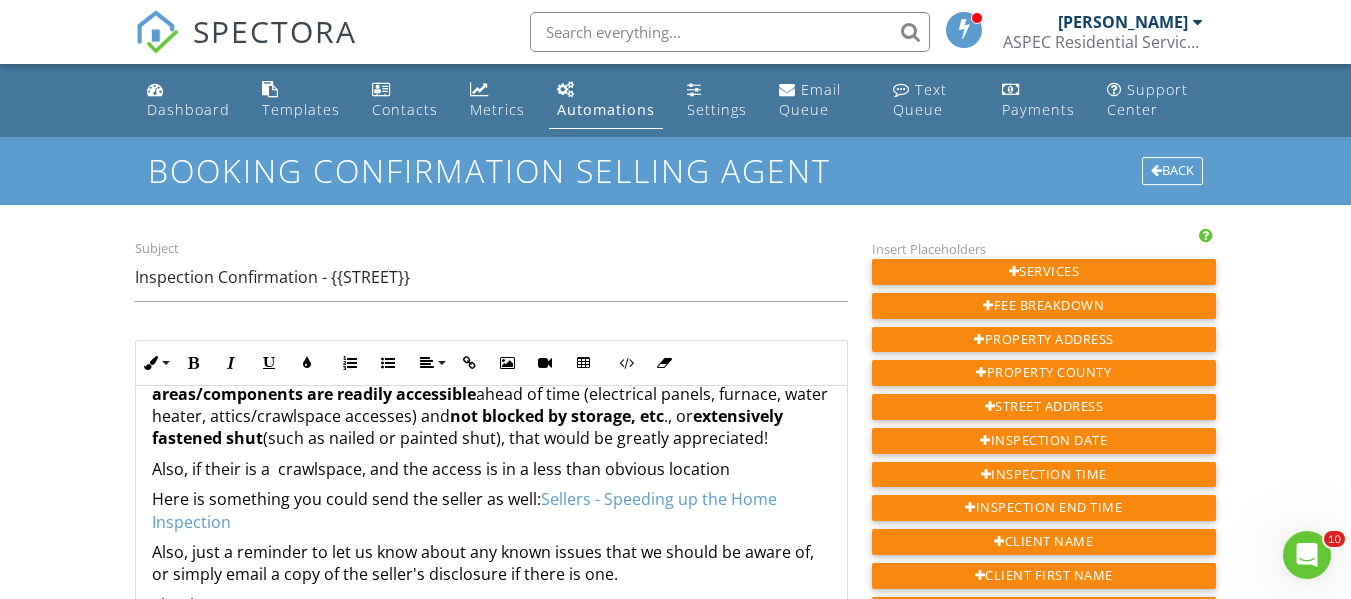 click on "Also, if their is a  crawlspace, and the access is in a less than obvious location" at bounding box center [491, 469] 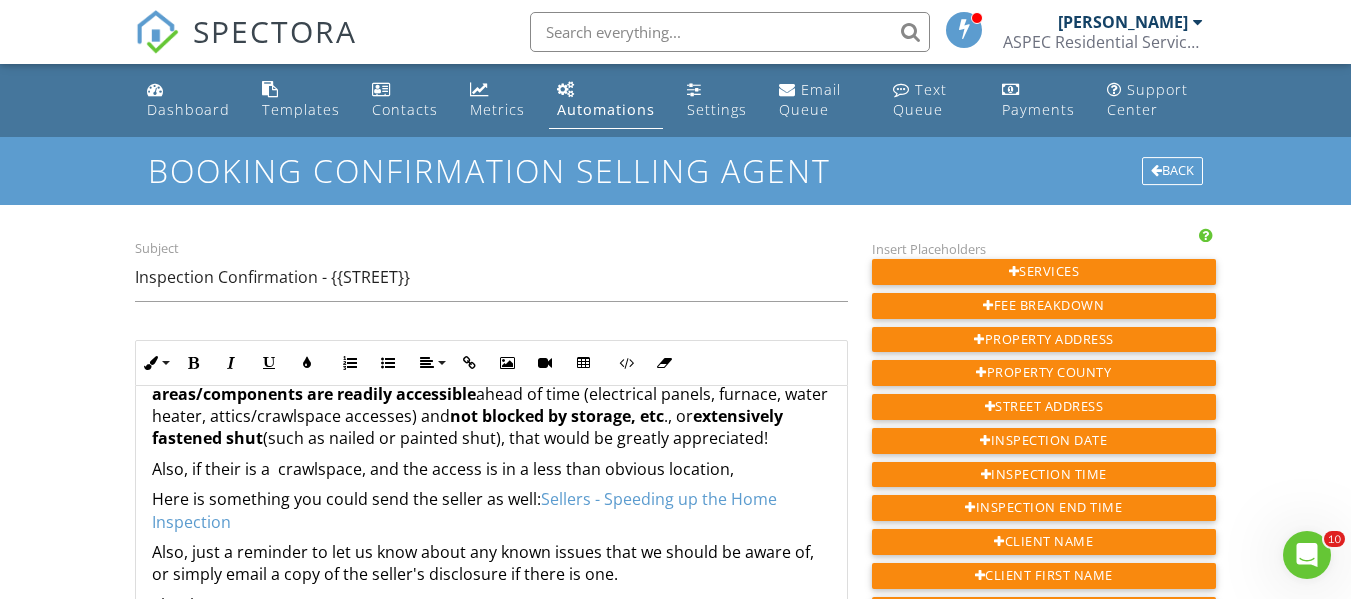 click on "Also, if their is a  crawlspace, and the access is in a less than obvious location," at bounding box center (491, 469) 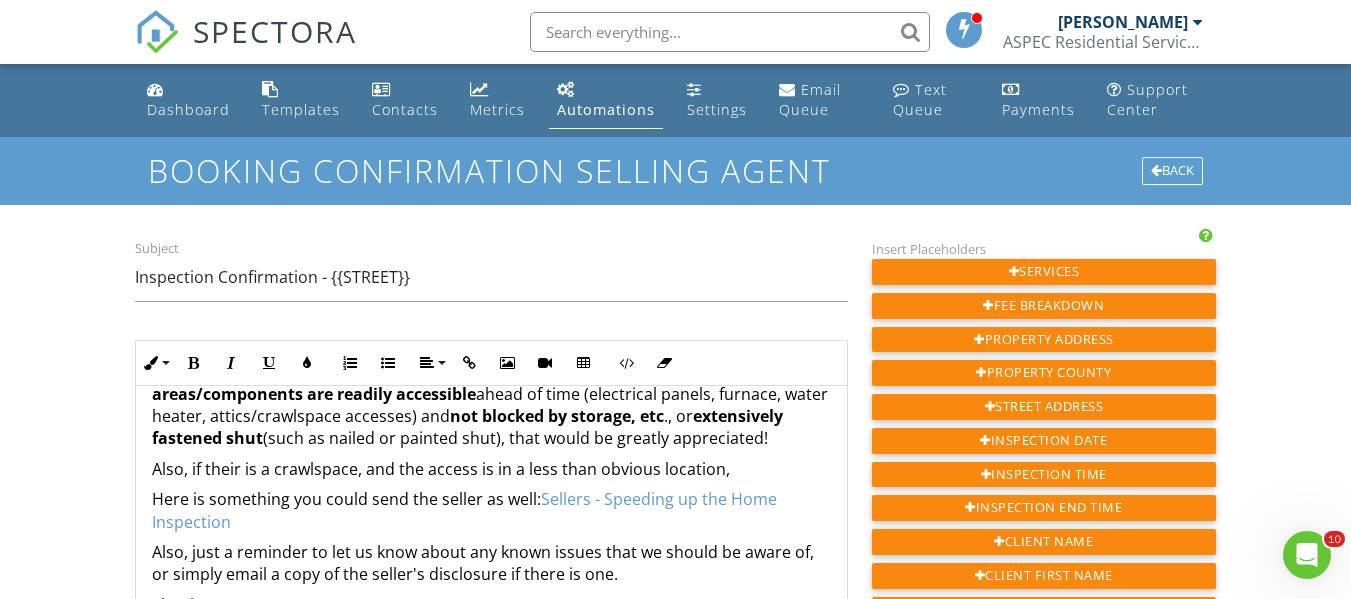 click on "Also, if their is a crawlspace, and the access is in a less than obvious location," at bounding box center (491, 469) 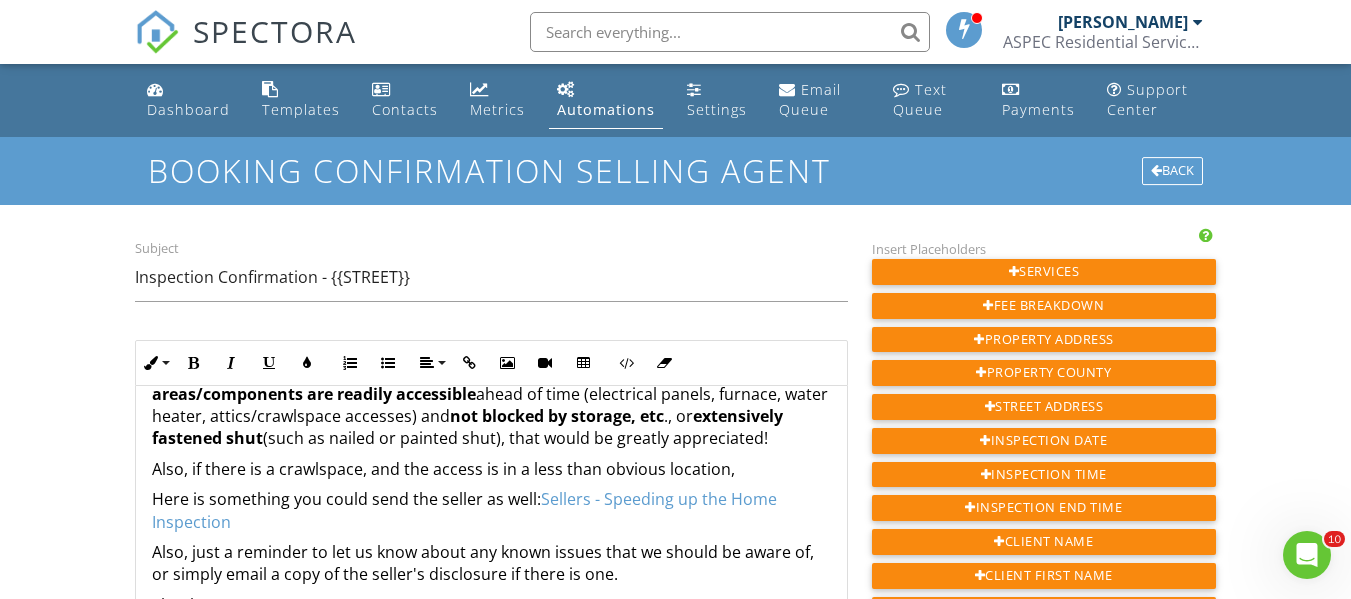 click on "Also, if there is a crawlspace, and the access is in a less than obvious location," at bounding box center (491, 469) 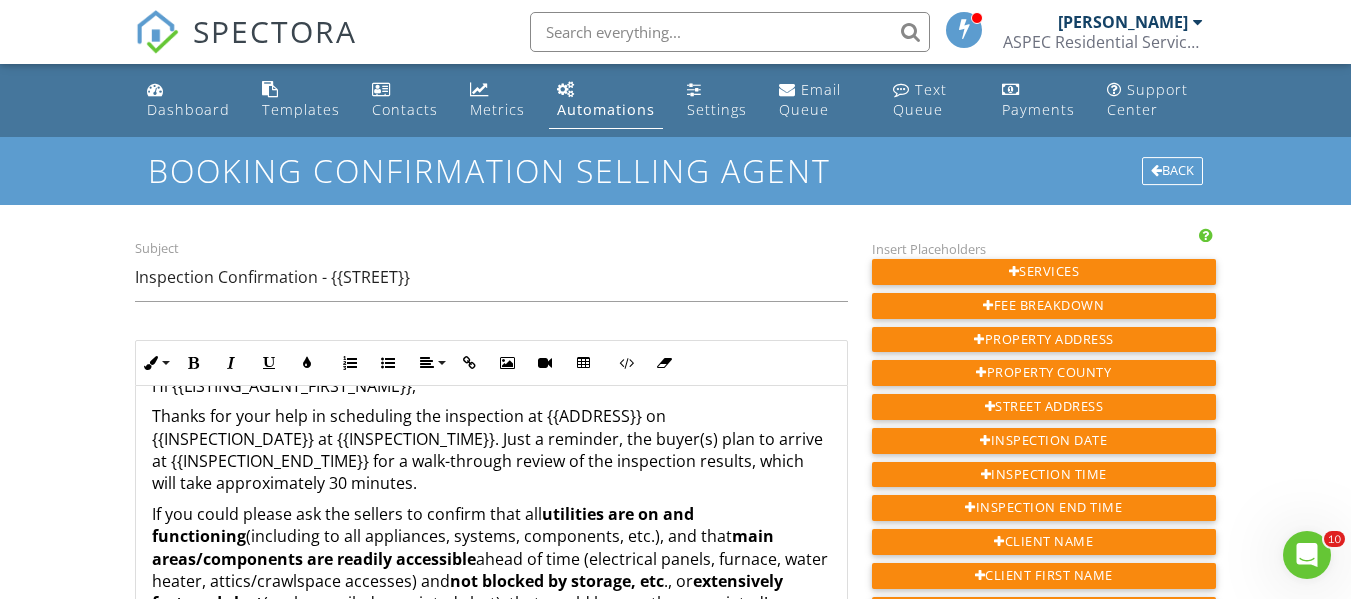 scroll, scrollTop: 0, scrollLeft: 0, axis: both 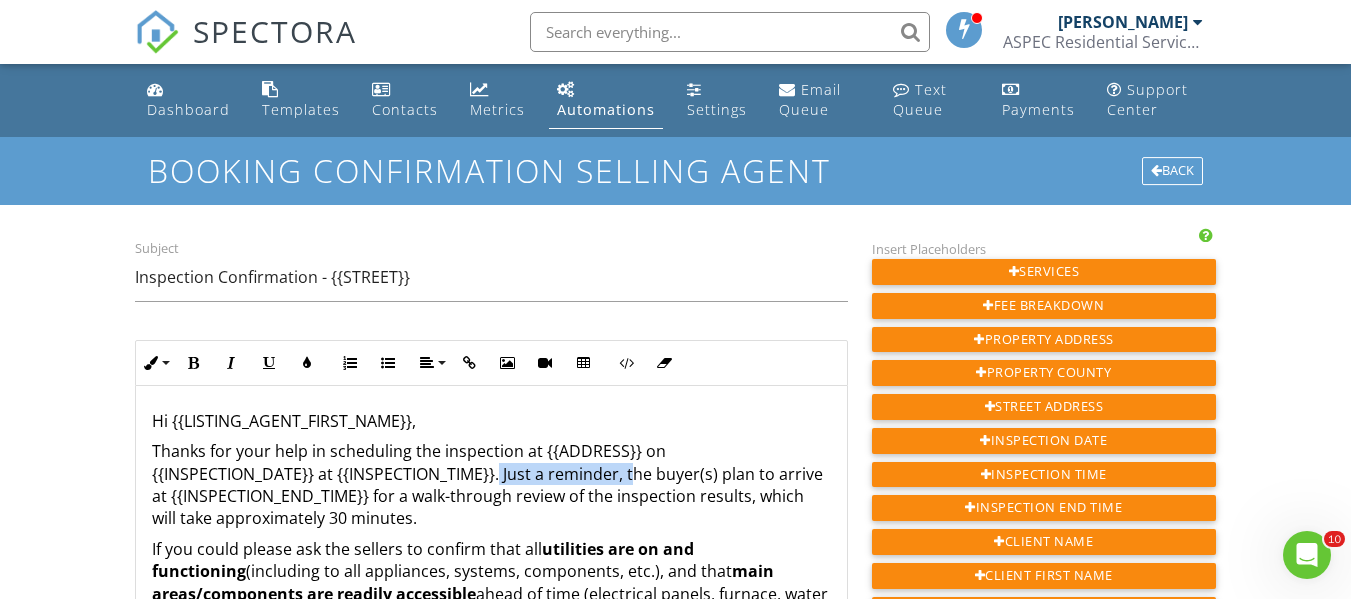 drag, startPoint x: 632, startPoint y: 471, endPoint x: 502, endPoint y: 471, distance: 130 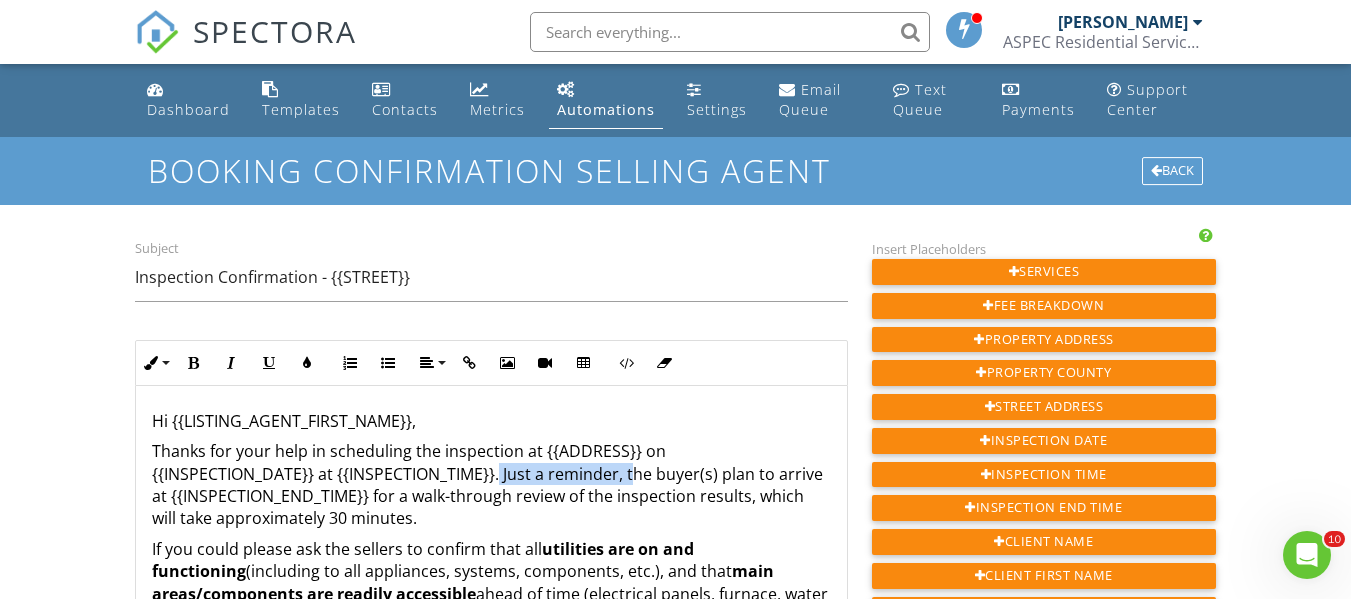 click on "Thanks for your help in scheduling the inspection at {{ADDRESS}} on {{INSPECTION_DATE}} at {{INSPECTION_TIME}}. Just a reminder, the buyer(s) plan to arrive at {{INSPECTION_END_TIME}} for a walk-through review of the inspection results, which will take approximately 30 minutes." at bounding box center (491, 485) 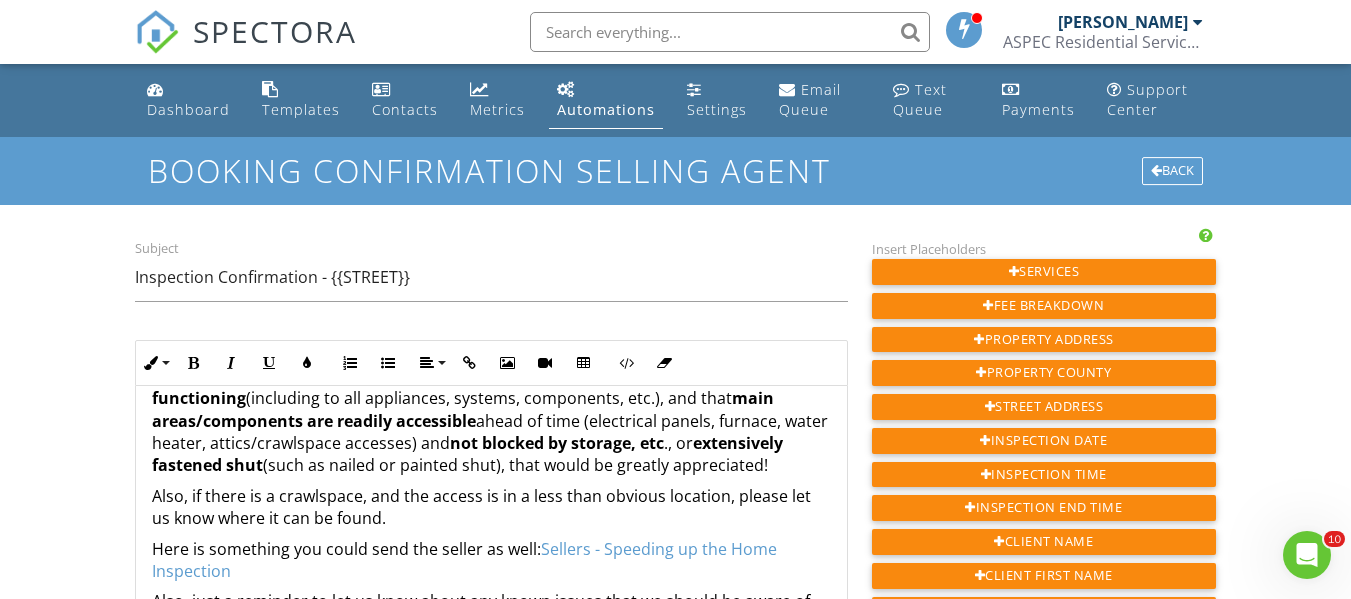 scroll, scrollTop: 200, scrollLeft: 0, axis: vertical 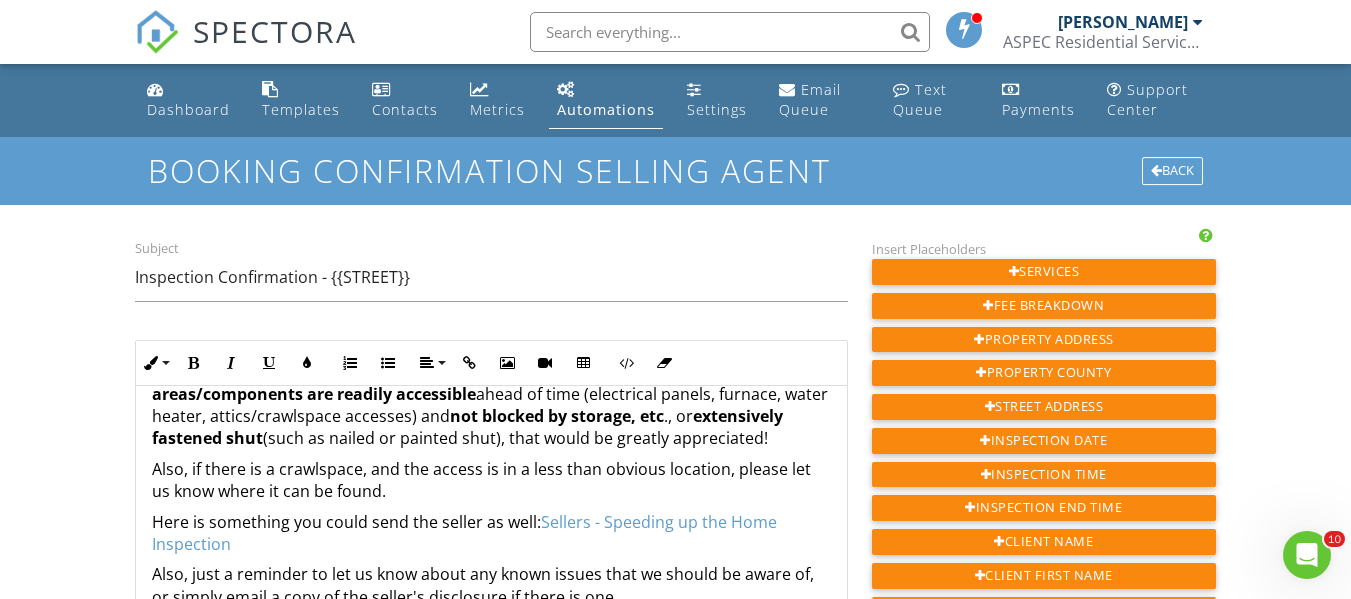 click on "Also, if there is a crawlspace, and the access is in a less than obvious location, please let us know where it can be found." at bounding box center (491, 480) 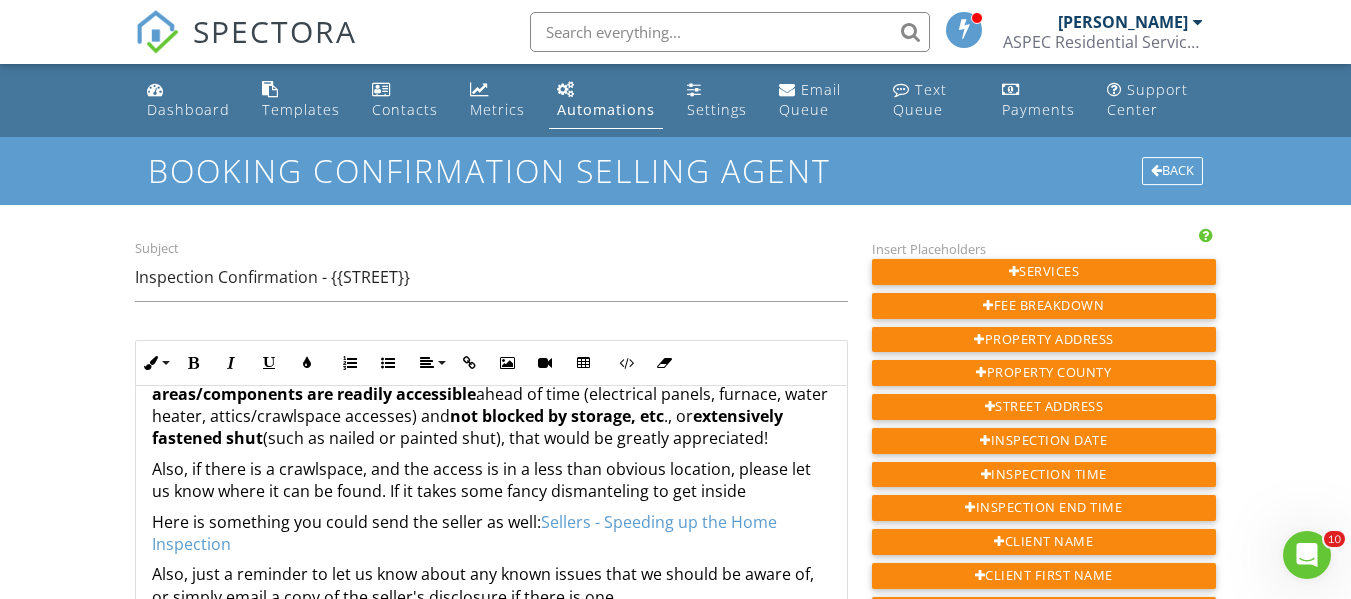 click on "Also, if there is a crawlspace, and the access is in a less than obvious location, please let us know where it can be found. If it takes some fancy dismanteling to get inside" at bounding box center (491, 480) 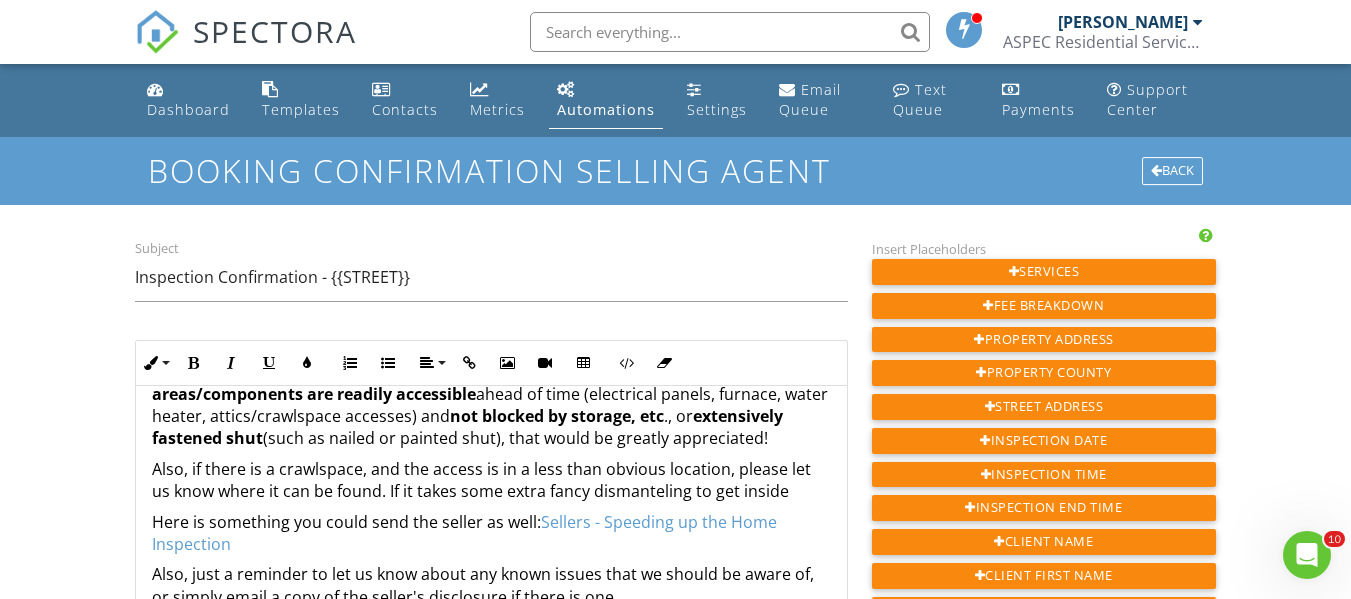 click on "Also, if there is a crawlspace, and the access is in a less than obvious location, please let us know where it can be found. If it takes some extra fancy dismanteling to get inside" at bounding box center (491, 480) 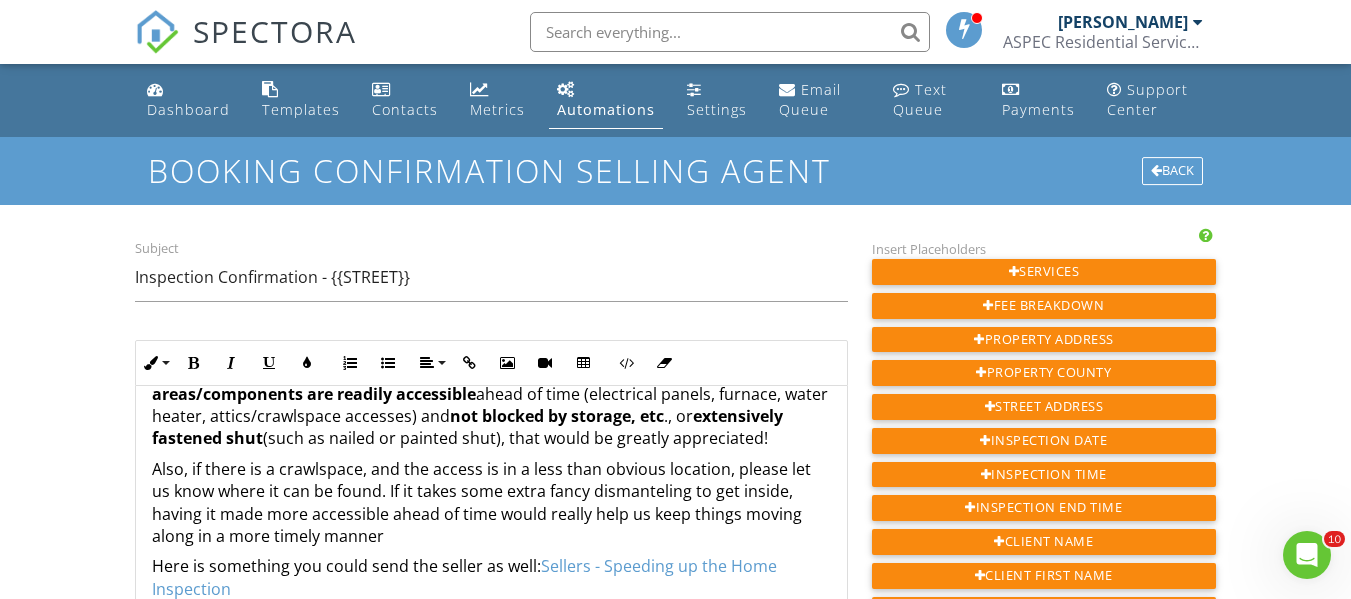 click on "Also, if there is a crawlspace, and the access is in a less than obvious location, please let us know where it can be found. If it takes some extra fancy dismanteling to get inside, having it made more accessible ahead of time would really help us keep things moving along in a more timely manner" at bounding box center [491, 503] 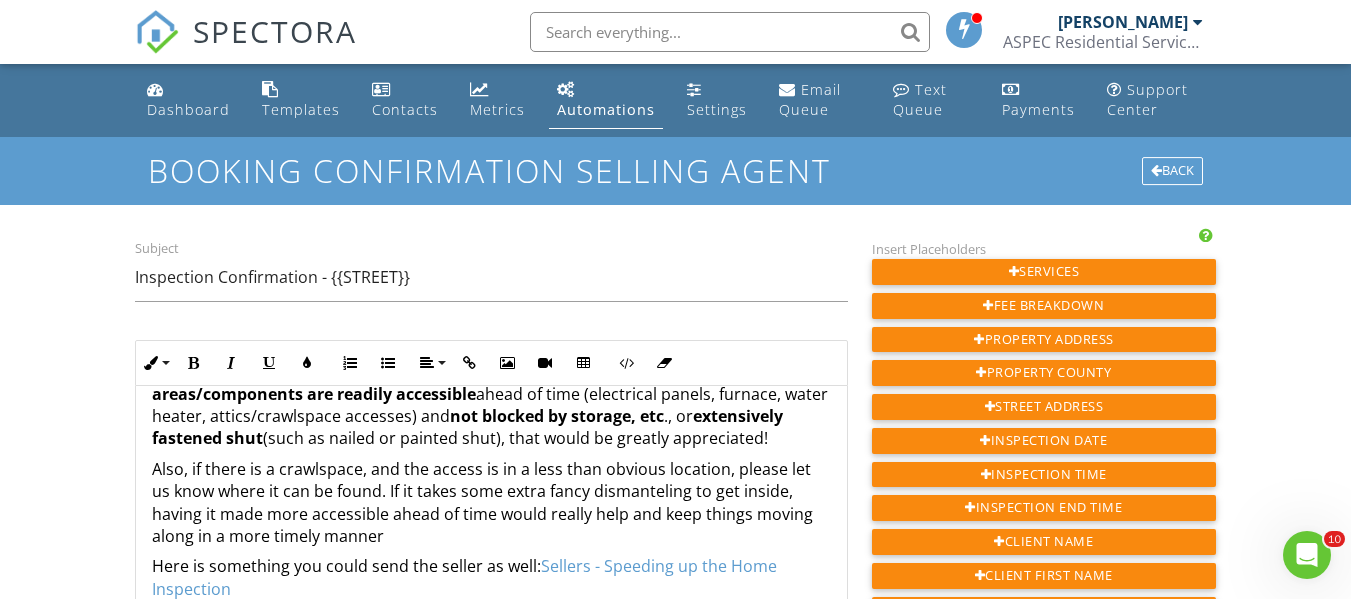 click on "Also, if there is a crawlspace, and the access is in a less than obvious location, please let us know where it can be found. If it takes some extra fancy dismanteling to get inside, having it made more accessible ahead of time would really help and keep things moving along in a more timely manner" at bounding box center [491, 503] 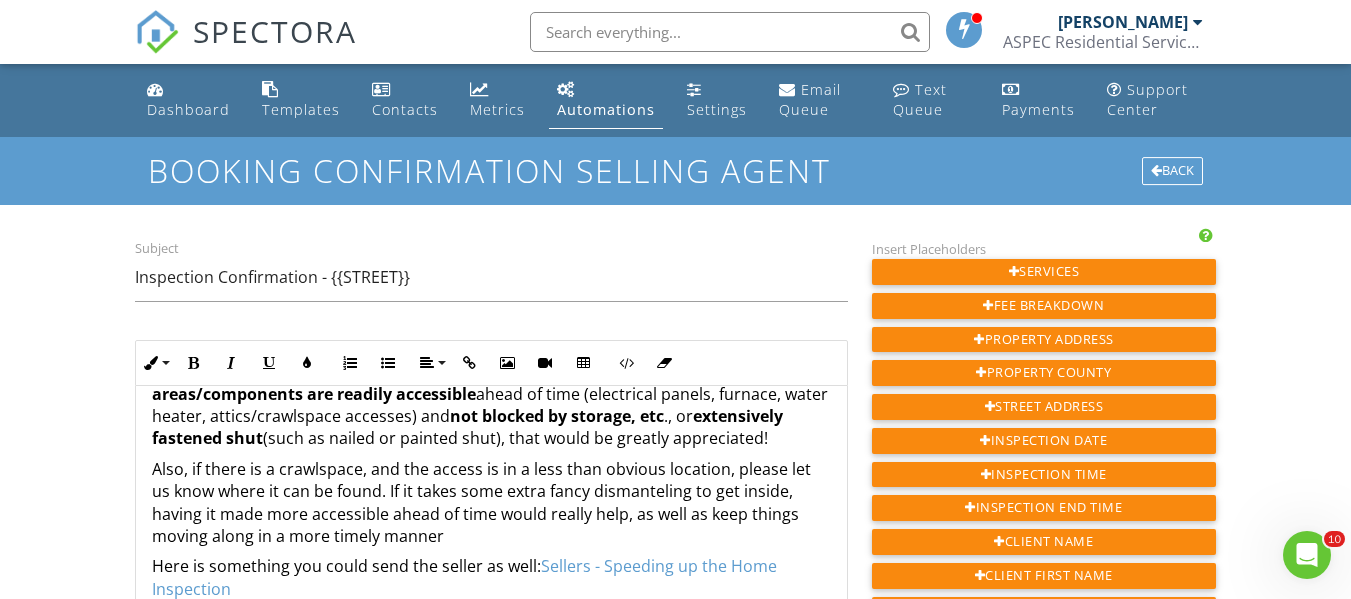 click on "Also, if there is a crawlspace, and the access is in a less than obvious location, please let us know where it can be found. If it takes some extra fancy dismanteling to get inside, having it made more accessible ahead of time would really help, as well as keep things moving along in a more timely manner" at bounding box center [491, 503] 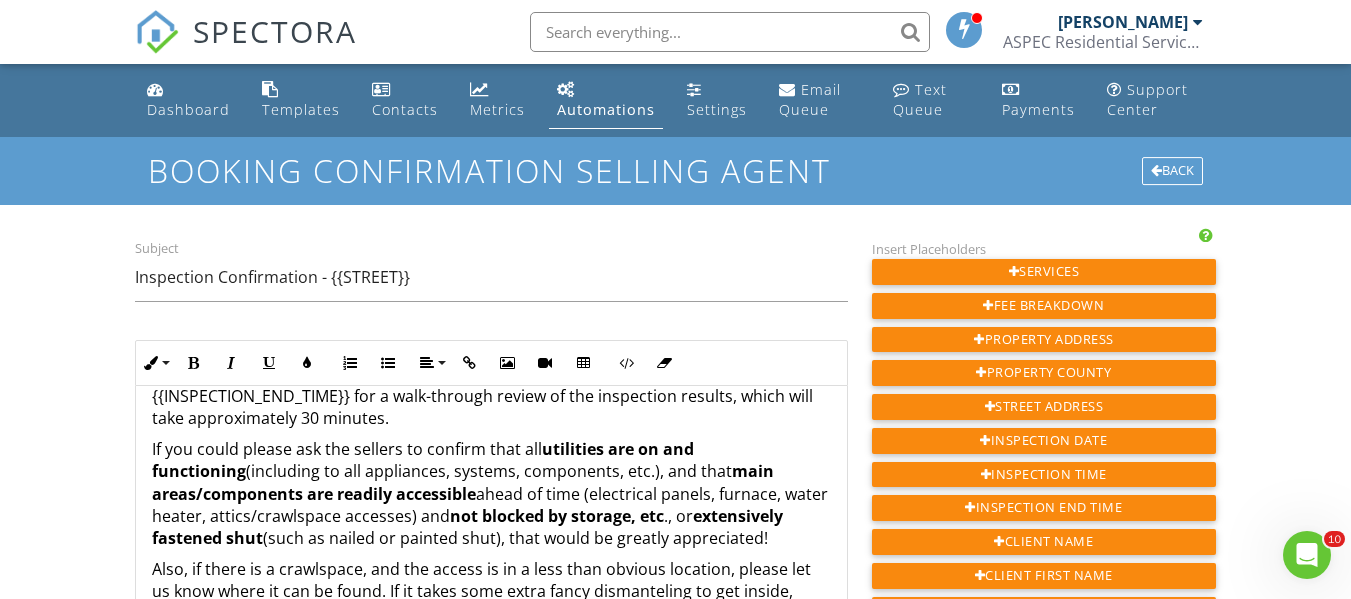 scroll, scrollTop: 200, scrollLeft: 0, axis: vertical 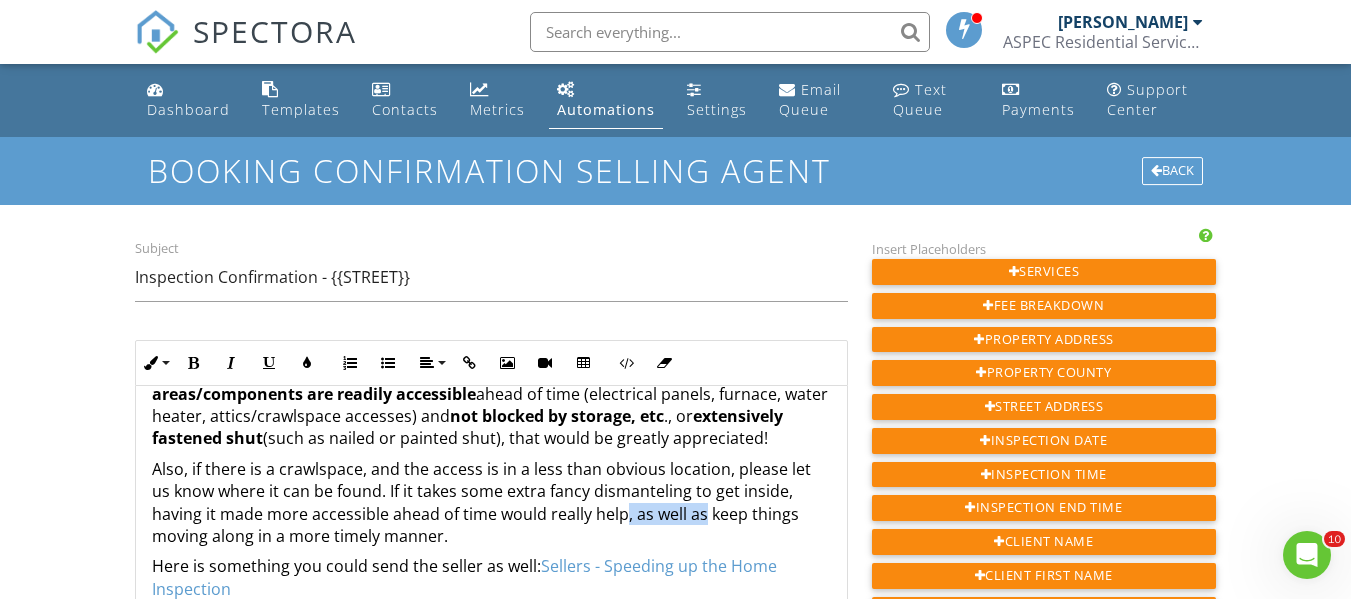 drag, startPoint x: 704, startPoint y: 540, endPoint x: 622, endPoint y: 543, distance: 82.05486 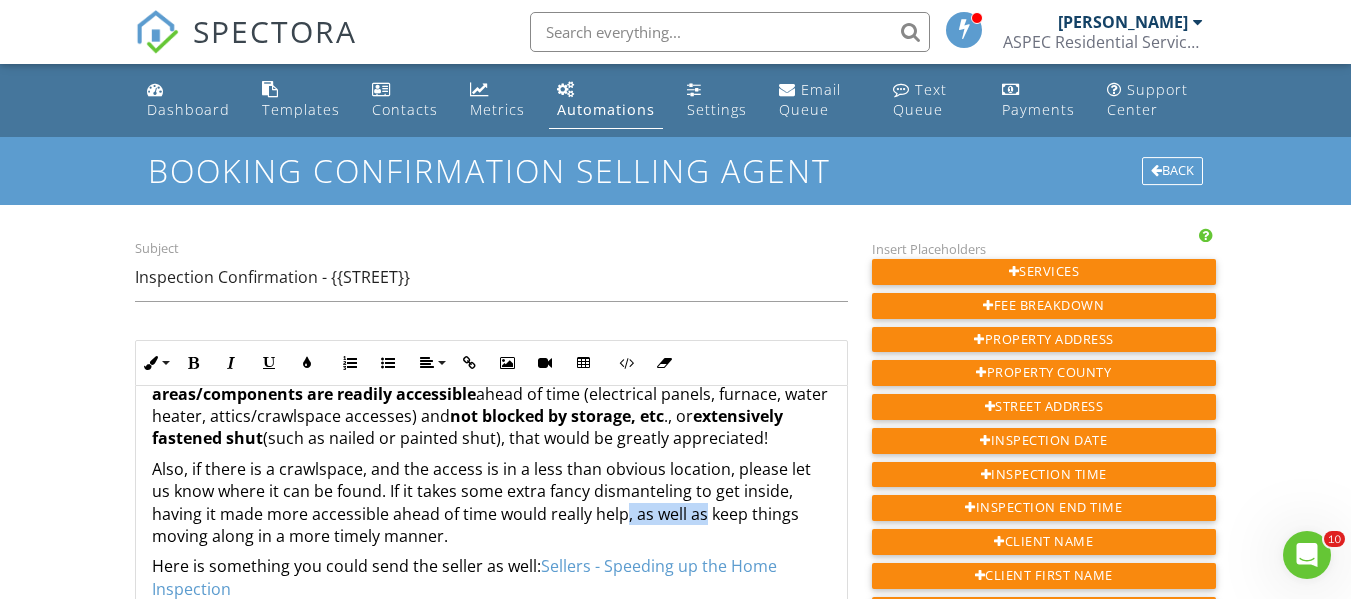 click on "Also, if there is a crawlspace, and the access is in a less than obvious location, please let us know where it can be found. If it takes some extra fancy dismanteling to get inside, having it made more accessible ahead of time would really help, as well as keep things moving along in a more timely manner." at bounding box center [491, 503] 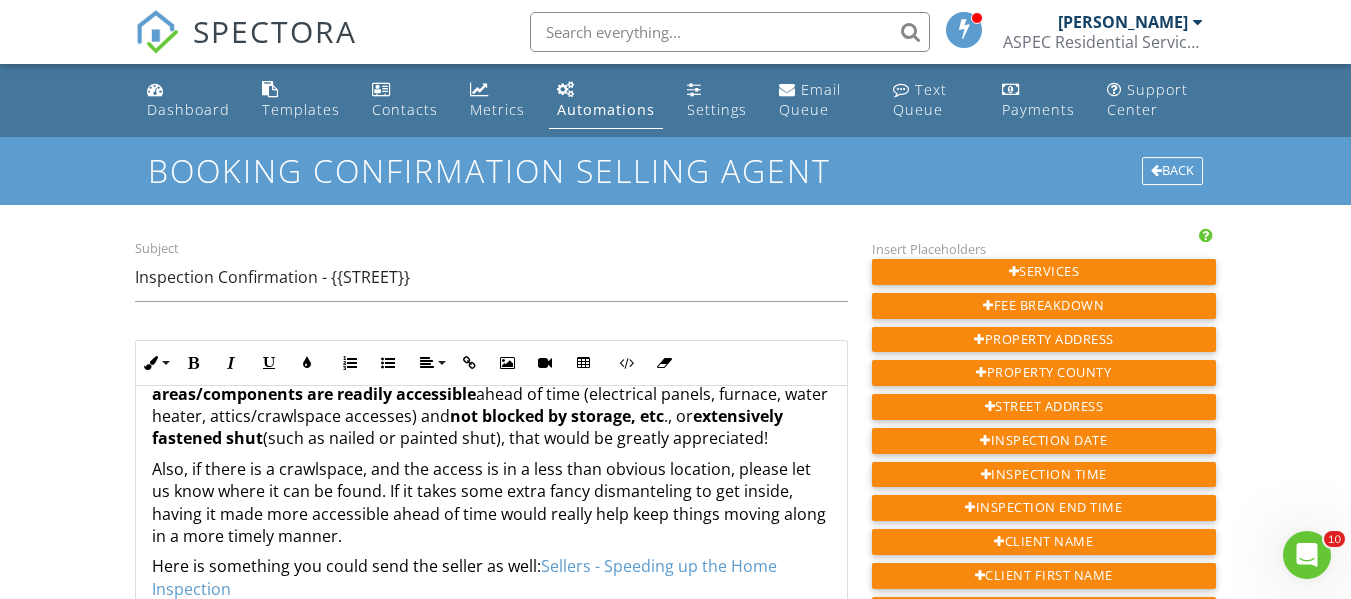 click on "Also, if there is a crawlspace, and the access is in a less than obvious location, please let us know where it can be found. If it takes some extra fancy dismanteling to get inside, having it made more accessible ahead of time would really help keep things moving along in a more timely manner." at bounding box center (491, 503) 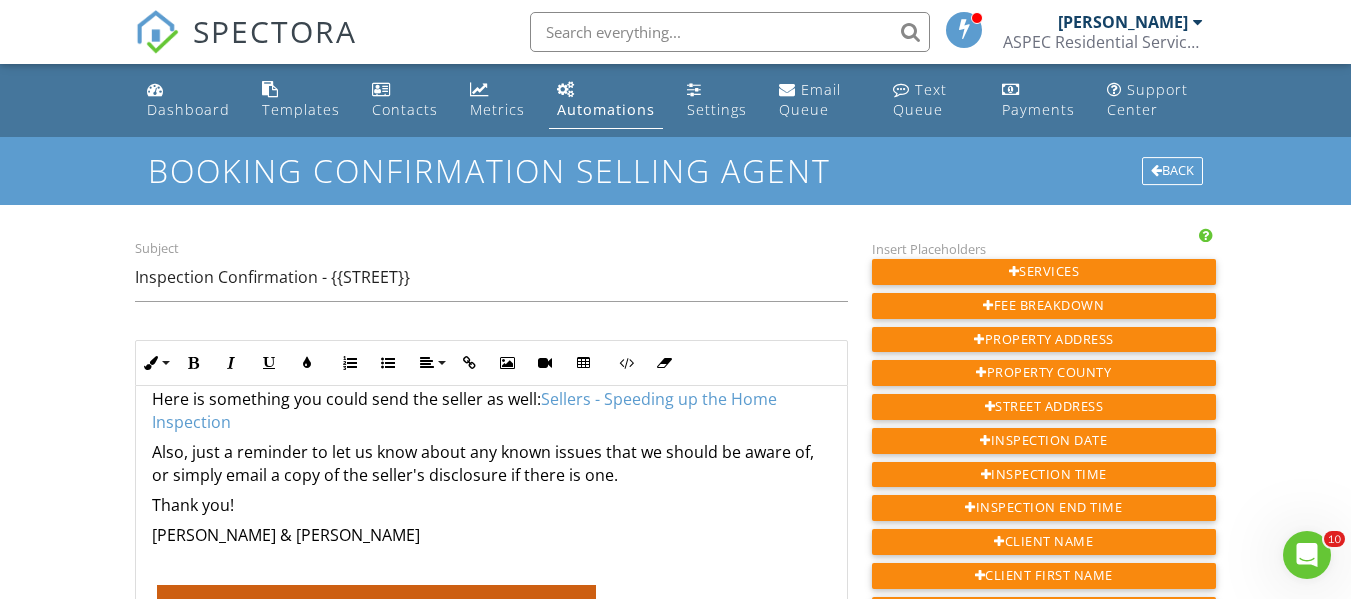 scroll, scrollTop: 400, scrollLeft: 0, axis: vertical 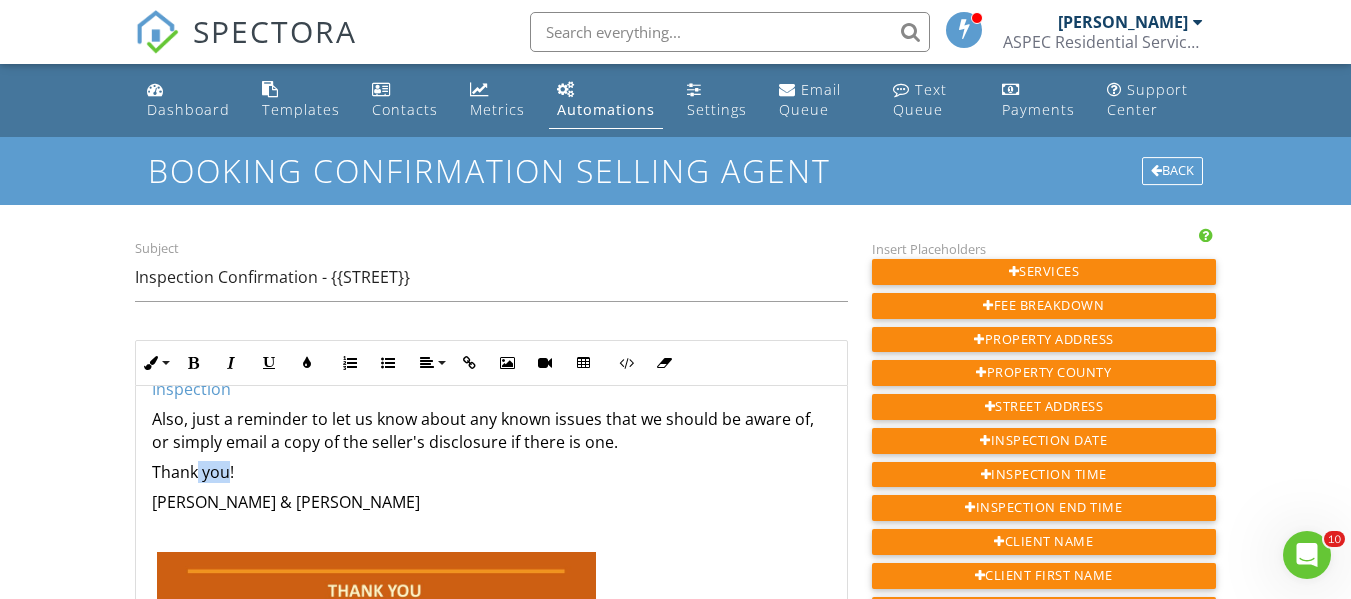 drag, startPoint x: 230, startPoint y: 495, endPoint x: 198, endPoint y: 492, distance: 32.140316 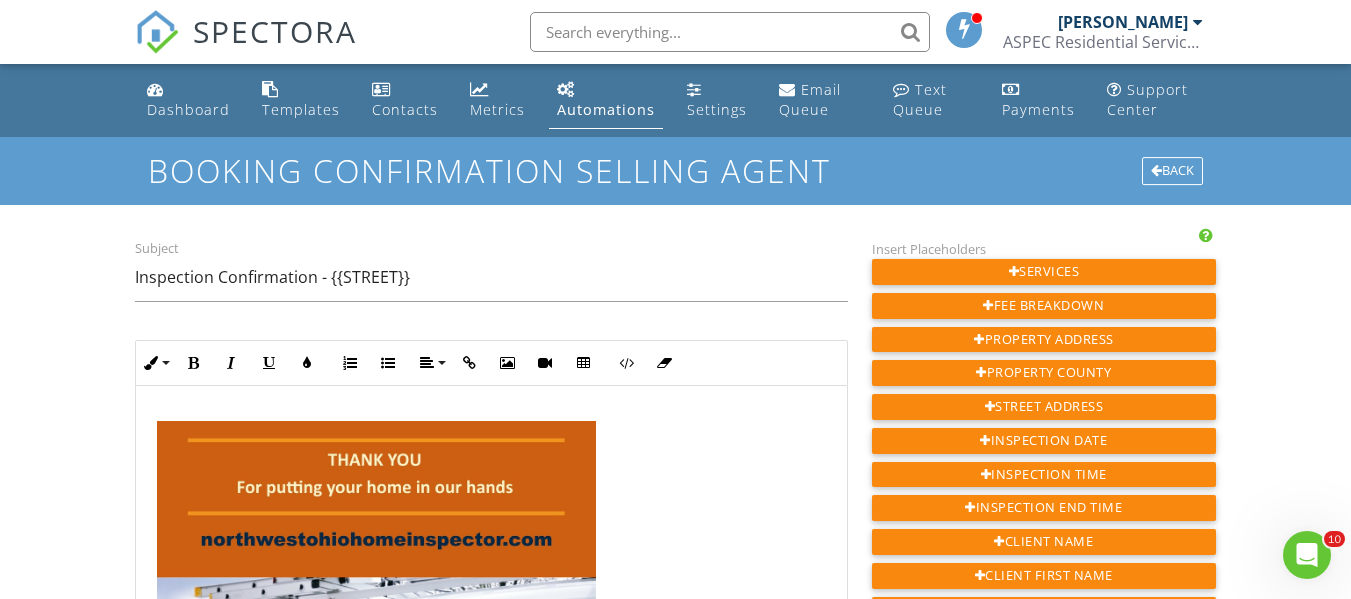 scroll, scrollTop: 500, scrollLeft: 0, axis: vertical 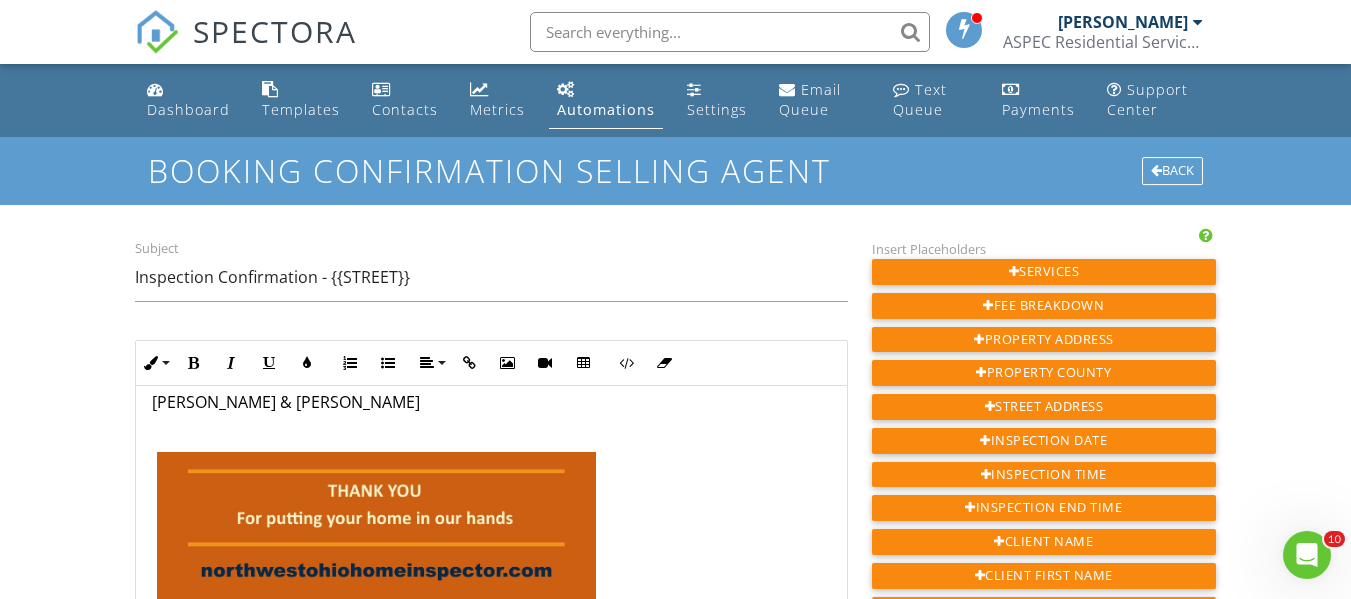 click on "Thanks so much for all of your help!" at bounding box center (491, 372) 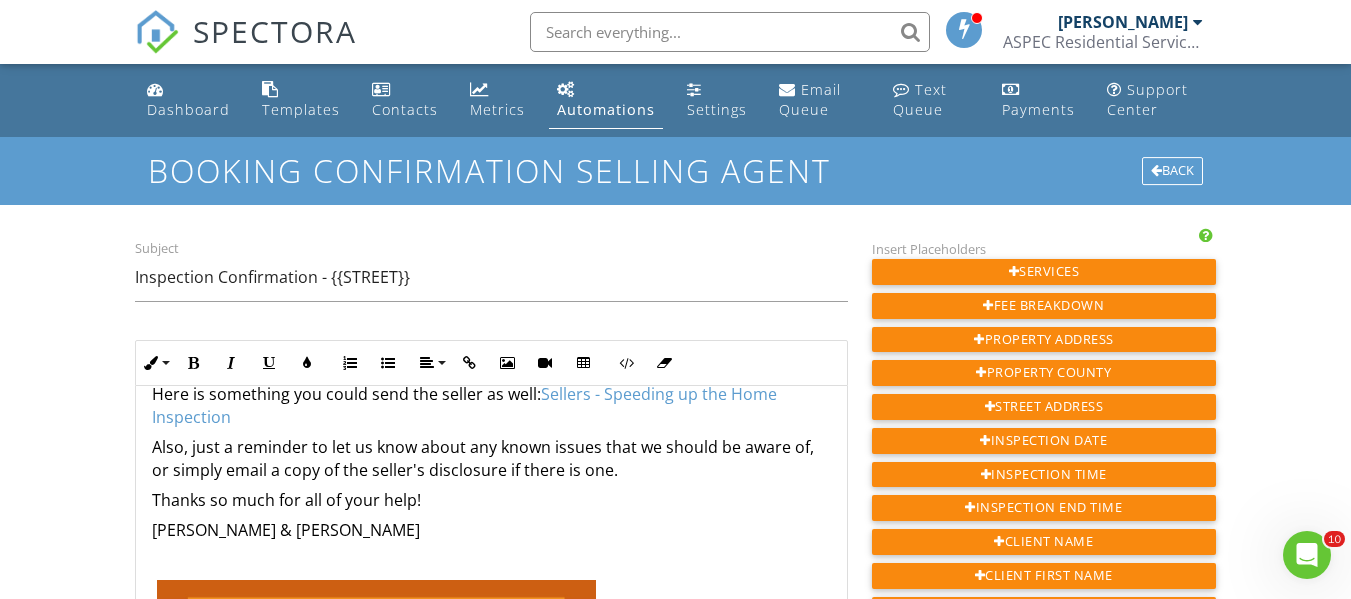 scroll, scrollTop: 500, scrollLeft: 0, axis: vertical 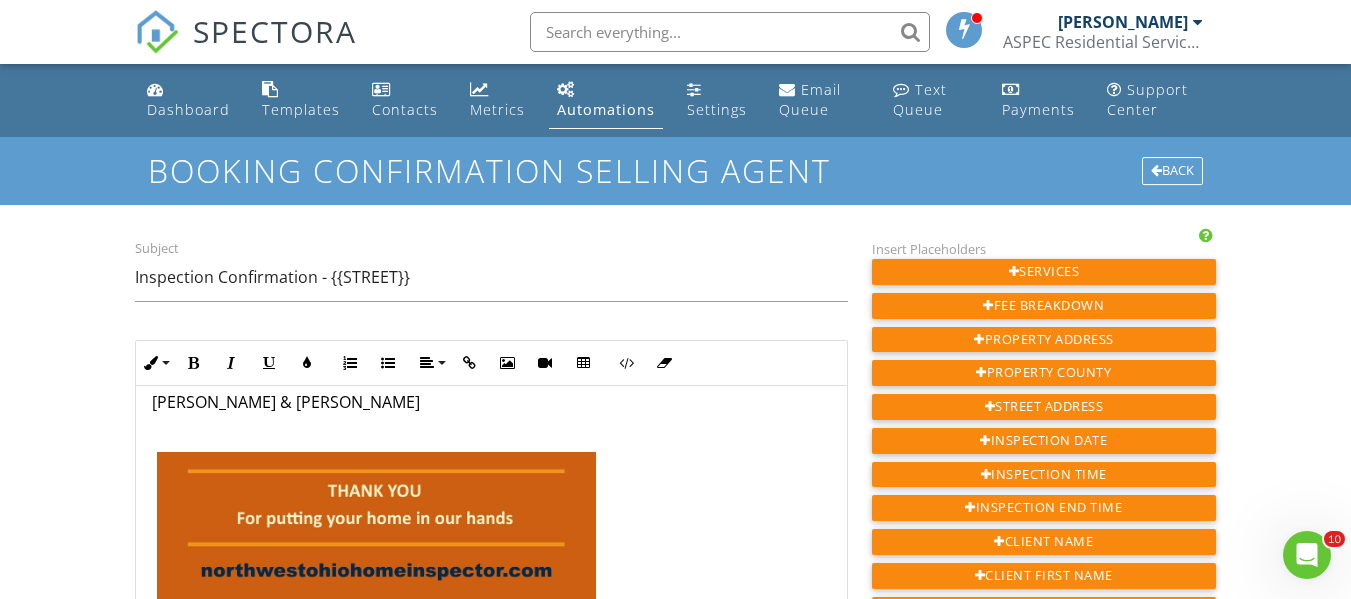 click on "Thanks so much for all of your help!" at bounding box center [491, 372] 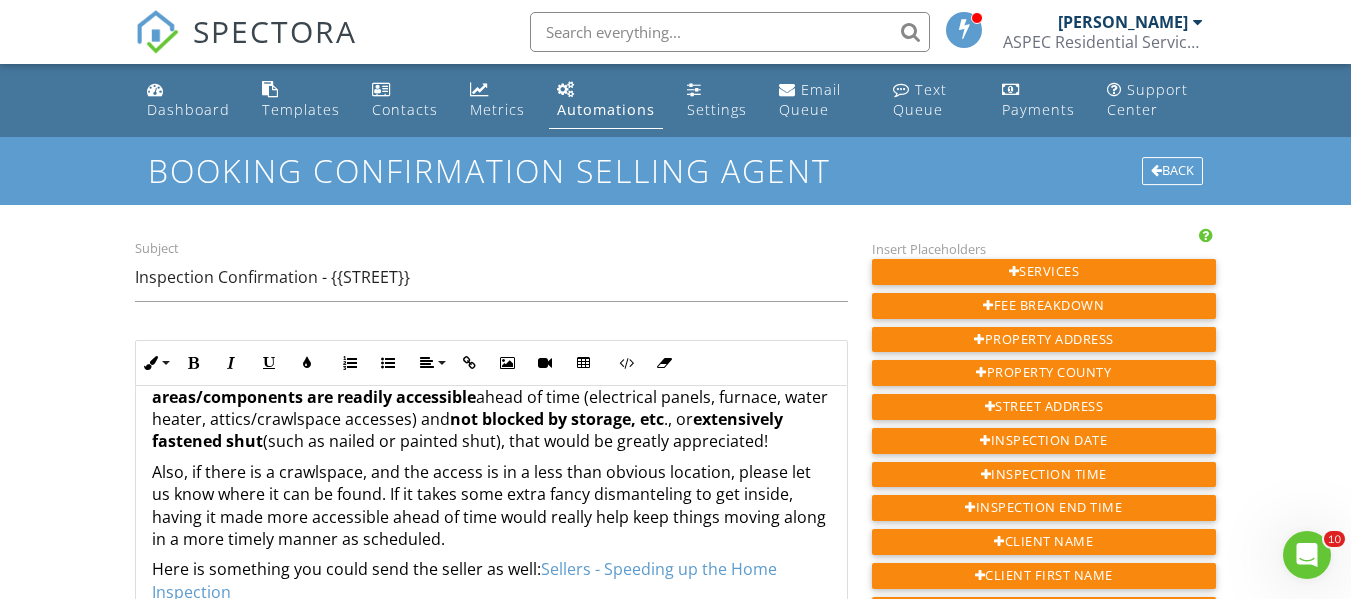 scroll, scrollTop: 200, scrollLeft: 0, axis: vertical 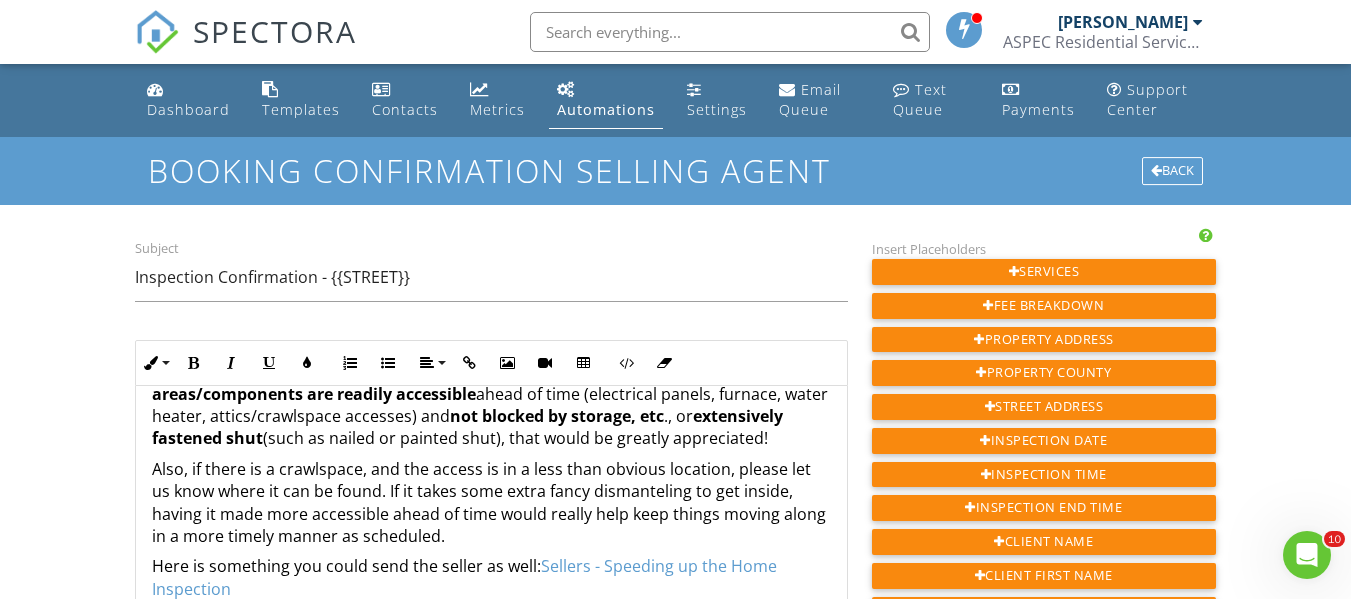 click on "Also, if there is a crawlspace, and the access is in a less than obvious location, please let us know where it can be found. If it takes some extra fancy dismanteling to get inside, having it made more accessible ahead of time would really help keep things moving along in a more timely manner as scheduled." at bounding box center (491, 503) 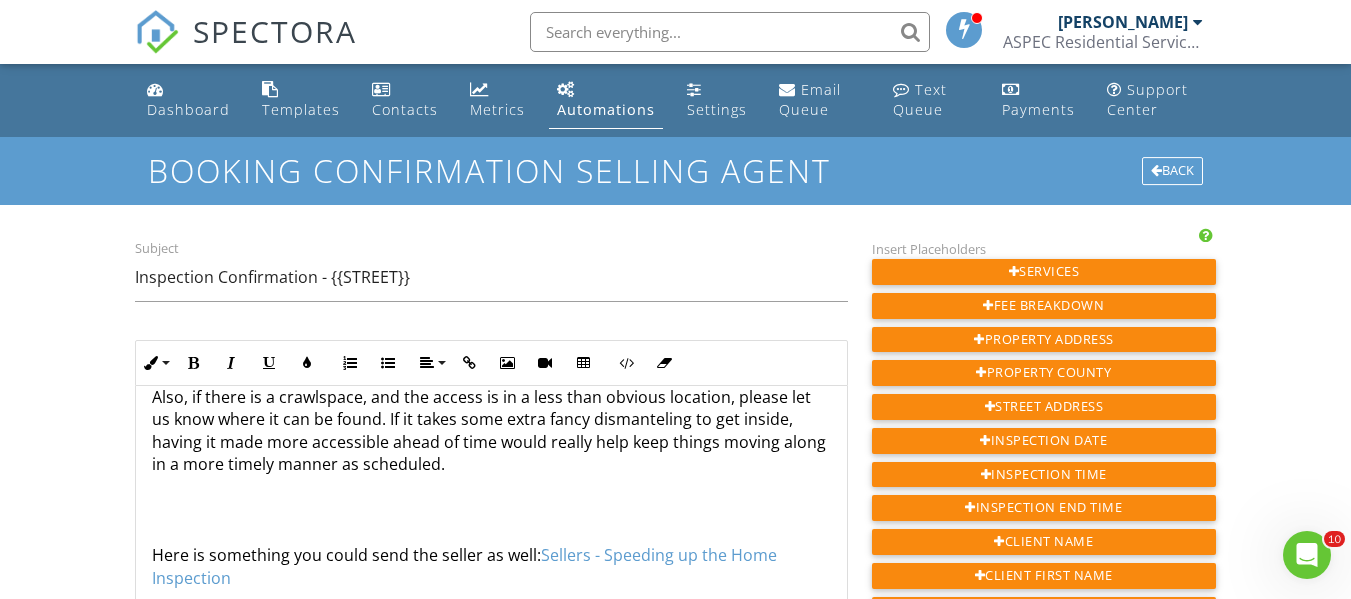 scroll, scrollTop: 300, scrollLeft: 0, axis: vertical 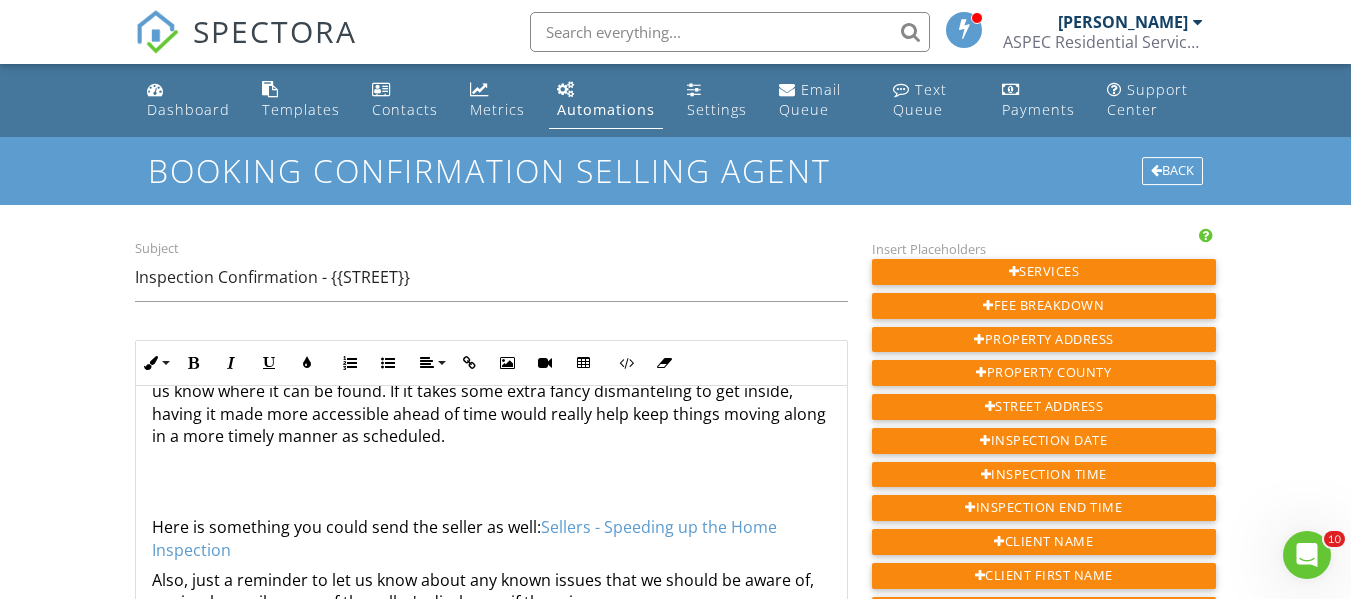 click on "Hi {{LISTING_AGENT_FIRST_NAME}}, Thanks for your help in scheduling the inspection at {{ADDRESS}} on {{INSPECTION_DATE}} at {{INSPECTION_TIME}}. The buyer(s) plan to arrive at {{INSPECTION_END_TIME}} for a walk-through review of the inspection results, which will take approximately 30 minutes.  If you could please ask the sellers to confirm that all  utilities are on and functioning  (including to all appliances, systems, components, etc.), and that  main areas/components are readily accessible  ahead of time (electrical panels, furnace, water heater, attics/crawlspace accesses) and  not blocked by storage, etc ., or  extensively fastened   shut  (such as nailed or painted shut), that would be greatly appreciated!  Here is something you could send the seller as well:  Sellers - Speeding up the Home Inspection Also, just a reminder to let us know about any known issues that we should be aware of, or simply email a copy of the seller's disclosure if there is one. Thanks so much for all of your help!" at bounding box center [491, 812] 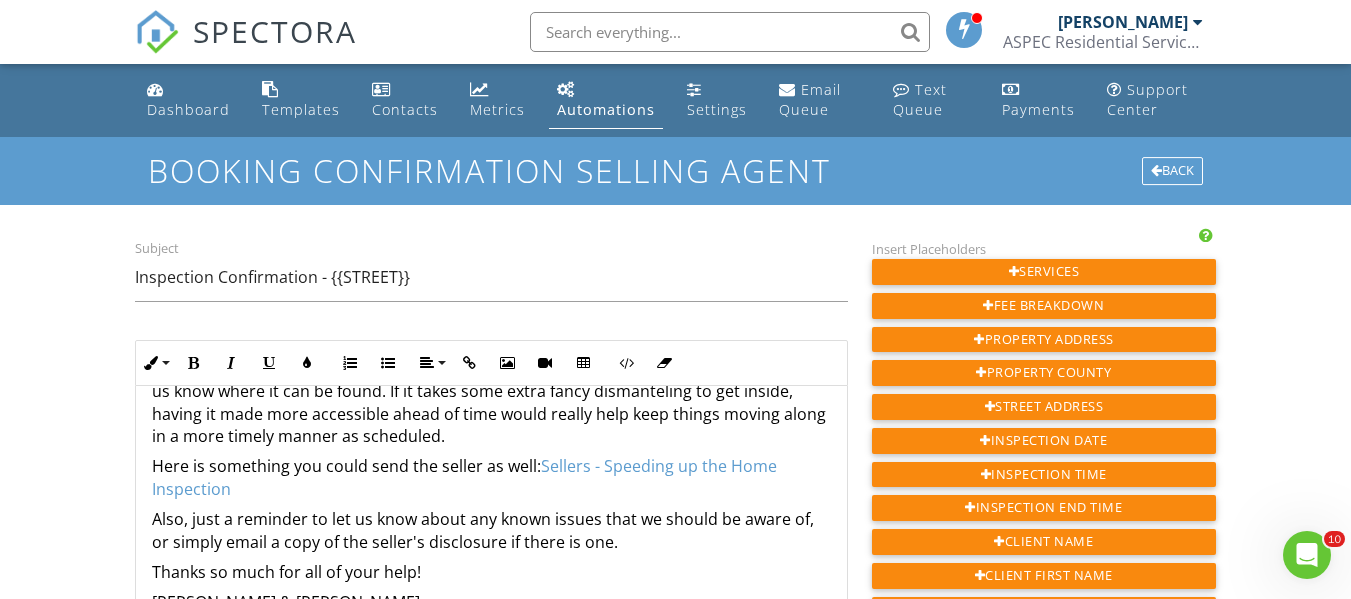 click on "Also, just a reminder to let us know about any known issues that we should be aware of, or simply email a copy of the seller's disclosure if there is one." at bounding box center [491, 530] 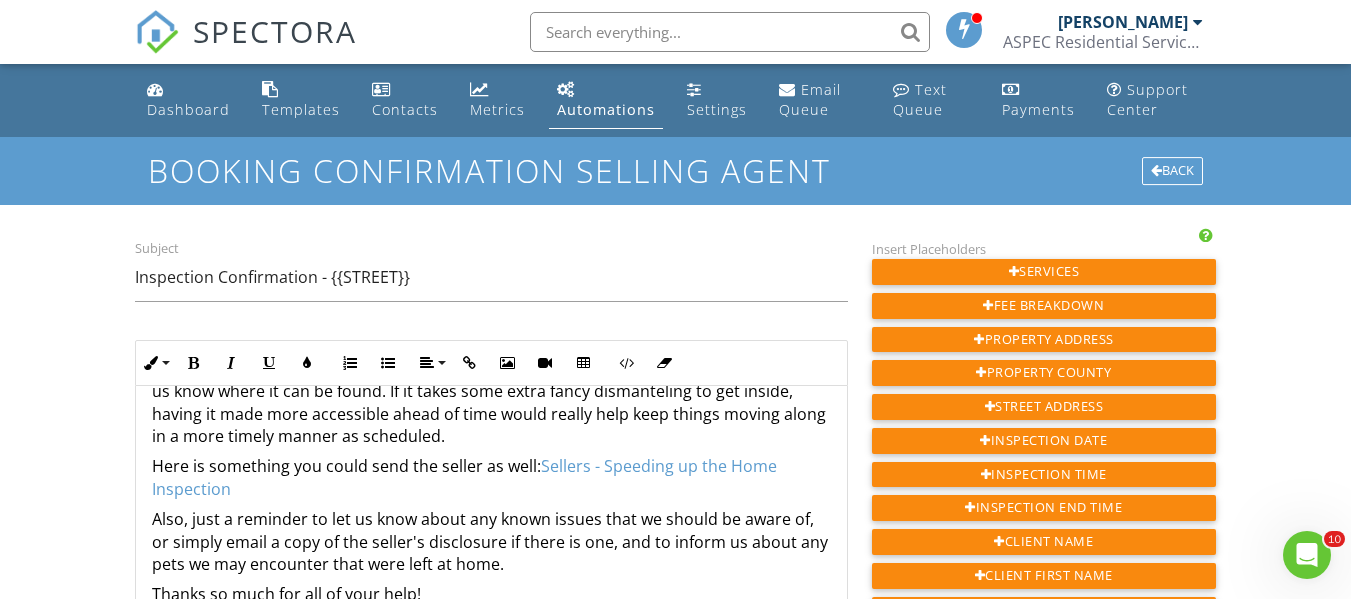 scroll, scrollTop: 400, scrollLeft: 0, axis: vertical 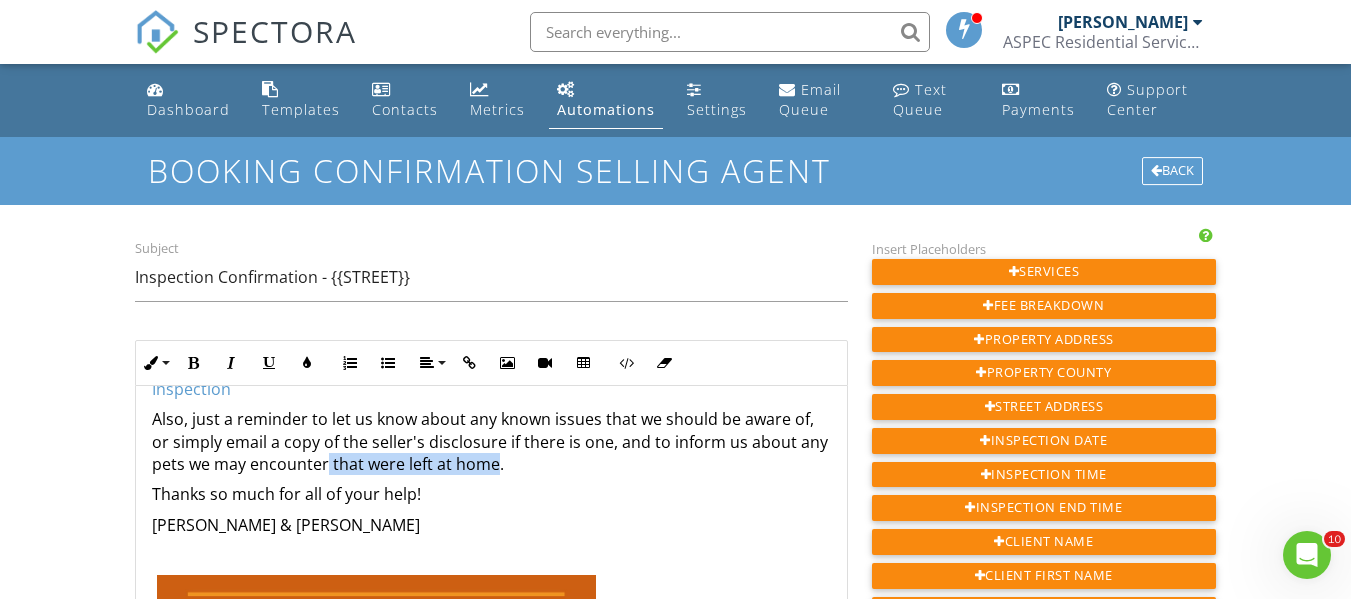 drag, startPoint x: 526, startPoint y: 490, endPoint x: 358, endPoint y: 488, distance: 168.0119 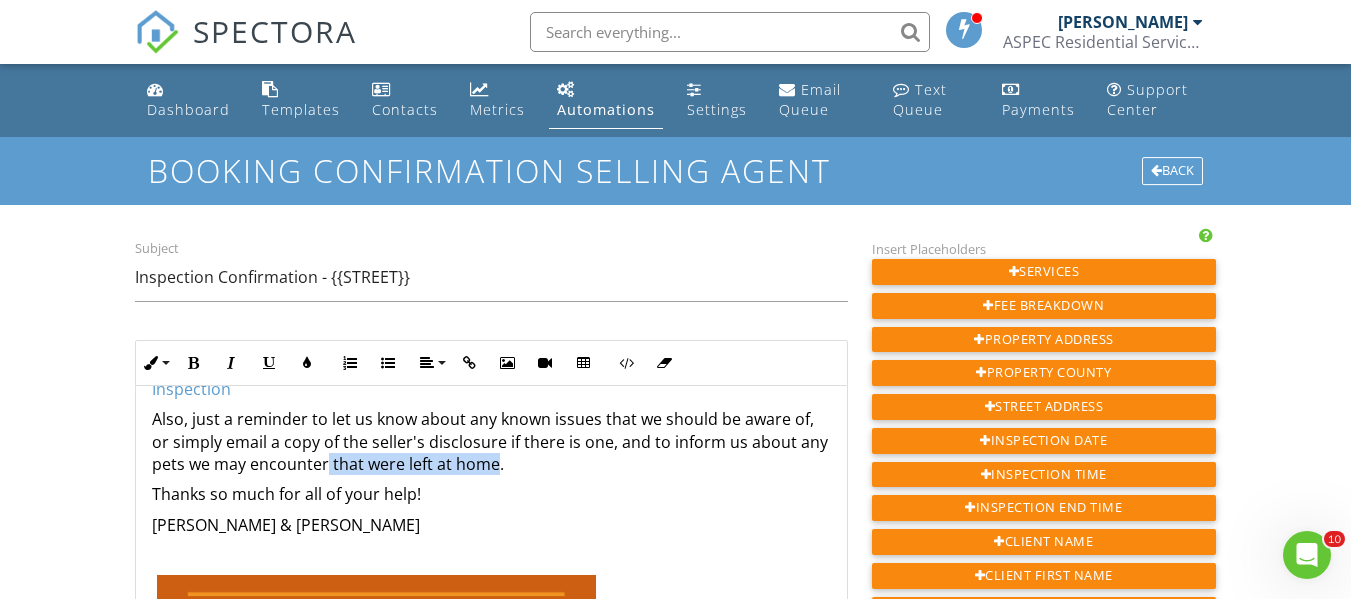 click on "Also, just a reminder to let us know about any known issues that we should be aware of, or simply email a copy of the seller's disclosure if there is one, and to inform us about any pets we may encounter that were left at home." at bounding box center (491, 441) 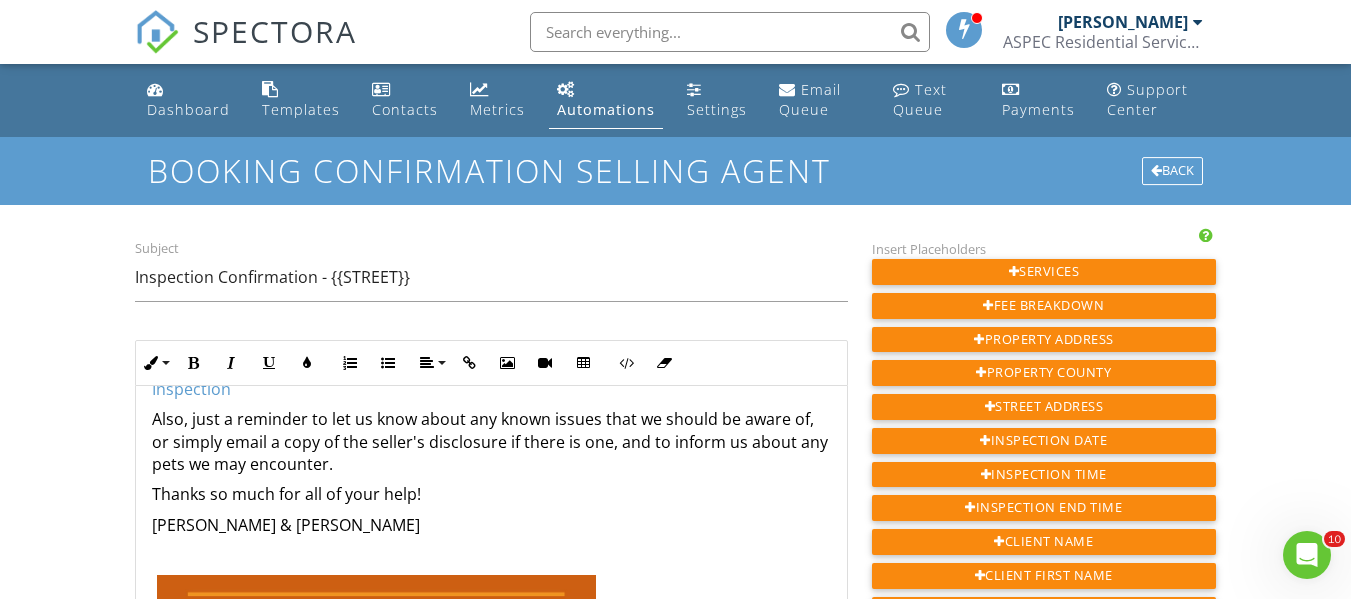 click on "Also, just a reminder to let us know about any known issues that we should be aware of, or simply email a copy of the seller's disclosure if there is one, and to inform us about any pets we may encounter." at bounding box center (491, 441) 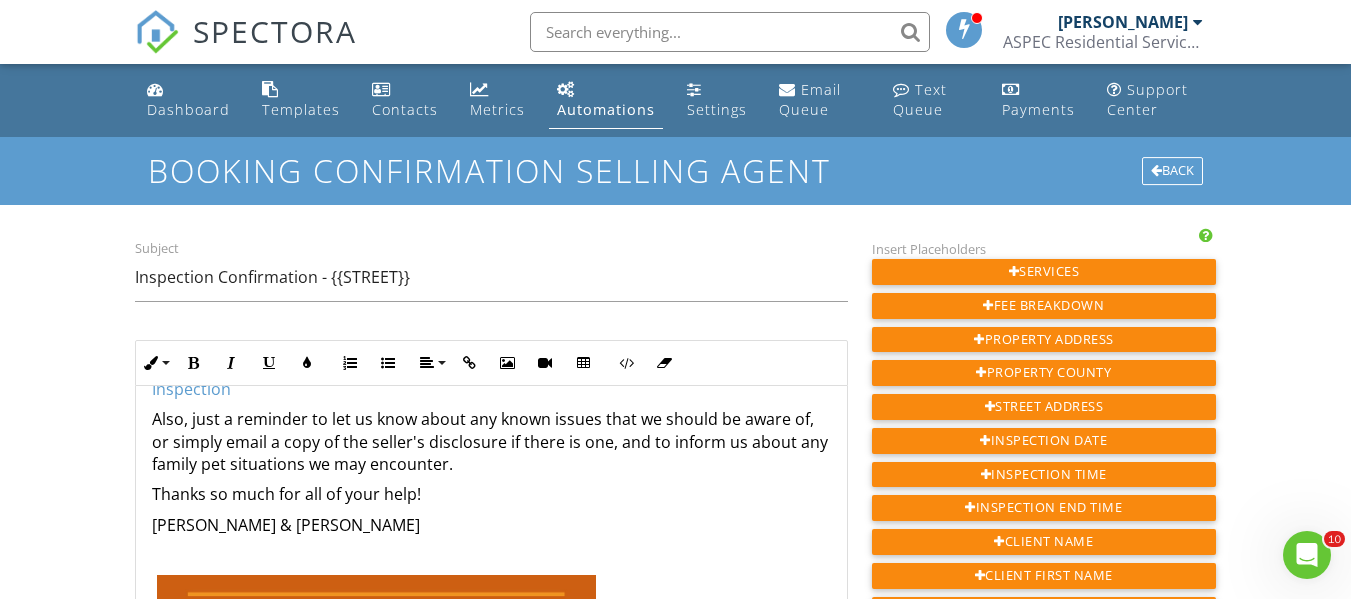 click on "Also, just a reminder to let us know about any known issues that we should be aware of, or simply email a copy of the seller's disclosure if there is one, and to inform us about any family pet situations we may encounter." at bounding box center (491, 441) 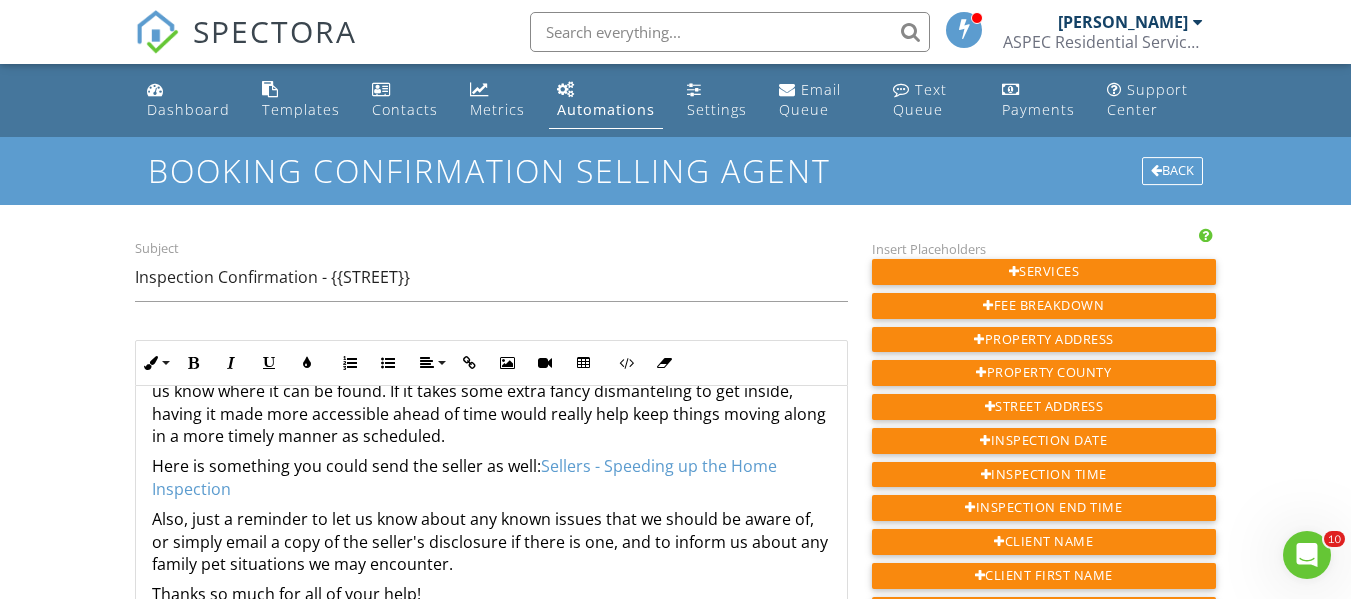 scroll, scrollTop: 200, scrollLeft: 0, axis: vertical 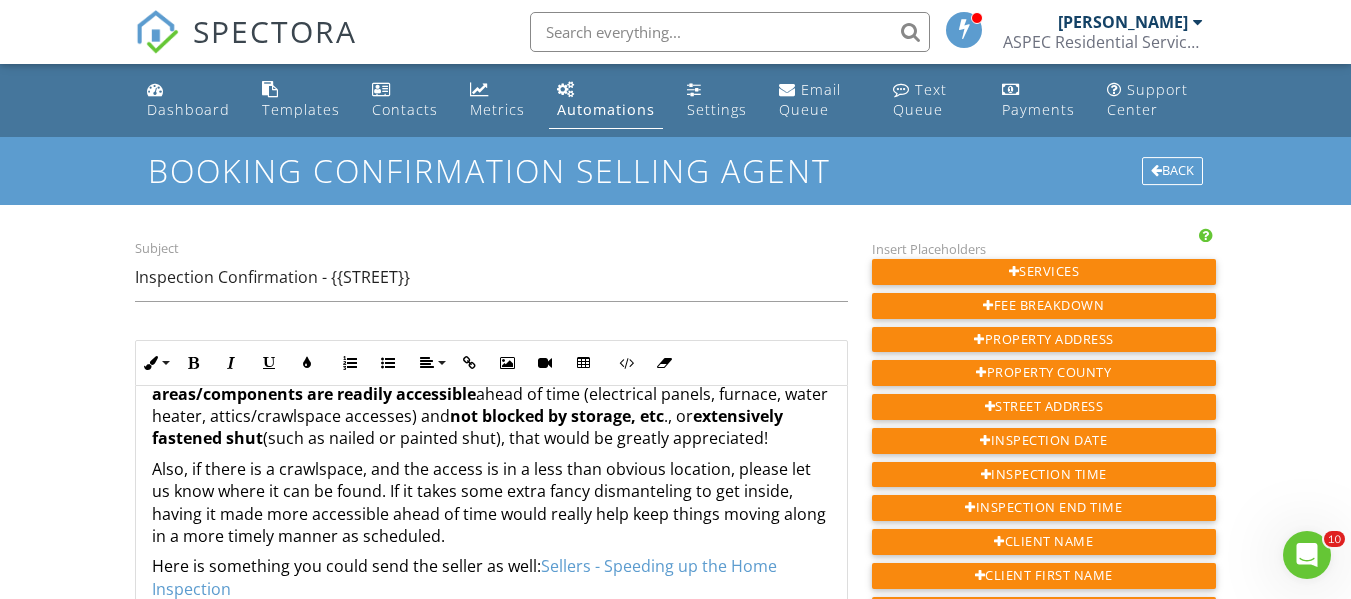 click on "Also, if there is a crawlspace, and the access is in a less than obvious location, please let us know where it can be found. If it takes some extra fancy dismanteling to get inside, having it made more accessible ahead of time would really help keep things moving along in a more timely manner as scheduled." at bounding box center [491, 503] 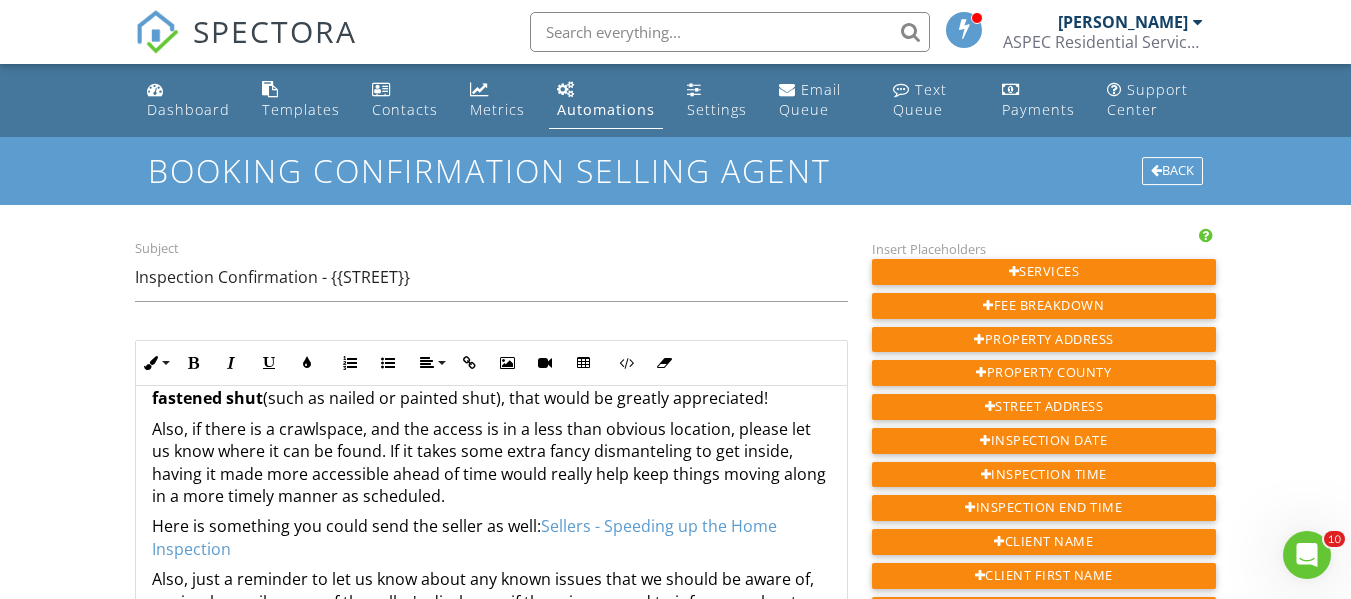 scroll, scrollTop: 300, scrollLeft: 0, axis: vertical 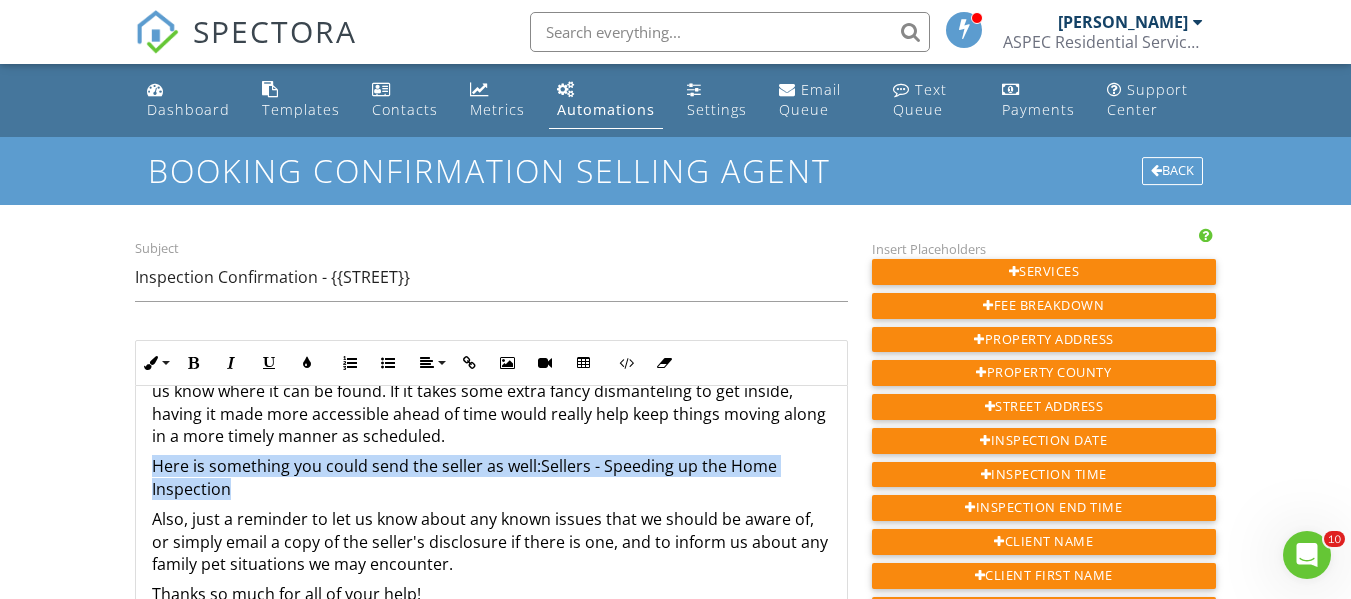 drag, startPoint x: 252, startPoint y: 511, endPoint x: 146, endPoint y: 482, distance: 109.89541 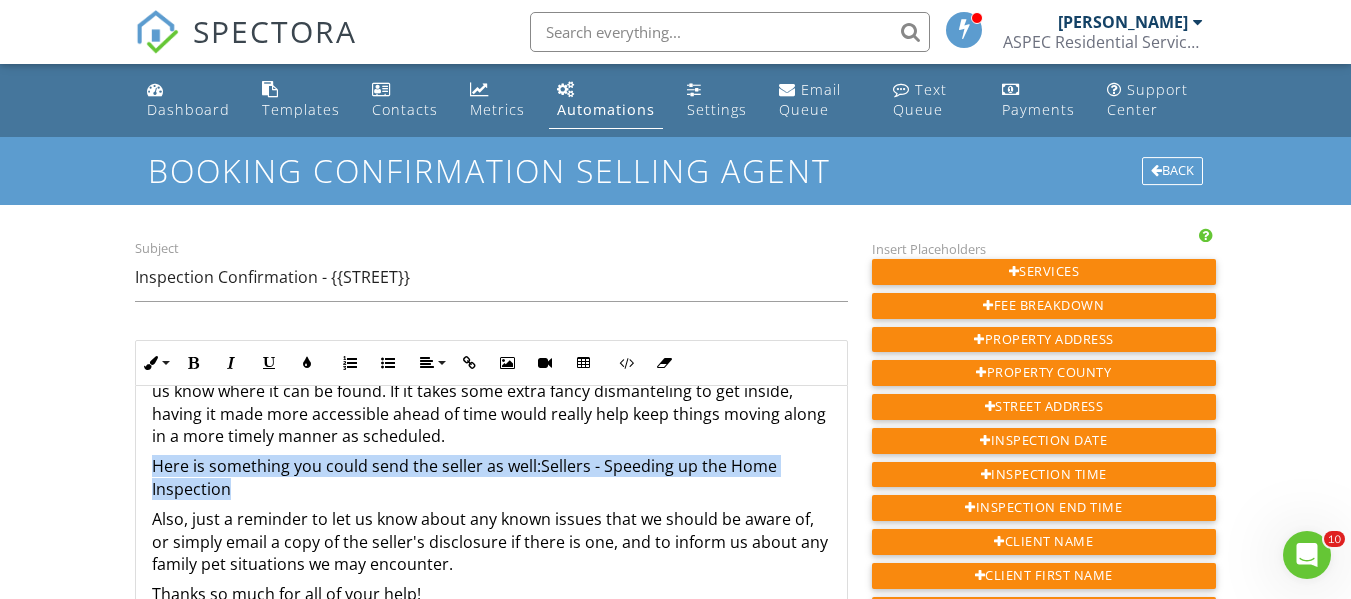 click on "Hi {{LISTING_AGENT_FIRST_NAME}}, Thanks for your help in scheduling the inspection at {{ADDRESS}} on {{INSPECTION_DATE}} at {{INSPECTION_TIME}}. The buyer(s) plan to arrive at {{INSPECTION_END_TIME}} for a walk-through review of the inspection results, which will take approximately 30 minutes.  If you could please ask the sellers to confirm that all  utilities are on and functioning  (including to all appliances, systems, components, etc.), and that  main areas/components are readily accessible  ahead of time (electrical panels, furnace, water heater, attics/crawlspace accesses) and  not blocked by storage, etc ., or  extensively fastened   shut  (such as nailed or painted shut), that would be greatly appreciated!  Here is something you could send the seller as well:  Sellers - Speeding up the Home Inspection Thanks so much for all of your help! Josh & Celena Frederick" at bounding box center (491, 793) 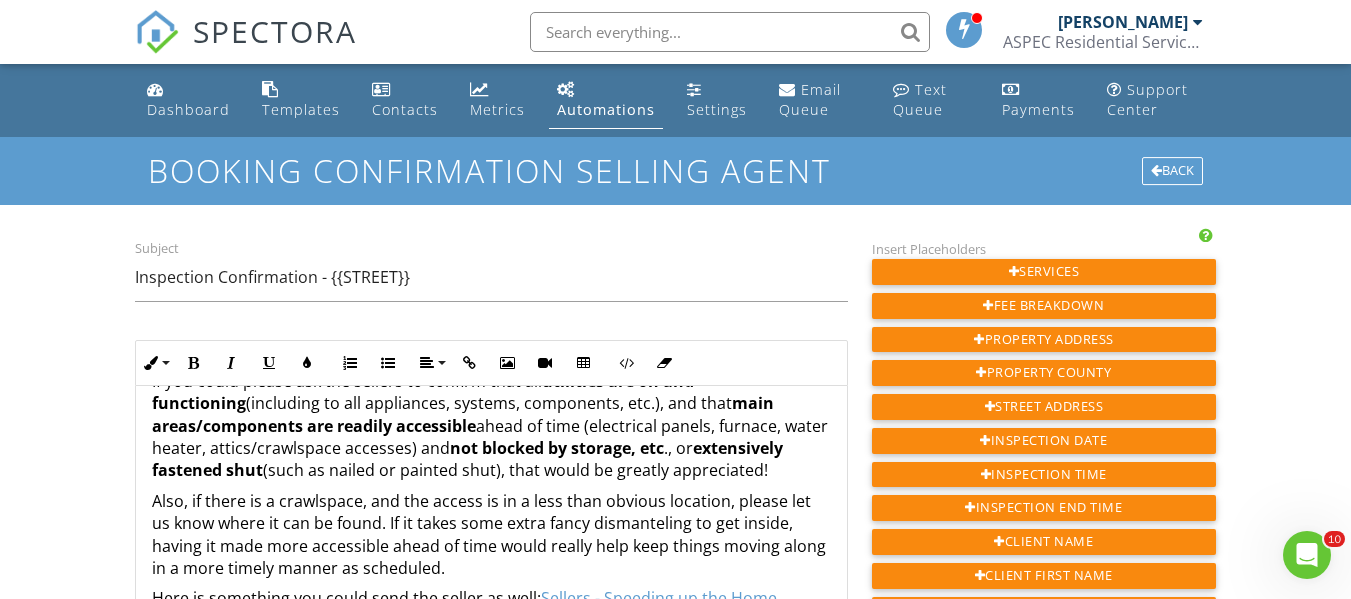 scroll, scrollTop: 200, scrollLeft: 0, axis: vertical 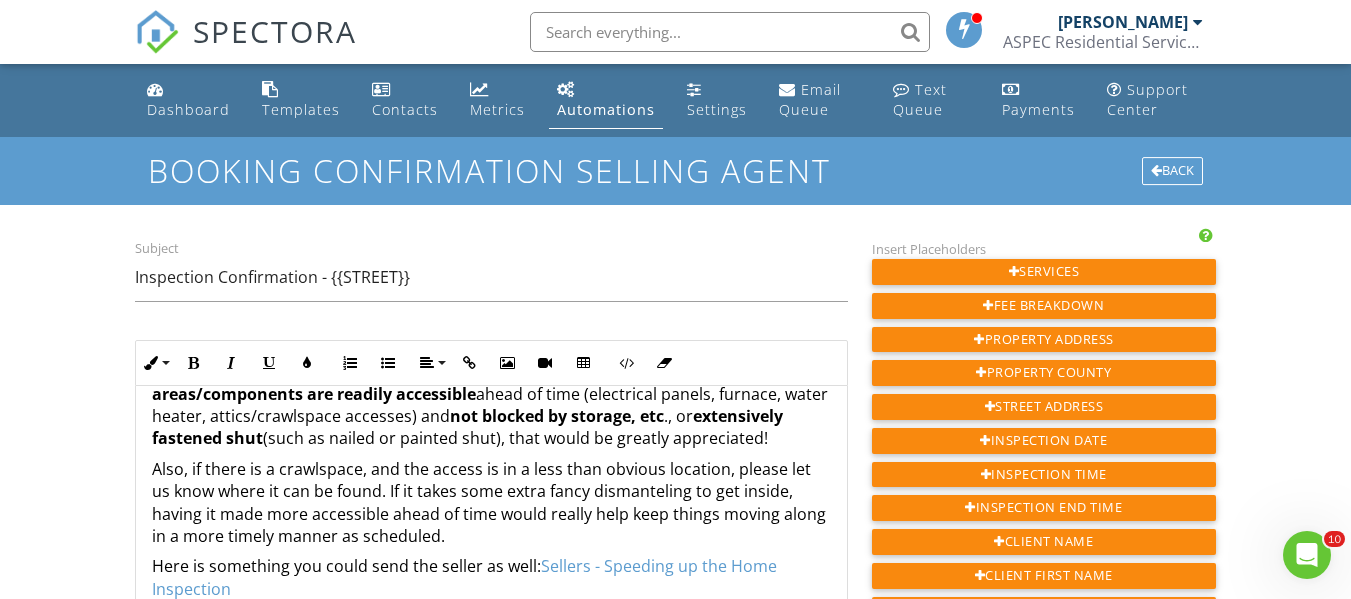 click on "Also, if there is a crawlspace, and the access is in a less than obvious location, please let us know where it can be found. If it takes some extra fancy dismanteling to get inside, having it made more accessible ahead of time would really help keep things moving along in a more timely manner as scheduled." at bounding box center (491, 503) 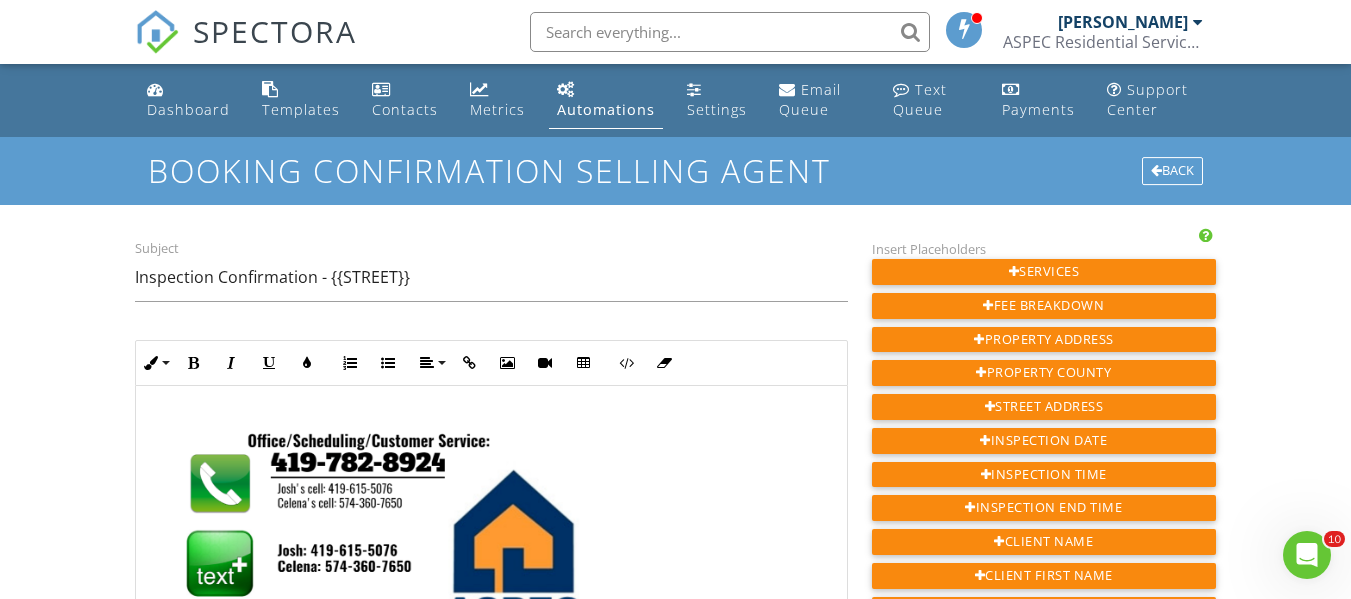scroll, scrollTop: 1037, scrollLeft: 0, axis: vertical 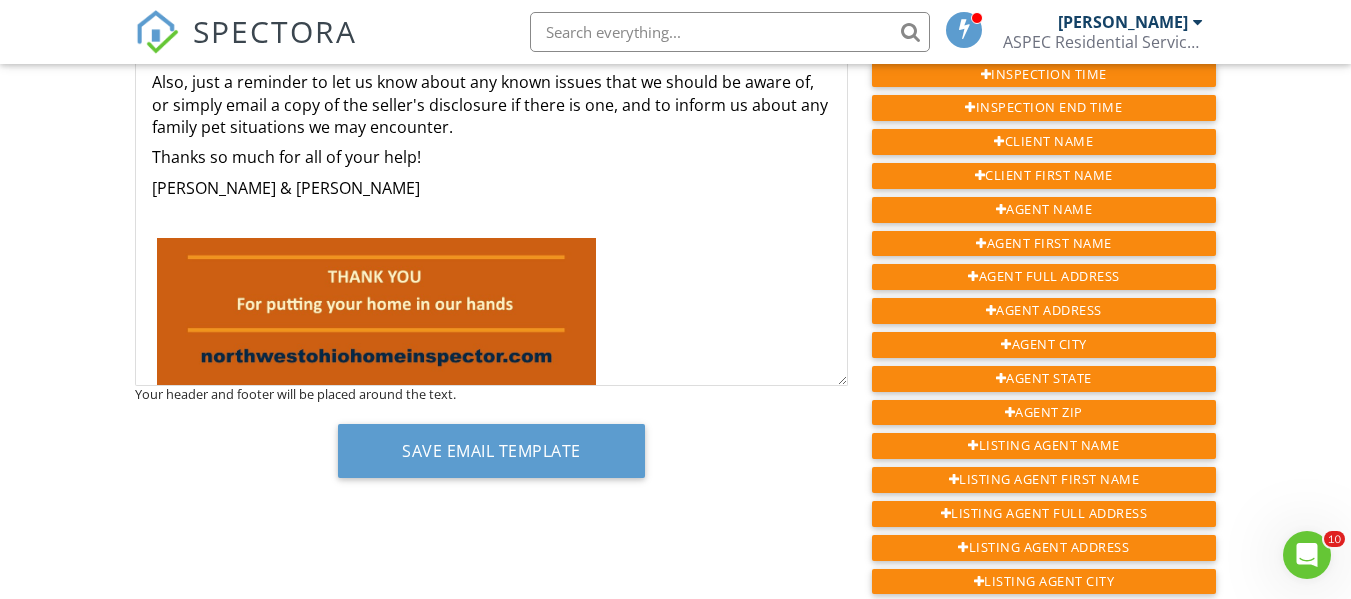 click on "[PERSON_NAME] & [PERSON_NAME]" at bounding box center (491, 188) 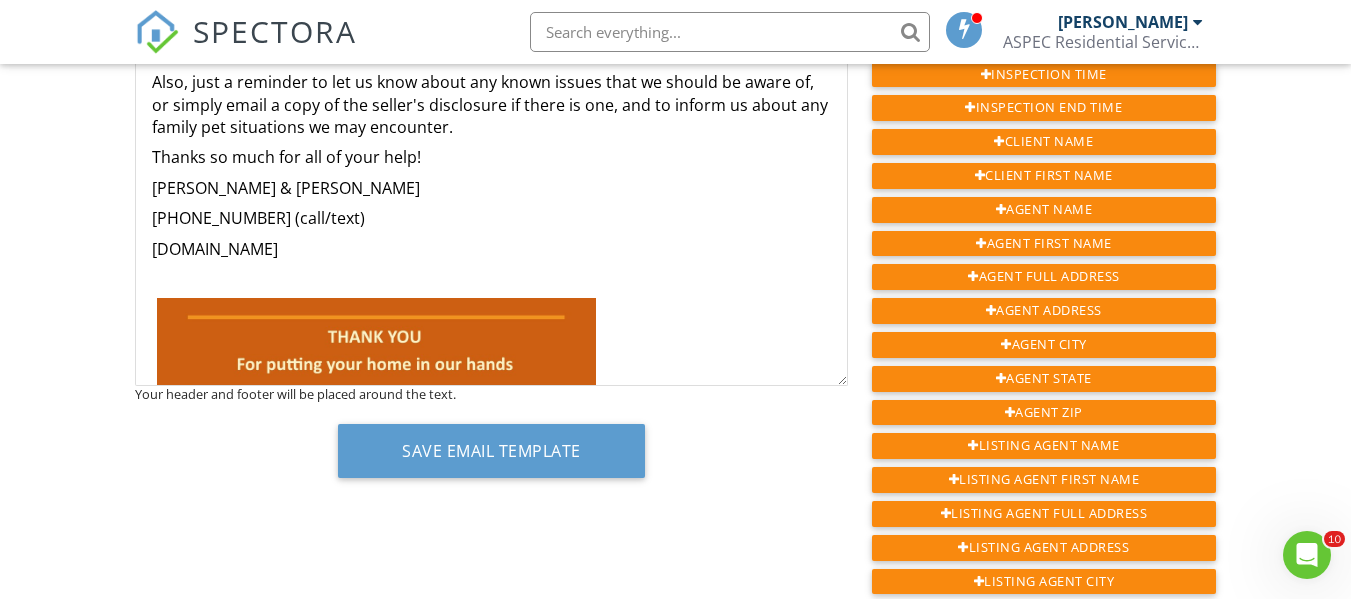 click on "Hi {{LISTING_AGENT_FIRST_NAME}}, Thanks for your help in scheduling the inspection at {{ADDRESS}} on {{INSPECTION_DATE}} at {{INSPECTION_TIME}}. The buyer(s) plan to arrive at {{INSPECTION_END_TIME}} for a walk-through review of the inspection results, which will take approximately 30 minutes.  If you could please ask the sellers to confirm that all  utilities are on and functioning  (including to all appliances, systems, components, etc.), and that  main areas/components are readily accessible  ahead of time (electrical panels, furnace, water heater, attics/crawlspace accesses) and  not blocked by storage, etc ., or  extensively fastened   shut  (such as nailed or painted shut), that would be greatly appreciated!  Here is something you could send the seller as well:  Sellers - Speeding up the Home Inspection Thanks so much for all of your help! Josh & Celena Frederick 419-782-8924 (call/text) www.AspecResidential.com" at bounding box center [491, 386] 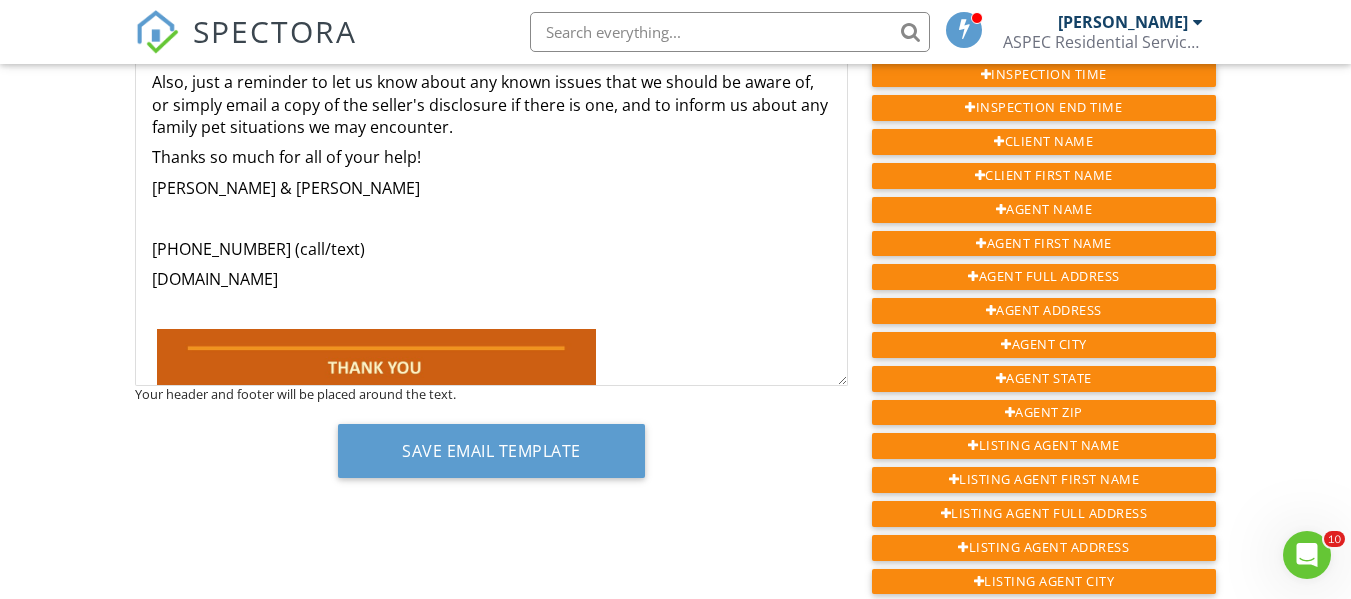 click on "Hi {{LISTING_AGENT_FIRST_NAME}}, Thanks for your help in scheduling the inspection at {{ADDRESS}} on {{INSPECTION_DATE}} at {{INSPECTION_TIME}}. The buyer(s) plan to arrive at {{INSPECTION_END_TIME}} for a walk-through review of the inspection results, which will take approximately 30 minutes.  If you could please ask the sellers to confirm that all  utilities are on and functioning  (including to all appliances, systems, components, etc.), and that  main areas/components are readily accessible  ahead of time (electrical panels, furnace, water heater, attics/crawlspace accesses) and  not blocked by storage, etc ., or  extensively fastened   shut  (such as nailed or painted shut), that would be greatly appreciated!  Here is something you could send the seller as well:  Sellers - Speeding up the Home Inspection Thanks so much for all of your help! Josh & Celena Frederick 419-782-8924 (call/text) www.AspecResidential.com" at bounding box center [491, 401] 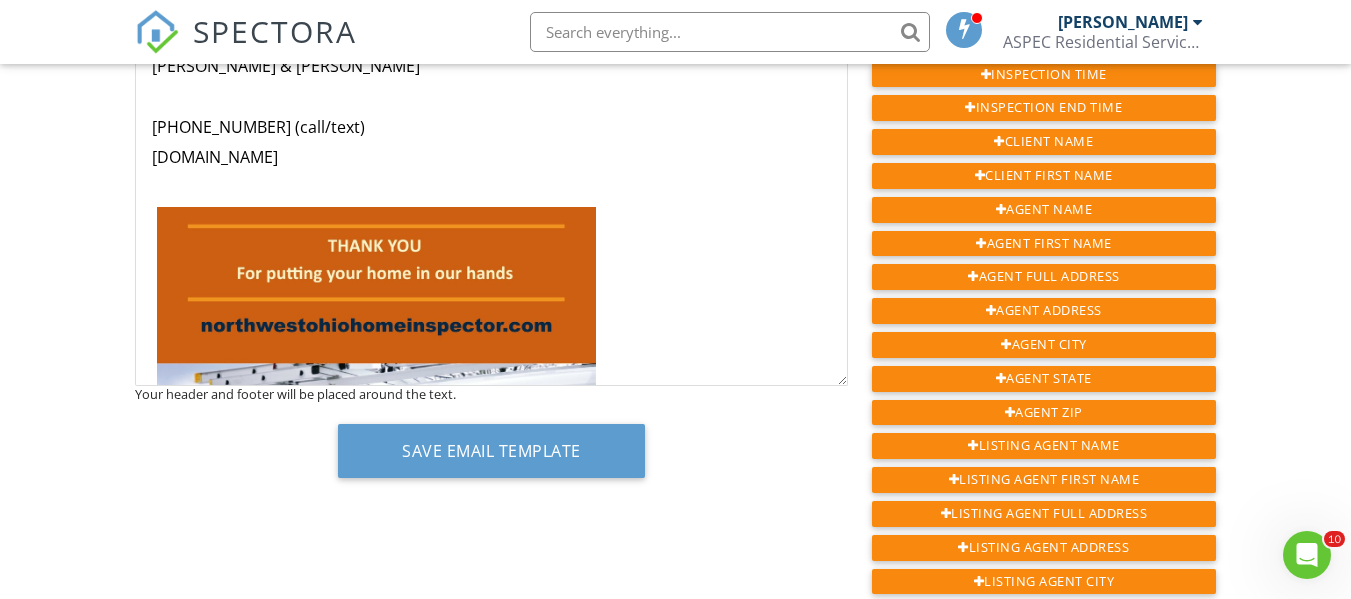 scroll, scrollTop: 459, scrollLeft: 0, axis: vertical 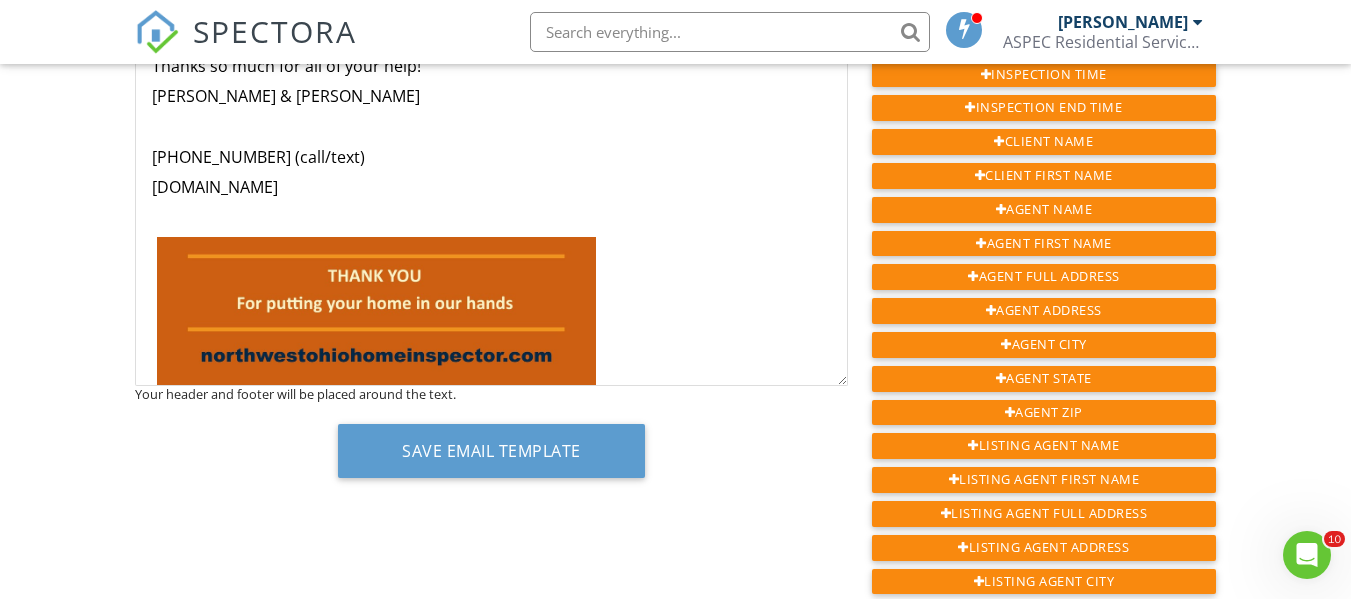 drag, startPoint x: 360, startPoint y: 205, endPoint x: 146, endPoint y: 211, distance: 214.08409 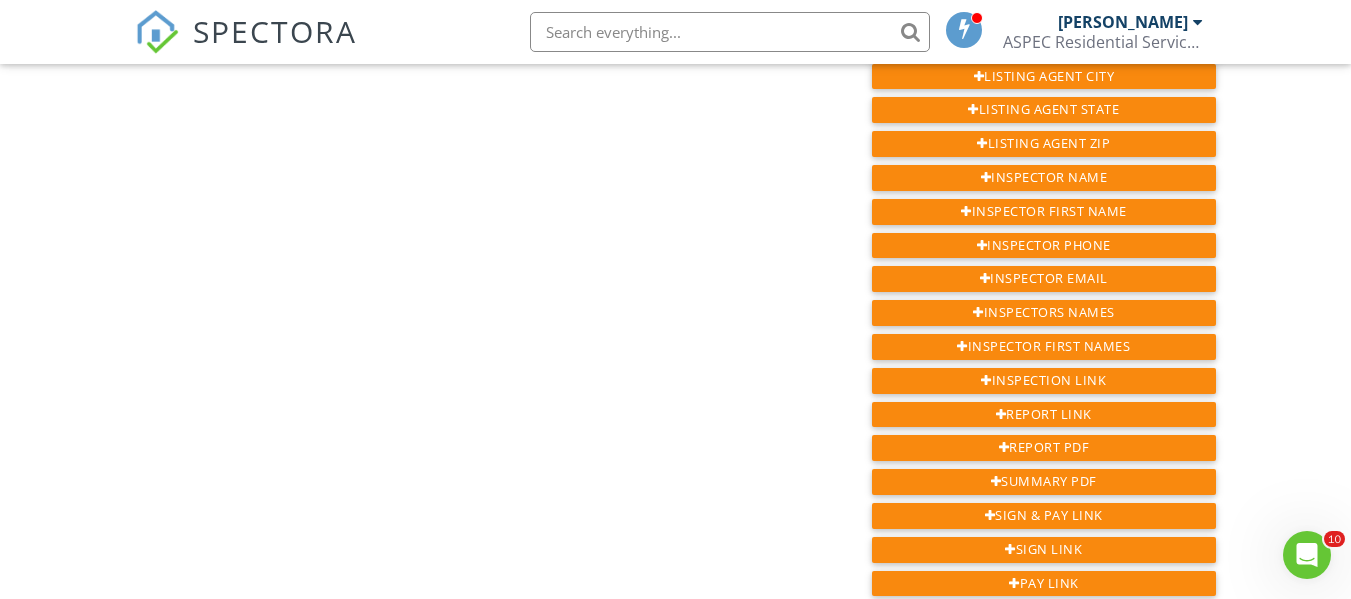 scroll, scrollTop: 1100, scrollLeft: 0, axis: vertical 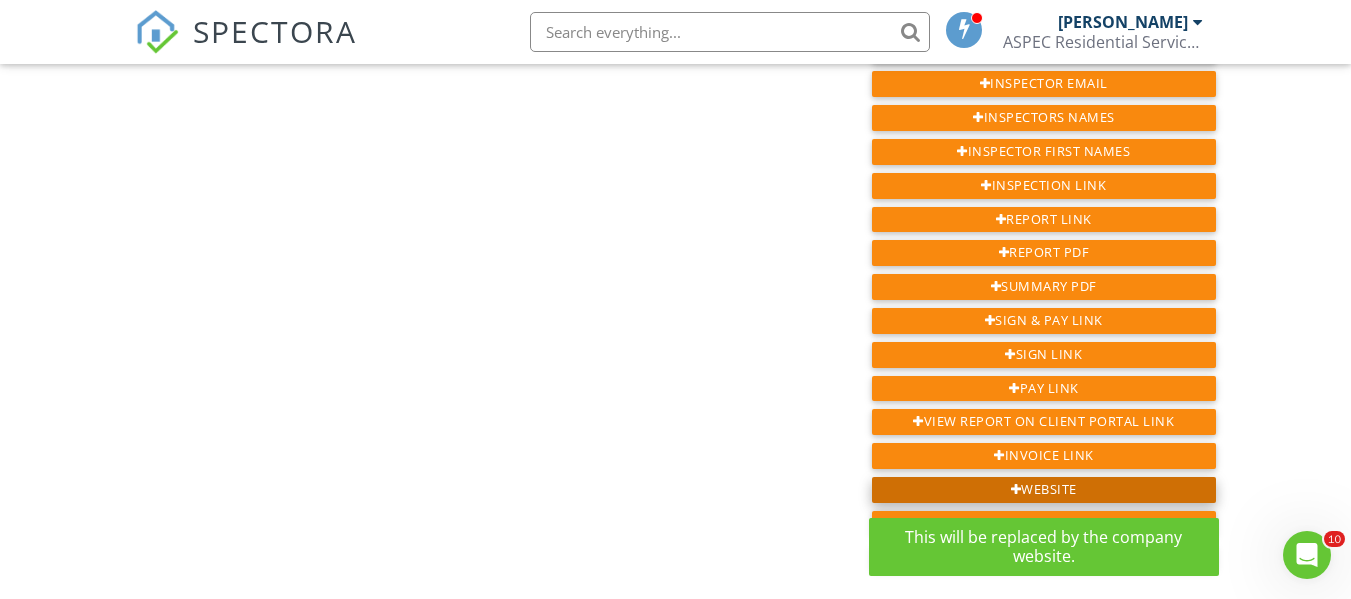 click on "Website" at bounding box center [1044, 490] 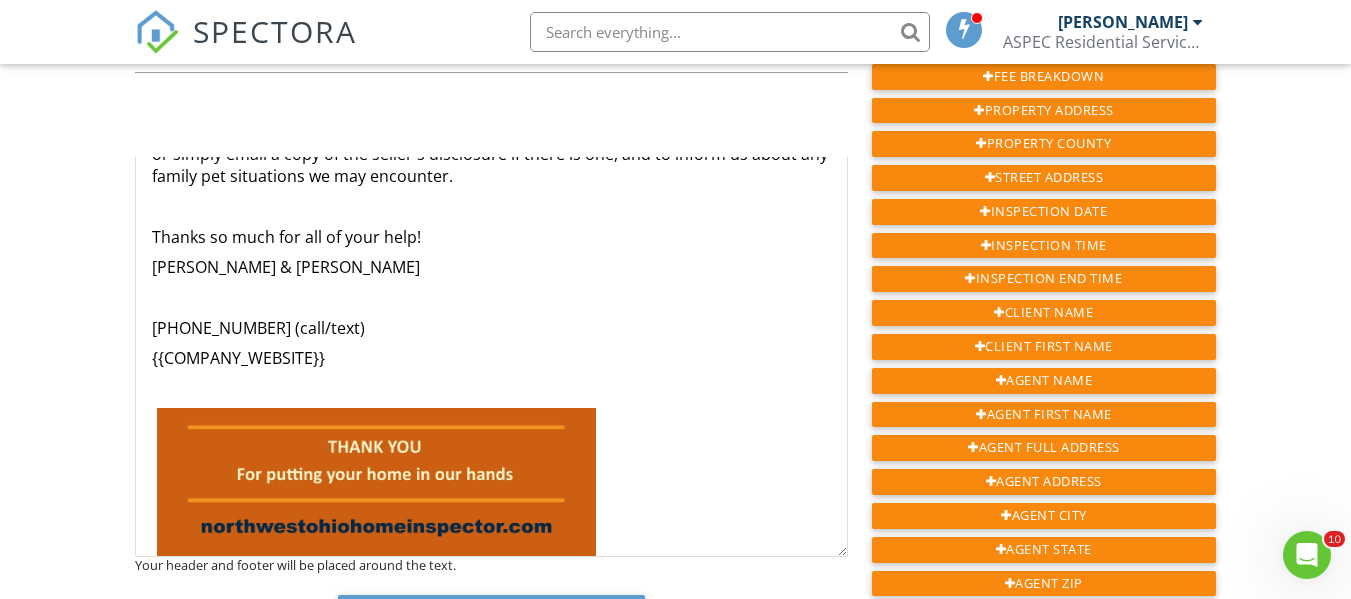 scroll, scrollTop: 200, scrollLeft: 0, axis: vertical 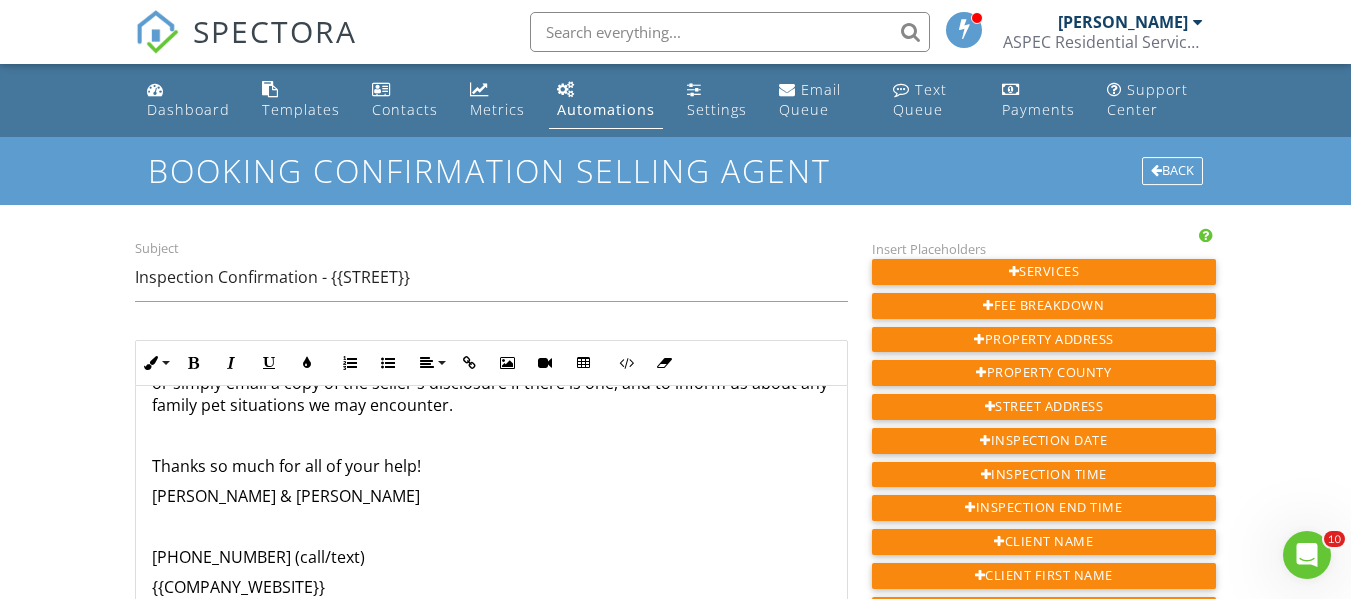 click on "Thanks so much for all of your help!" at bounding box center (491, 466) 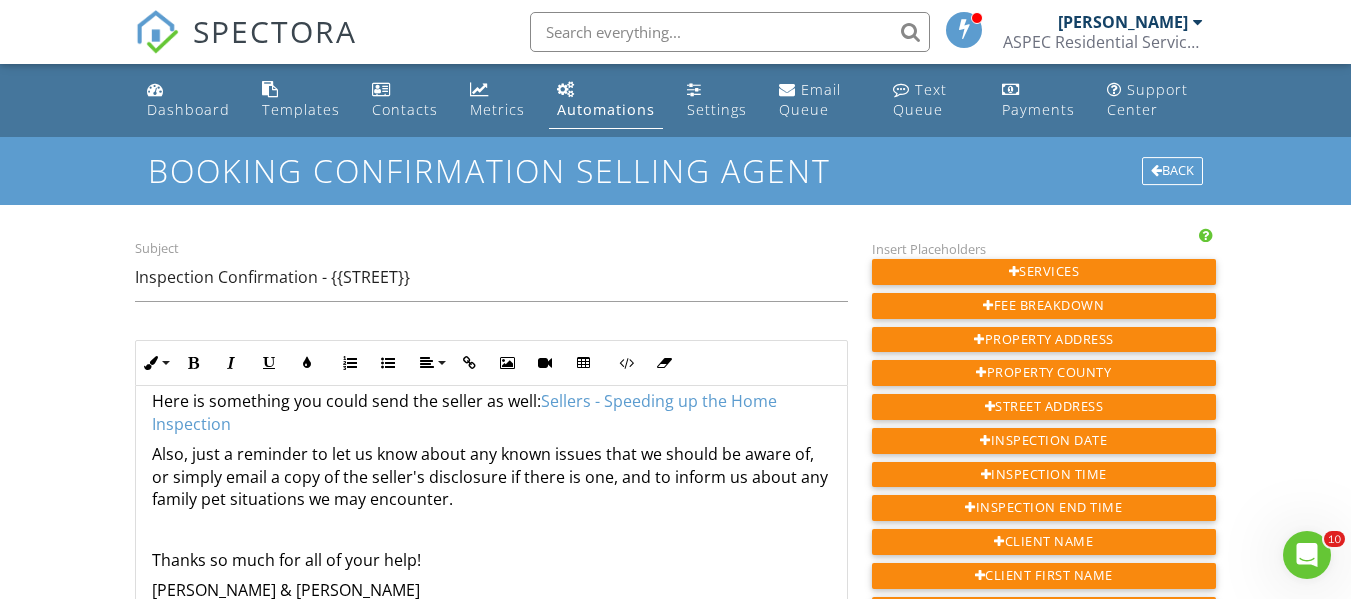 scroll, scrollTop: 400, scrollLeft: 0, axis: vertical 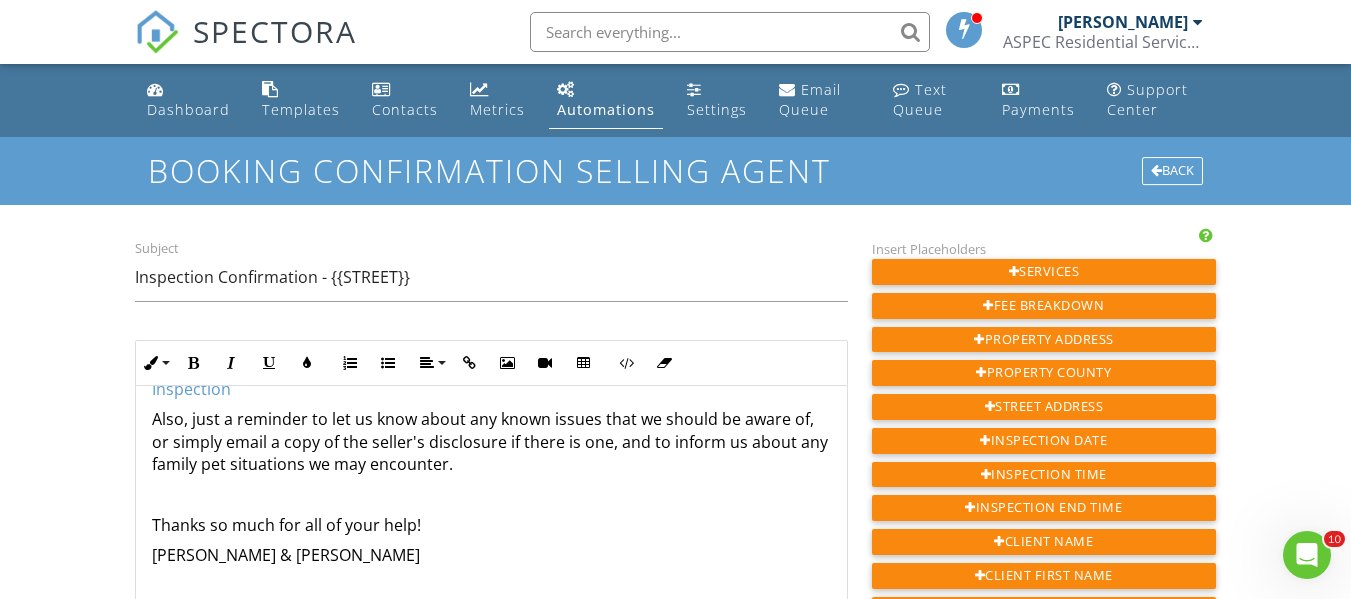 click on "Also, just a reminder to let us know about any known issues that we should be aware of, or simply email a copy of the seller's disclosure if there is one, and to inform us about any family pet situations we may encounter." at bounding box center (491, 441) 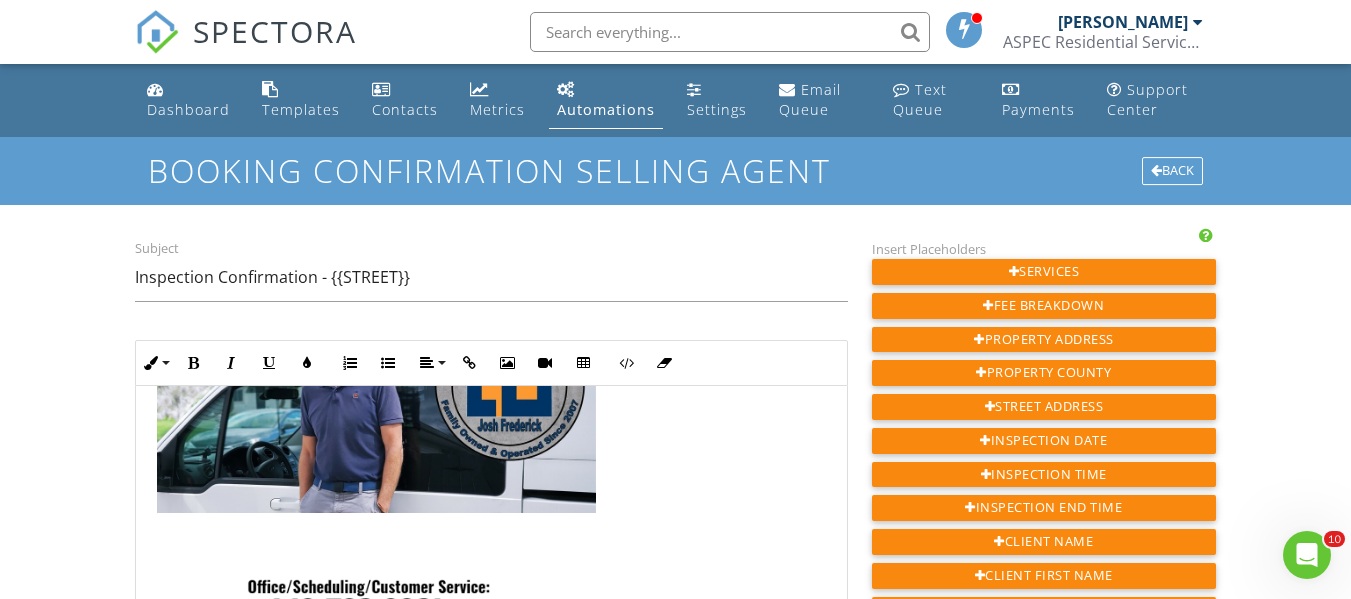 scroll, scrollTop: 1159, scrollLeft: 0, axis: vertical 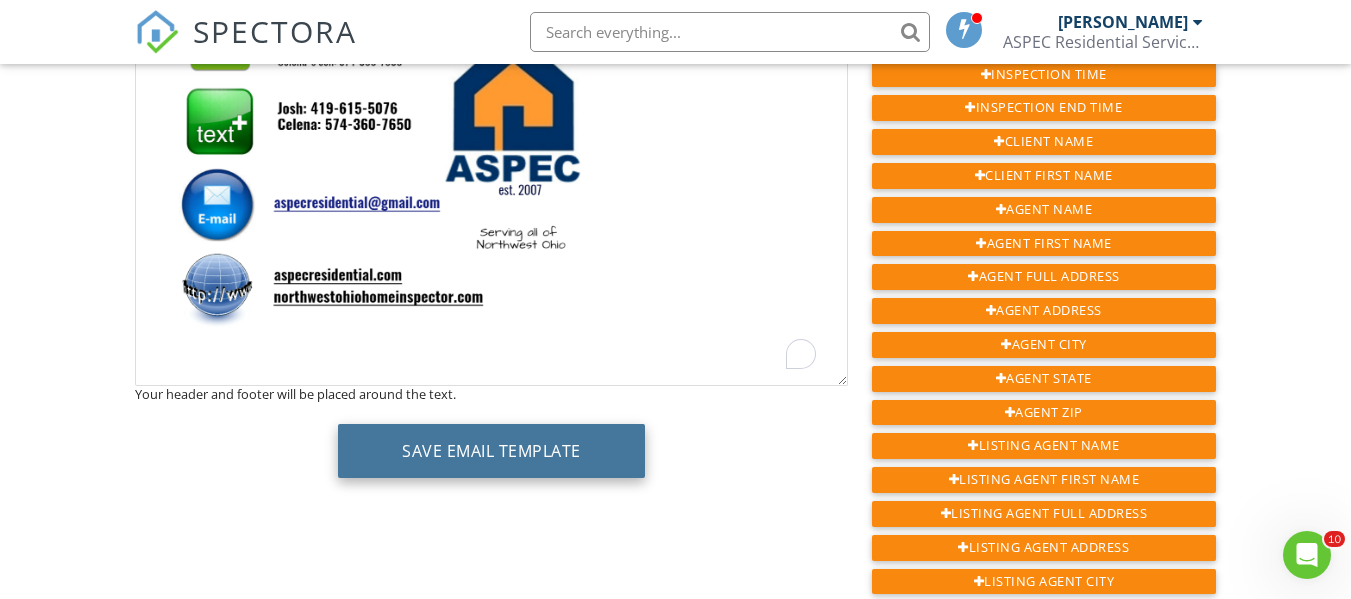 click on "Save Email Template" at bounding box center [491, 451] 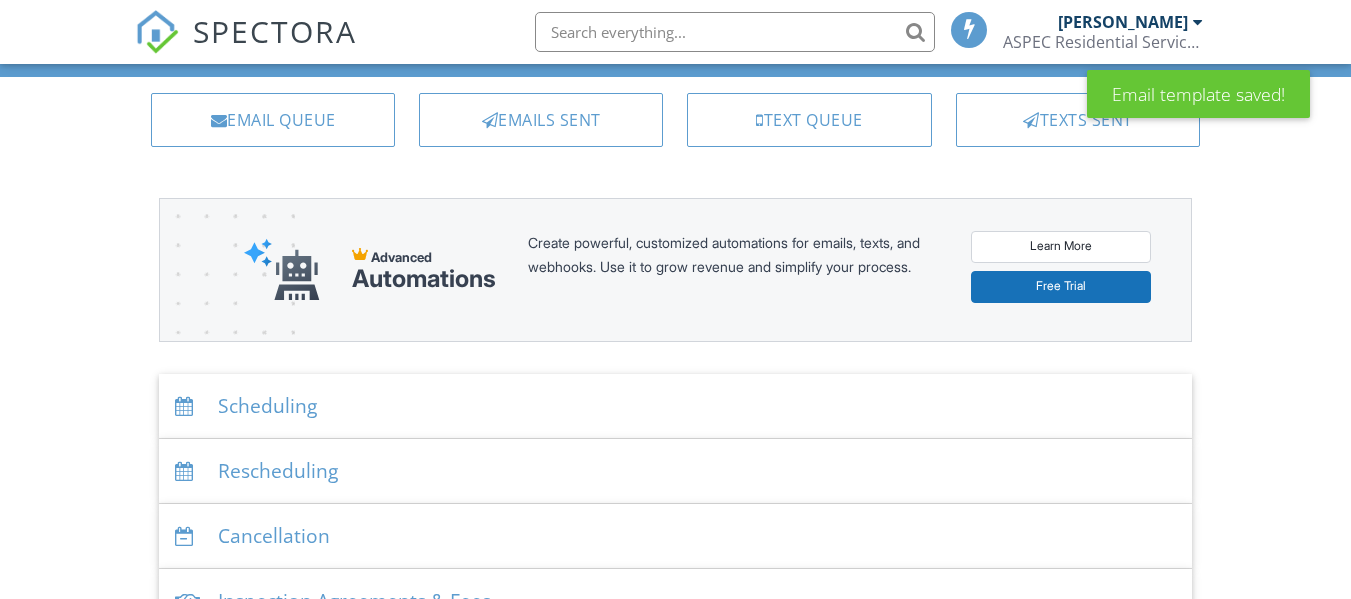 scroll, scrollTop: 500, scrollLeft: 0, axis: vertical 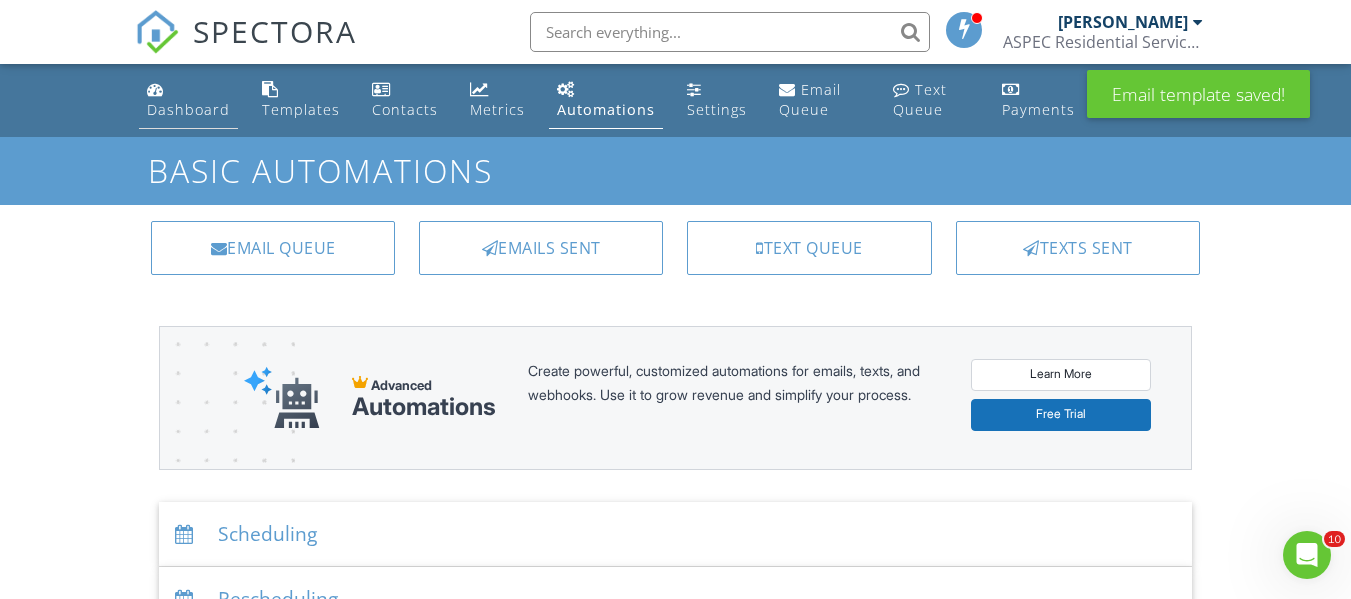 click on "Dashboard" at bounding box center (188, 100) 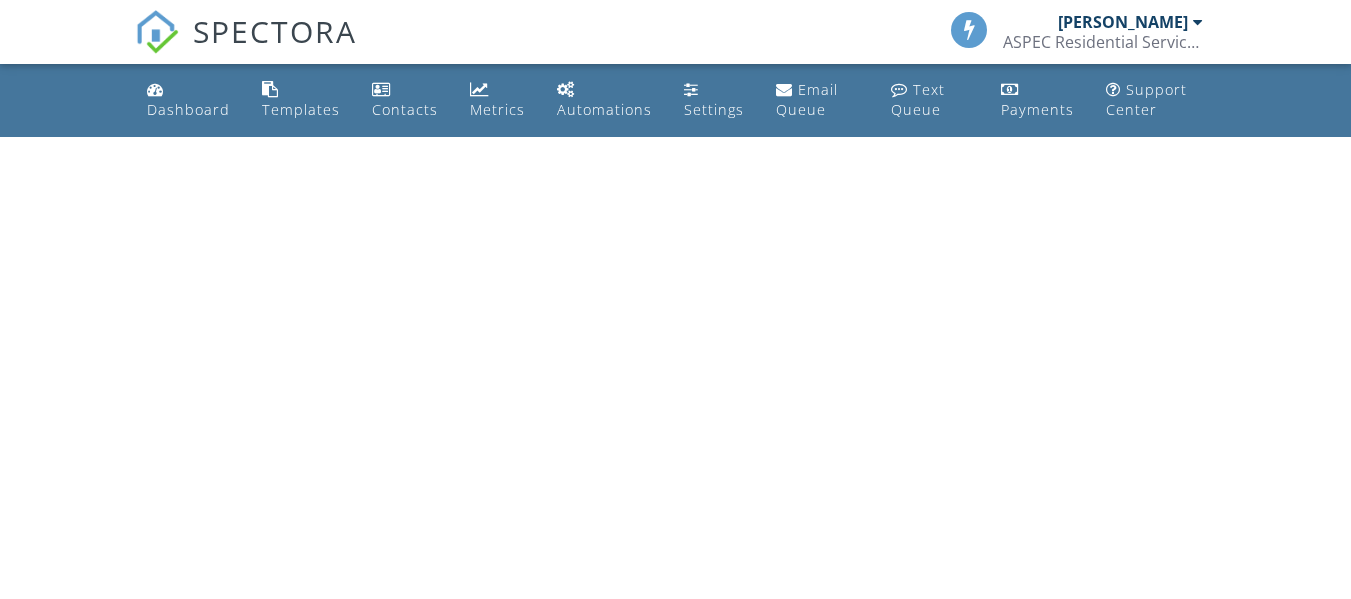 scroll, scrollTop: 0, scrollLeft: 0, axis: both 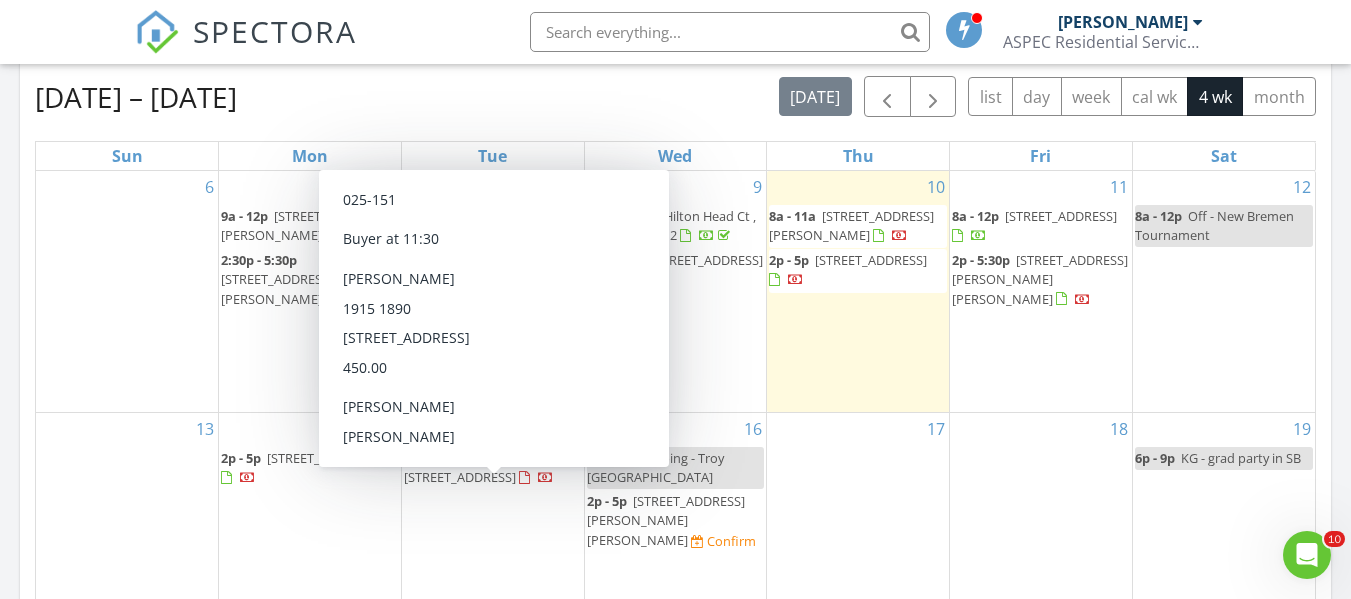 click on "[STREET_ADDRESS]" at bounding box center (460, 477) 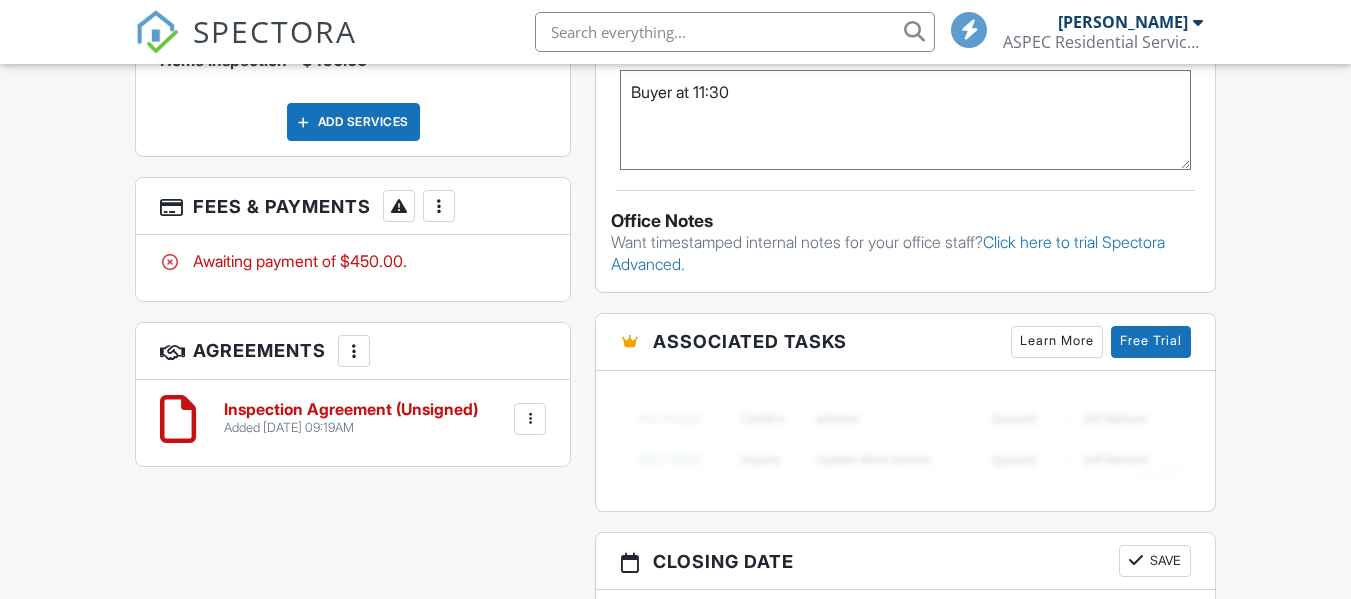 scroll, scrollTop: 2216, scrollLeft: 0, axis: vertical 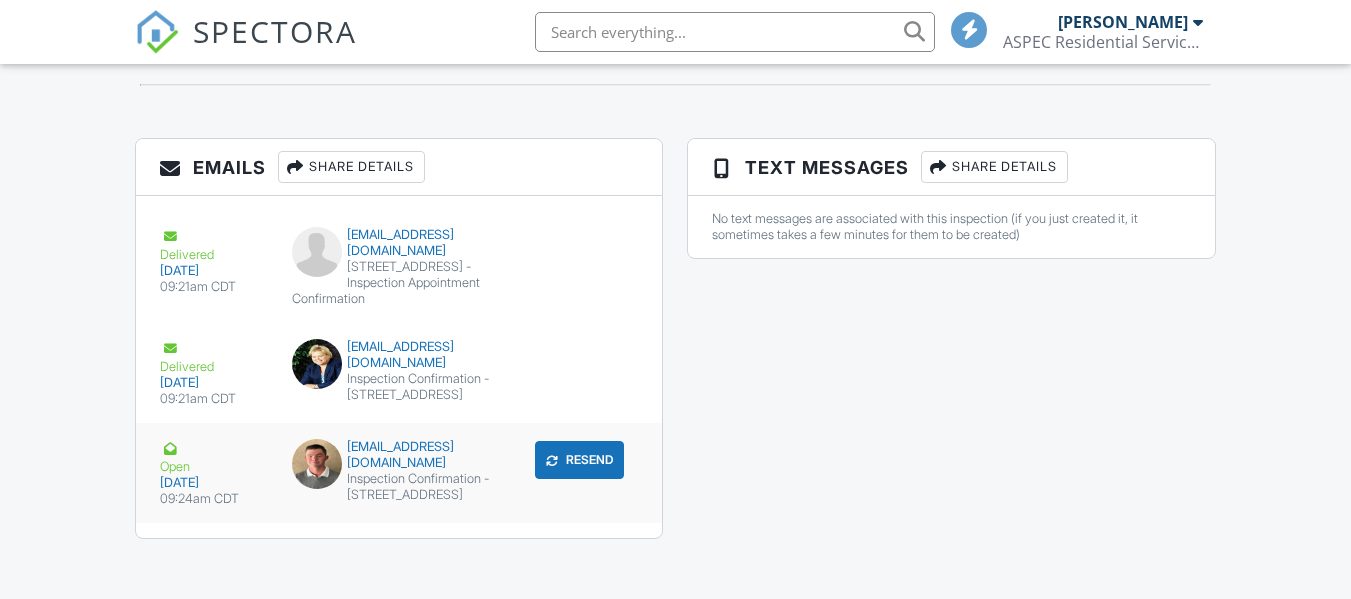 click on "Inspection Confirmation - [STREET_ADDRESS]" at bounding box center (399, 487) 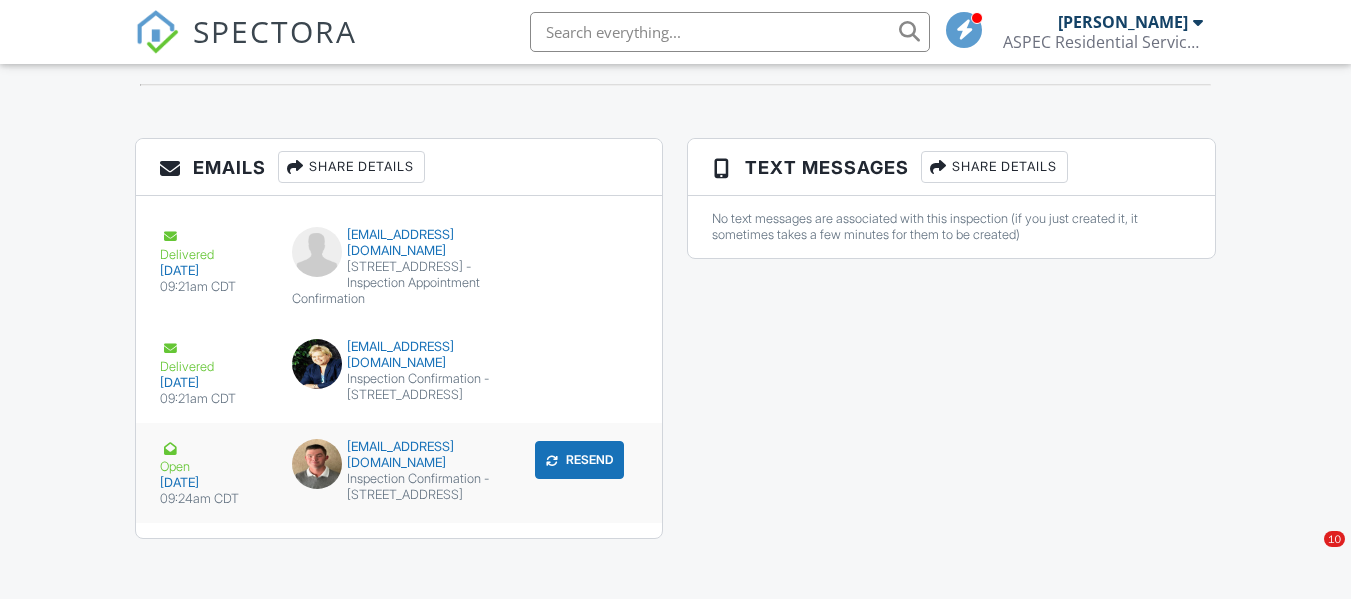 scroll, scrollTop: 2215, scrollLeft: 0, axis: vertical 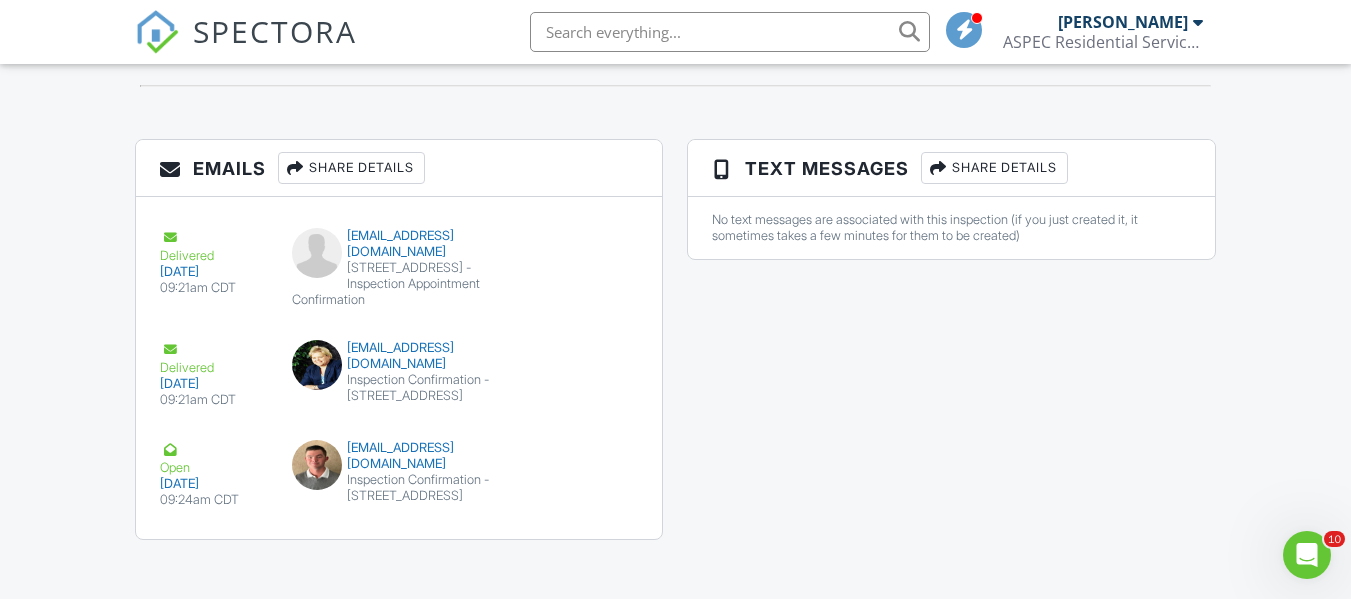 click on "SPECTORA" at bounding box center (275, 31) 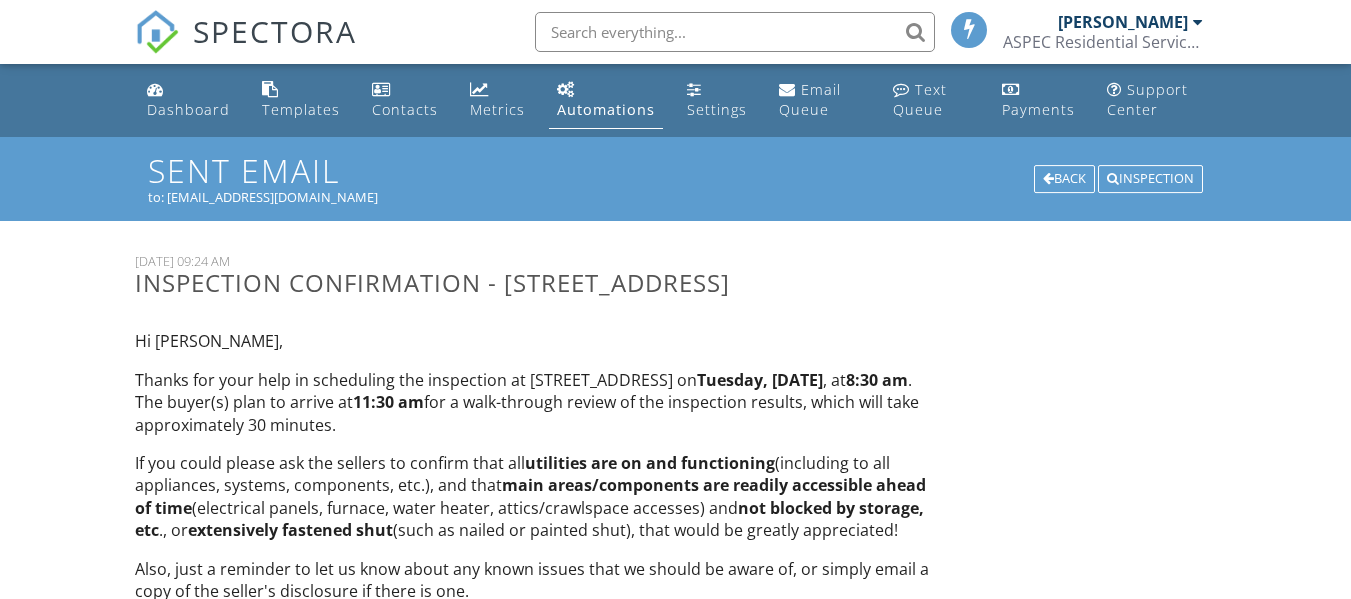 scroll, scrollTop: 490, scrollLeft: 0, axis: vertical 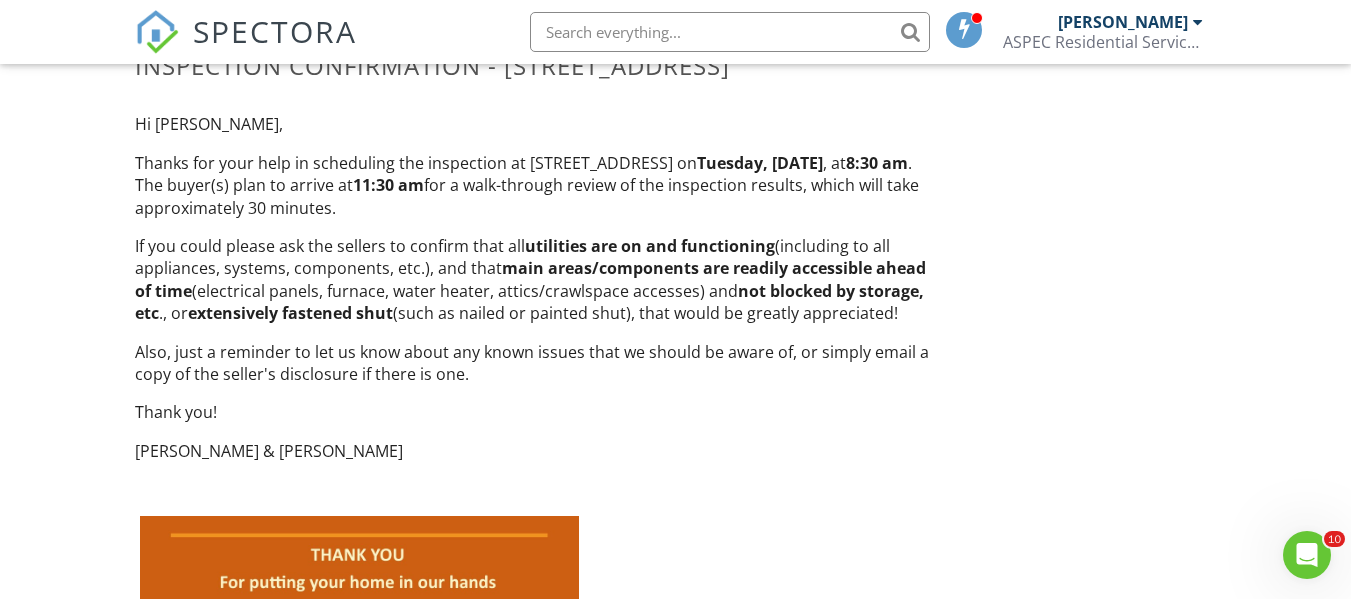 click on "SPECTORA" at bounding box center (275, 31) 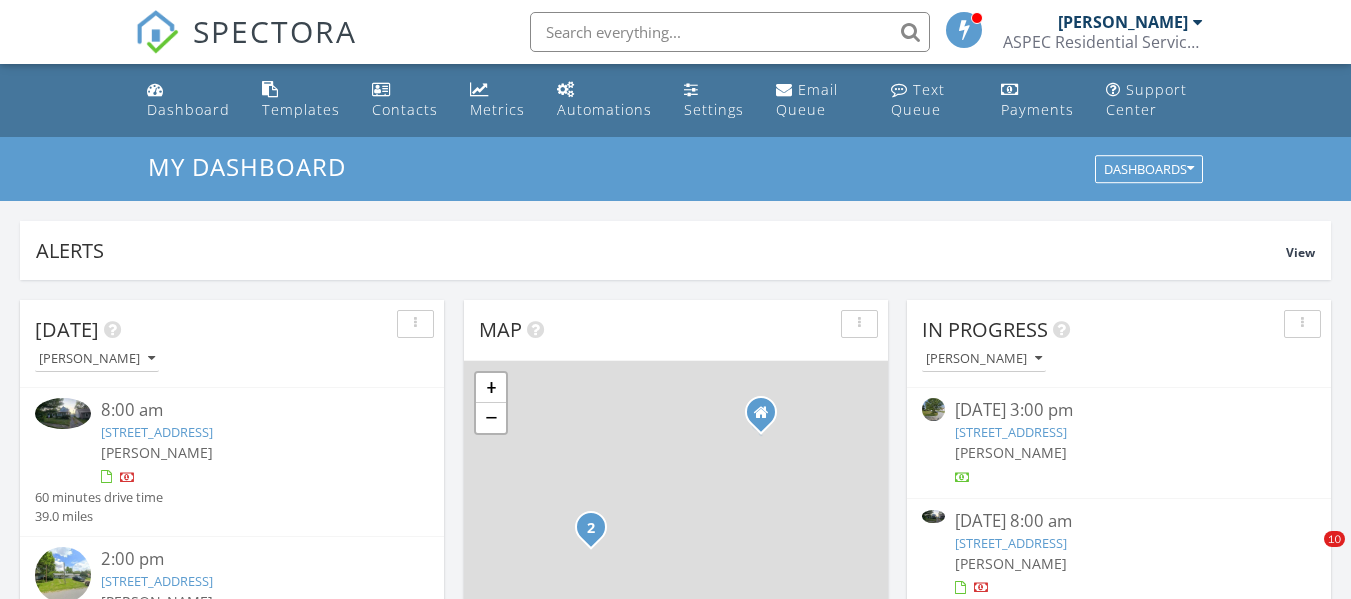 scroll, scrollTop: 0, scrollLeft: 0, axis: both 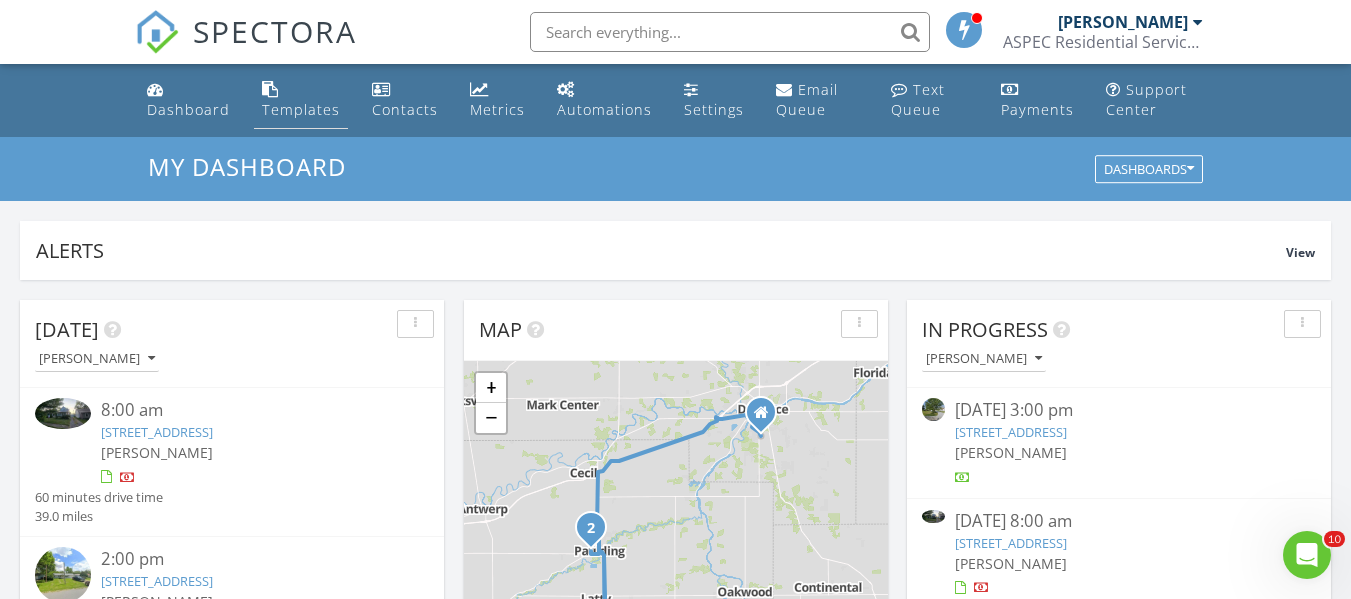 click on "Templates" at bounding box center (301, 109) 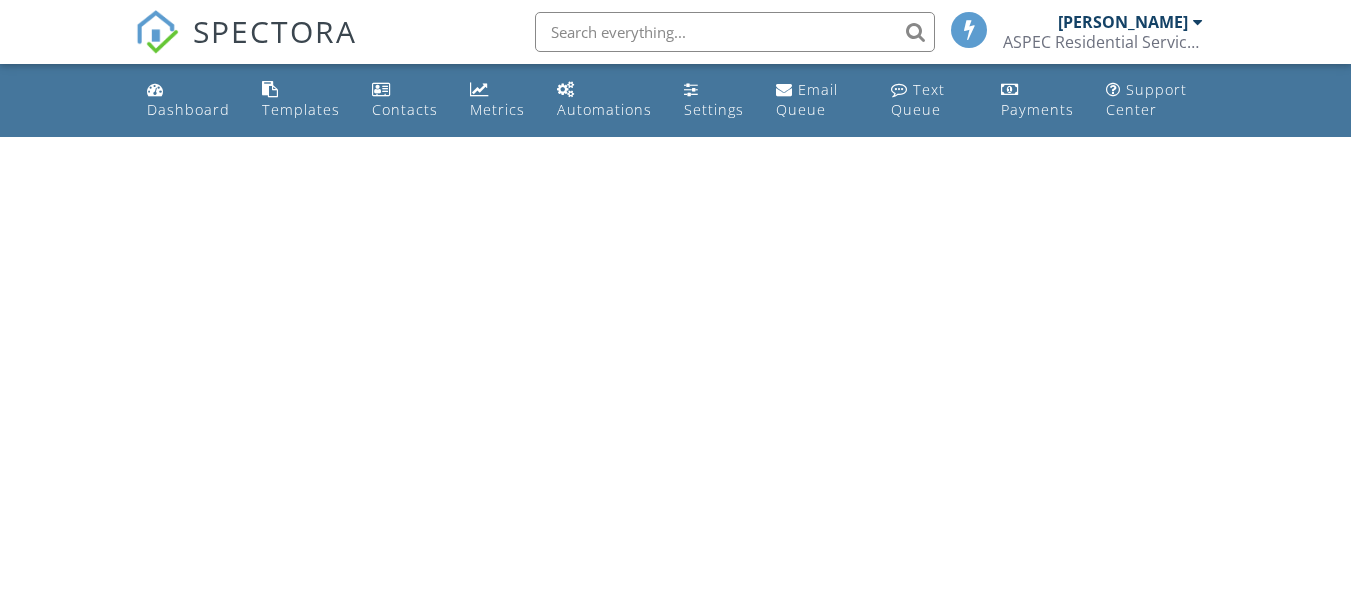 scroll, scrollTop: 0, scrollLeft: 0, axis: both 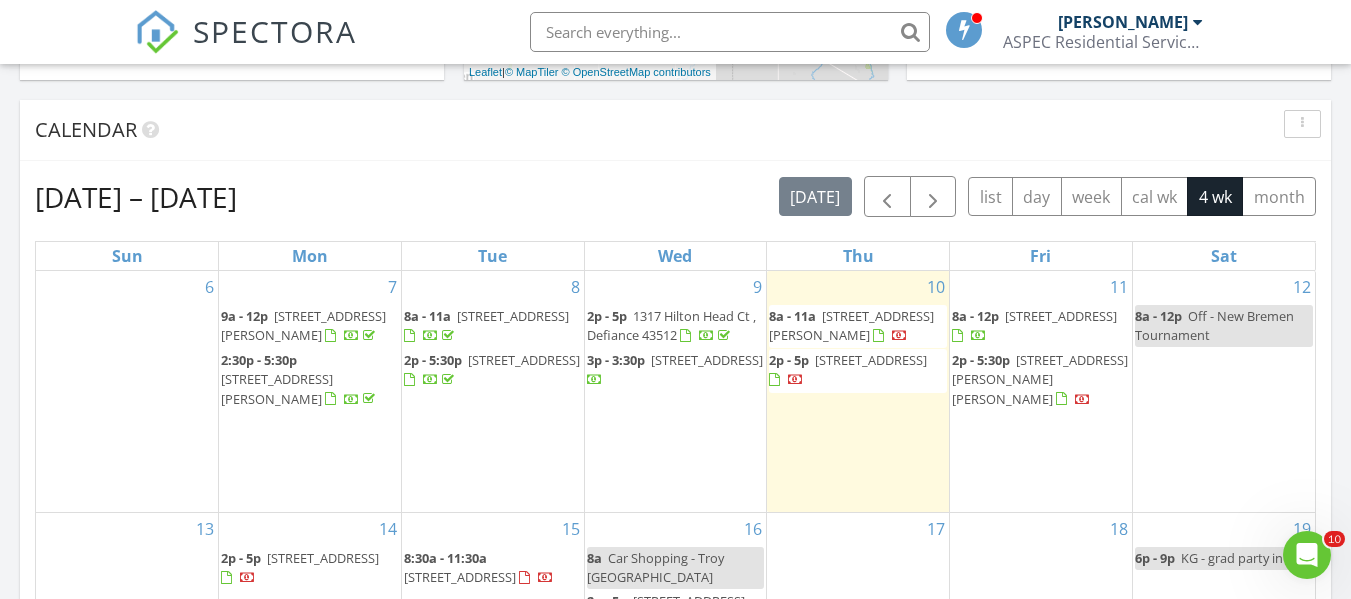click on "[STREET_ADDRESS][PERSON_NAME]" at bounding box center (851, 325) 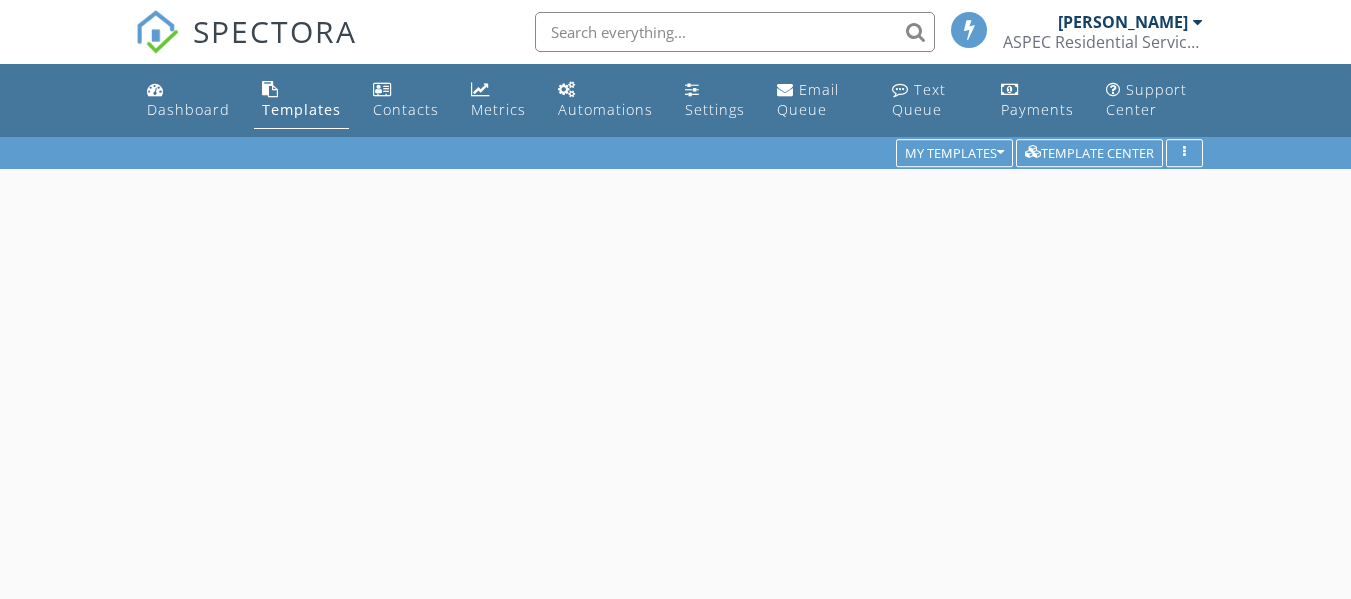 scroll, scrollTop: 0, scrollLeft: 0, axis: both 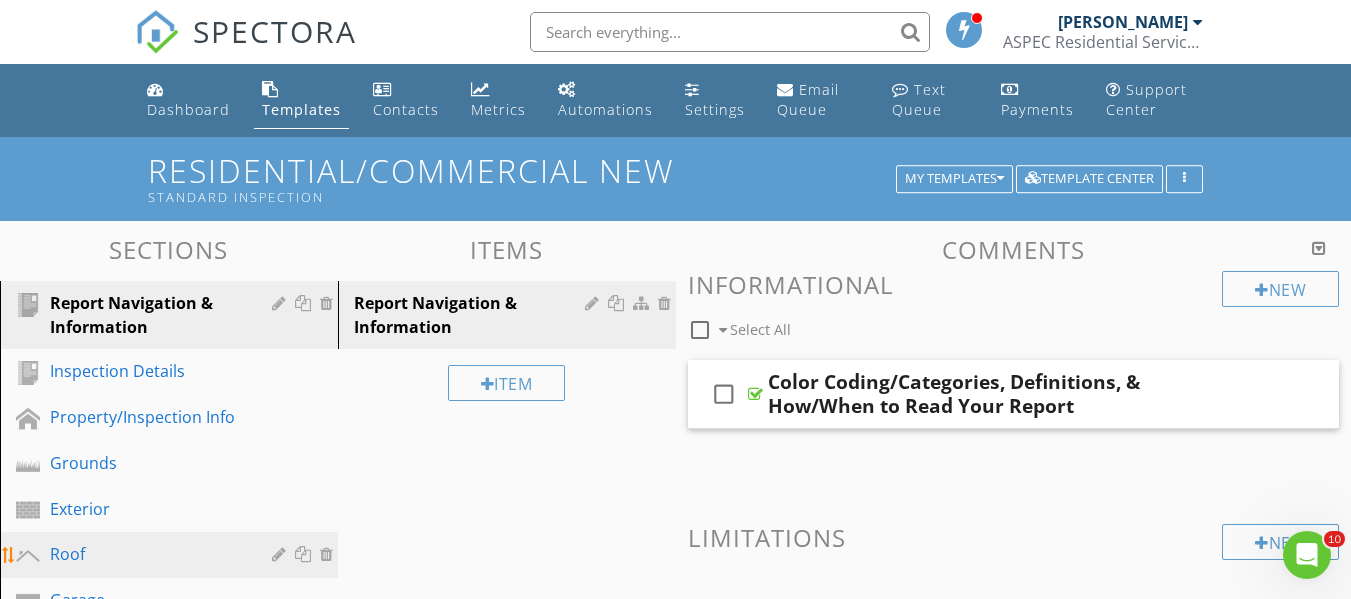 click on "Roof" at bounding box center [146, 554] 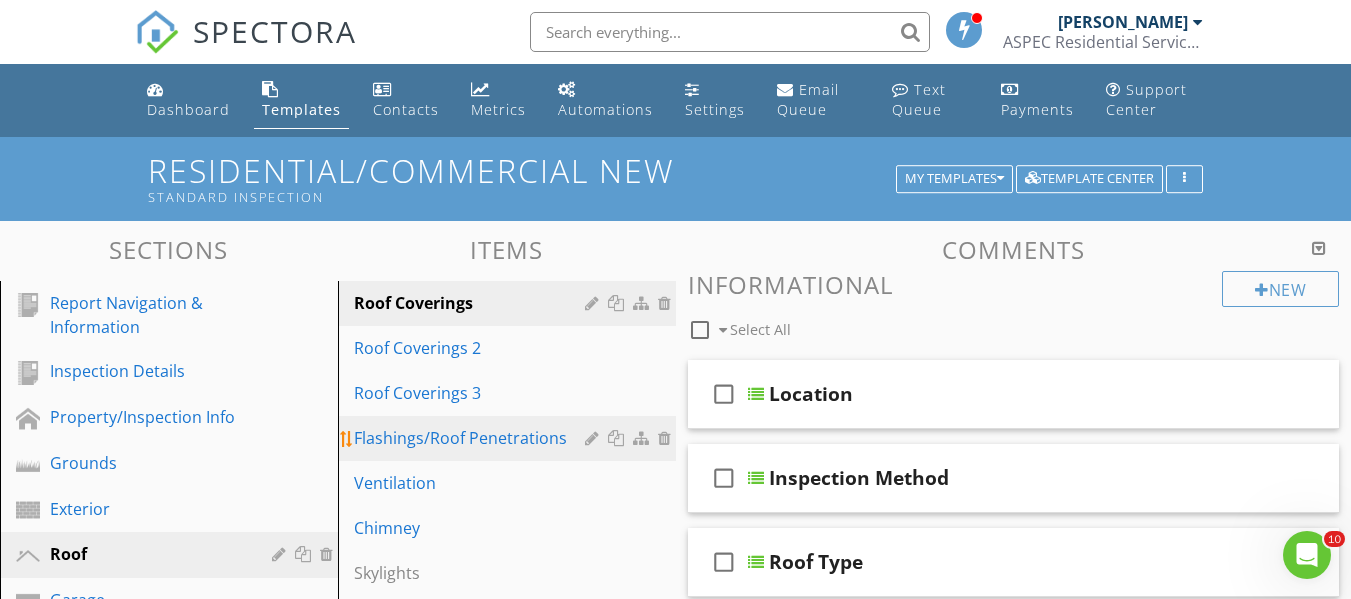 click on "Flashings/Roof Penetrations" at bounding box center (472, 438) 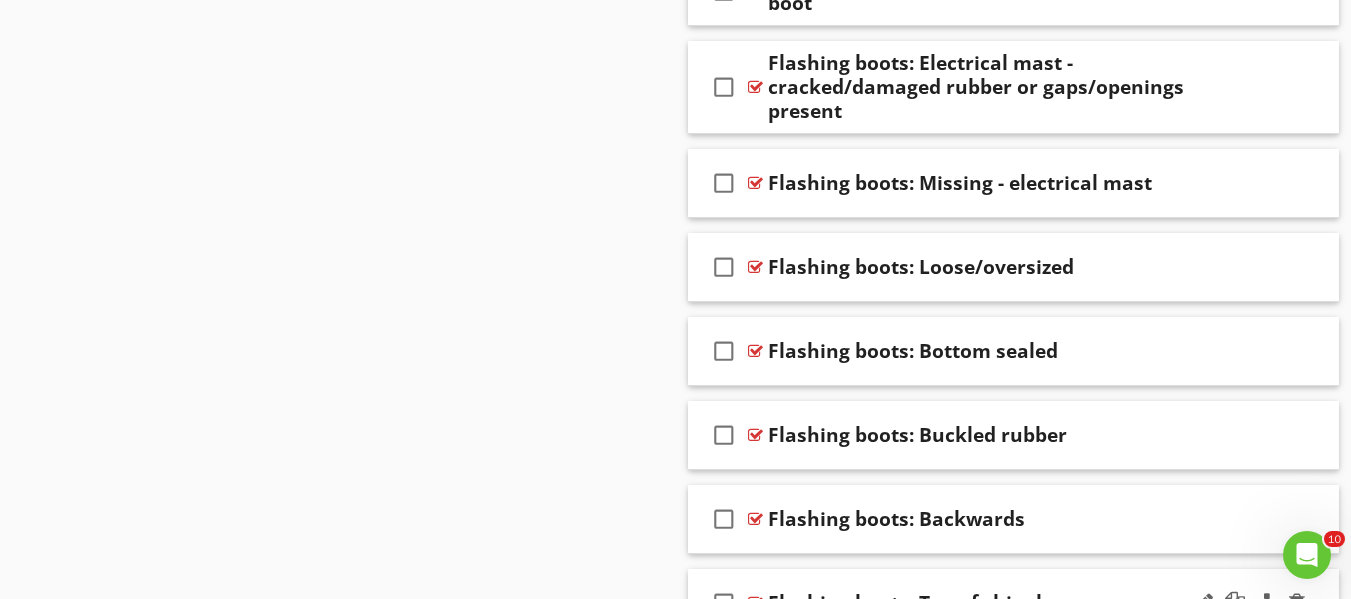 scroll, scrollTop: 3600, scrollLeft: 0, axis: vertical 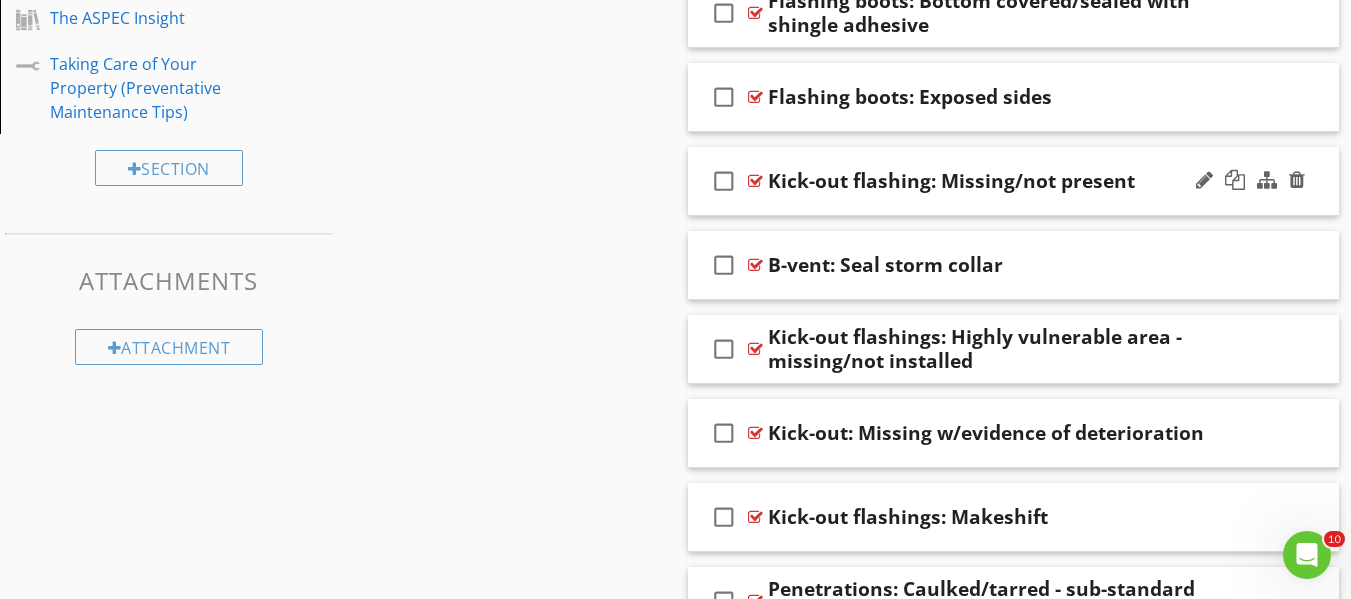 click on "Kick-out flashing: Missing/not present" at bounding box center (951, 181) 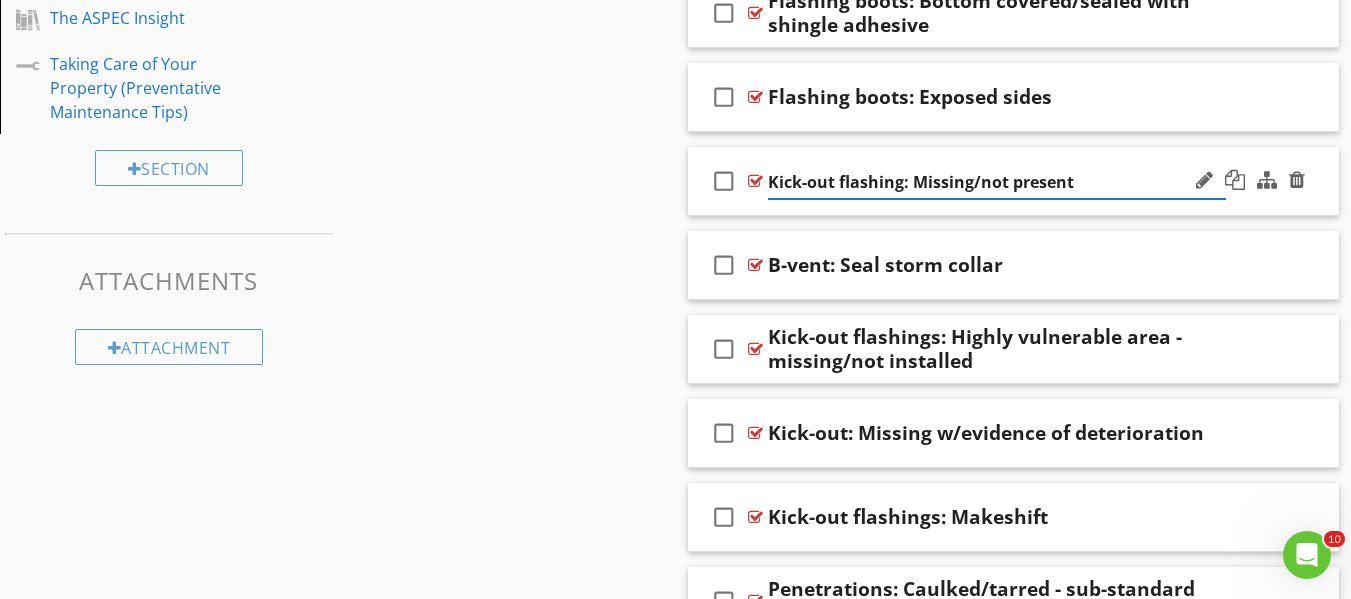 click on "Kick-out flashing: Missing/not present" at bounding box center [997, 182] 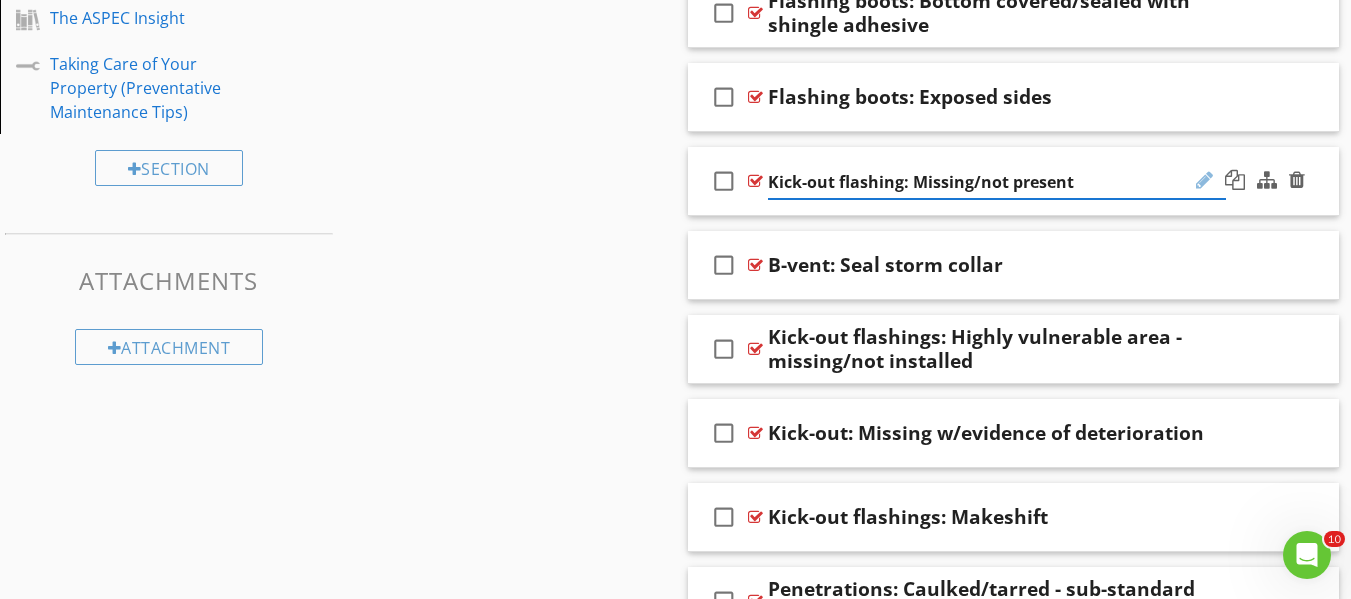 click at bounding box center [1204, 180] 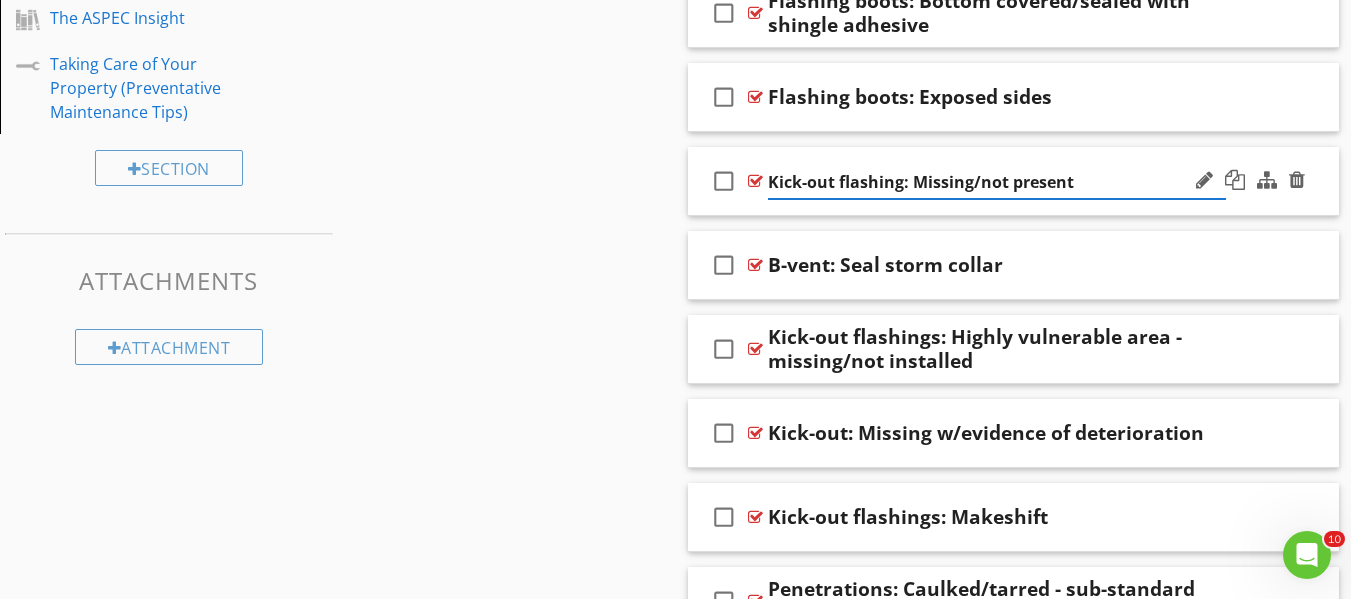 click on "check_box_outline_blank         Kick-out flashing: Missing/not present" at bounding box center (1014, 181) 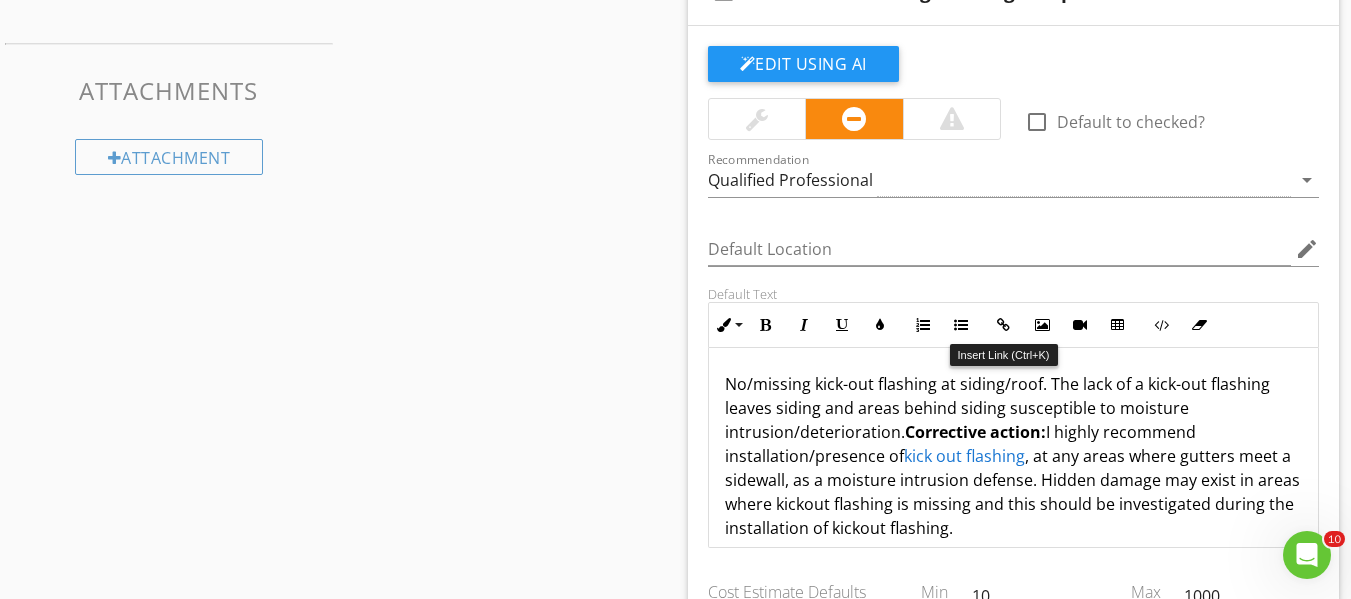 scroll, scrollTop: 1422, scrollLeft: 0, axis: vertical 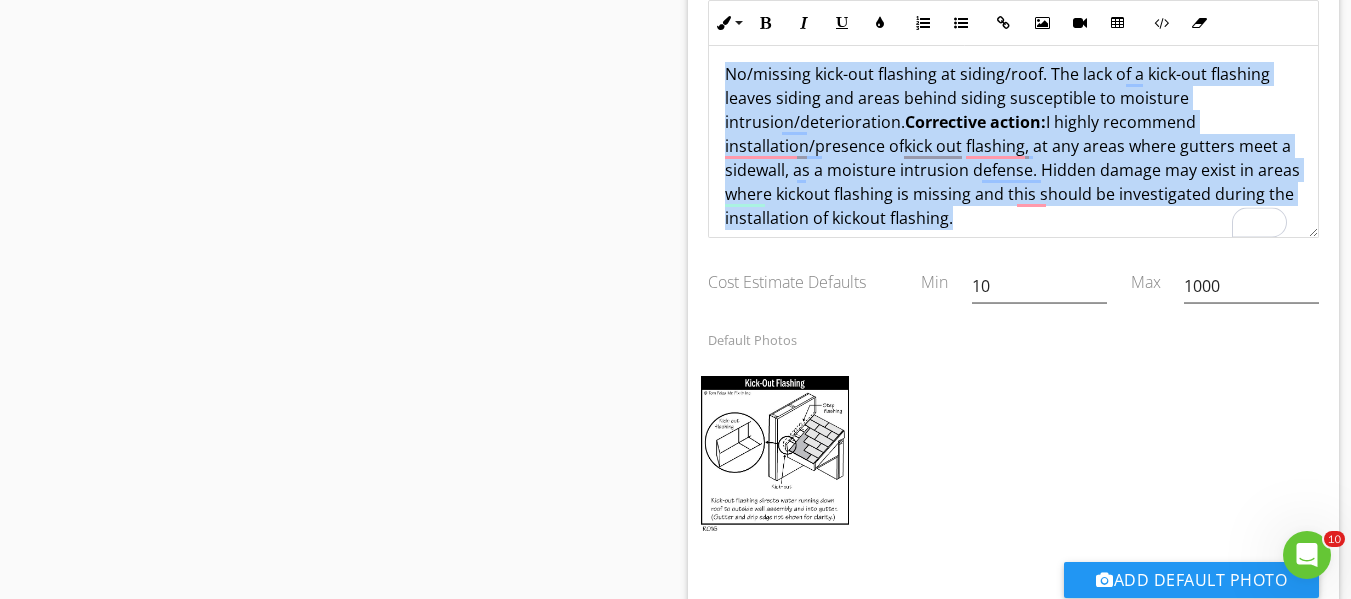 drag, startPoint x: 1064, startPoint y: 199, endPoint x: 705, endPoint y: 56, distance: 386.4324 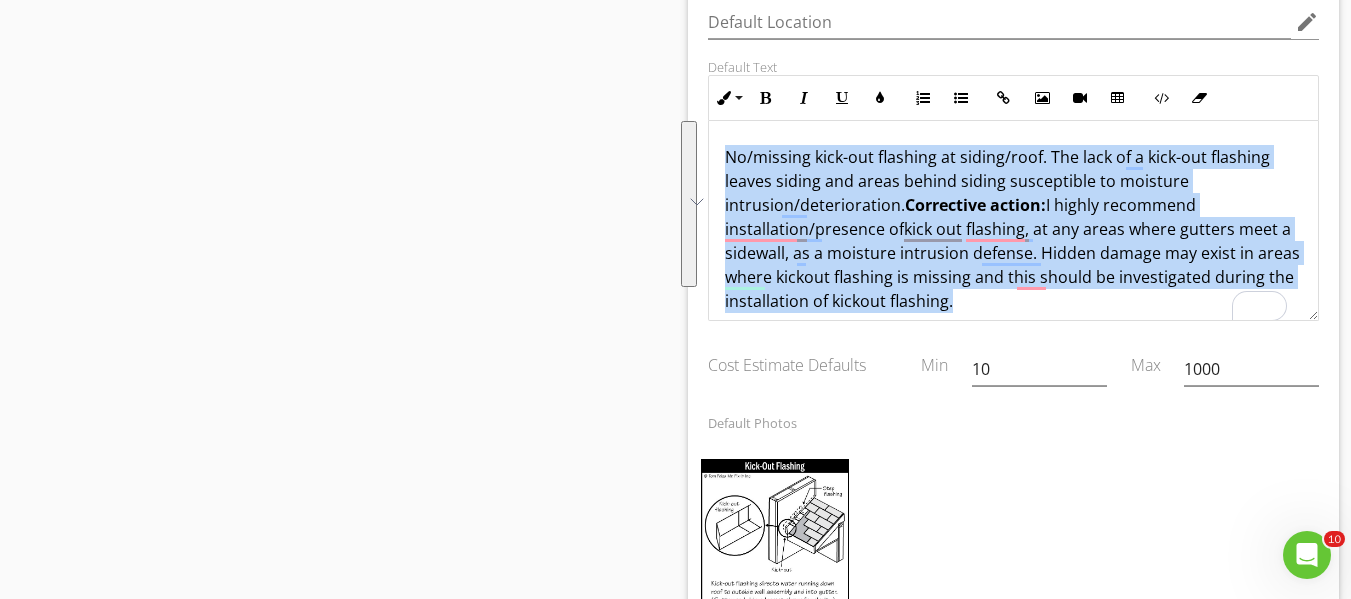 scroll, scrollTop: 1522, scrollLeft: 0, axis: vertical 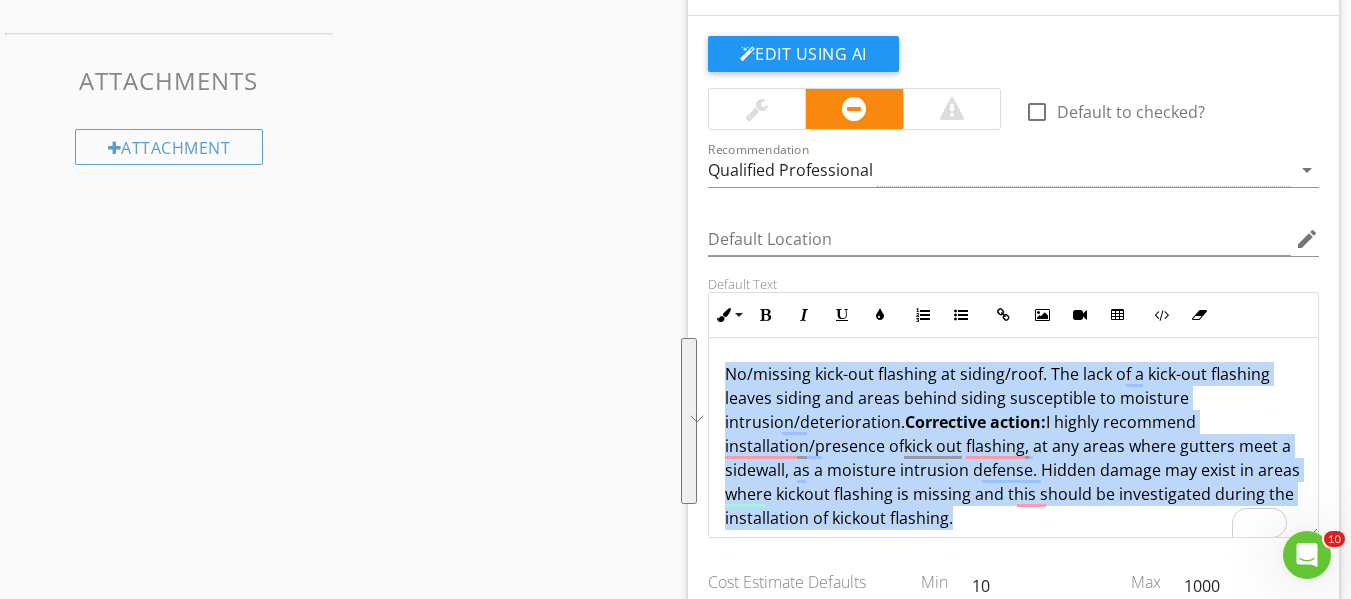 click on "No/missing kick-out flashing at siding/roof. The lack of a kick-out flashing leaves siding and areas behind siding susceptible to moisture intrusion/deterioration.  Corrective action:  I highly recommend installation/presence of  kick out flashing , at any areas where gutters meet a sidewall, as a moisture intrusion defense. Hidden damage may exist in areas where kickout flashing is missing and this should be investigated during the installation of kickout flashing." at bounding box center [1014, 446] 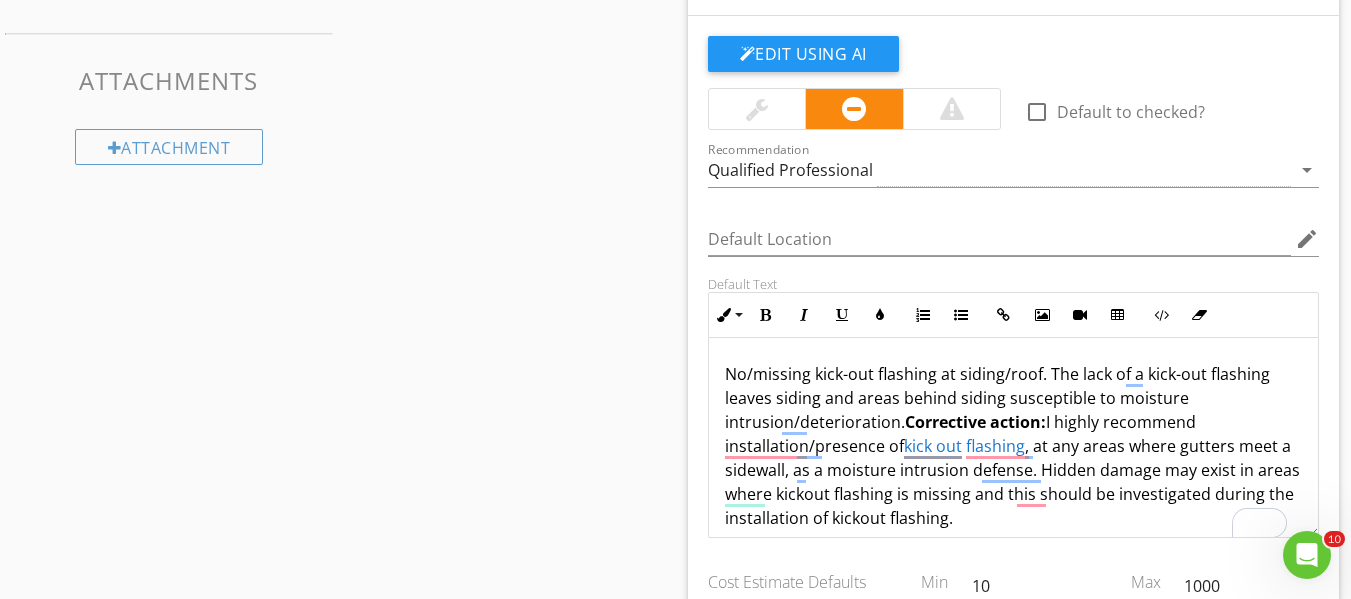 click on "No/missing kick-out flashing at siding/roof. The lack of a kick-out flashing leaves siding and areas behind siding susceptible to moisture intrusion/deterioration.  Corrective action:  I highly recommend installation/presence of  kick out flashing , at any areas where gutters meet a sidewall, as a moisture intrusion defense. Hidden damage may exist in areas where kickout flashing is missing and this should be investigated during the installation of kickout flashing." at bounding box center [1014, 446] 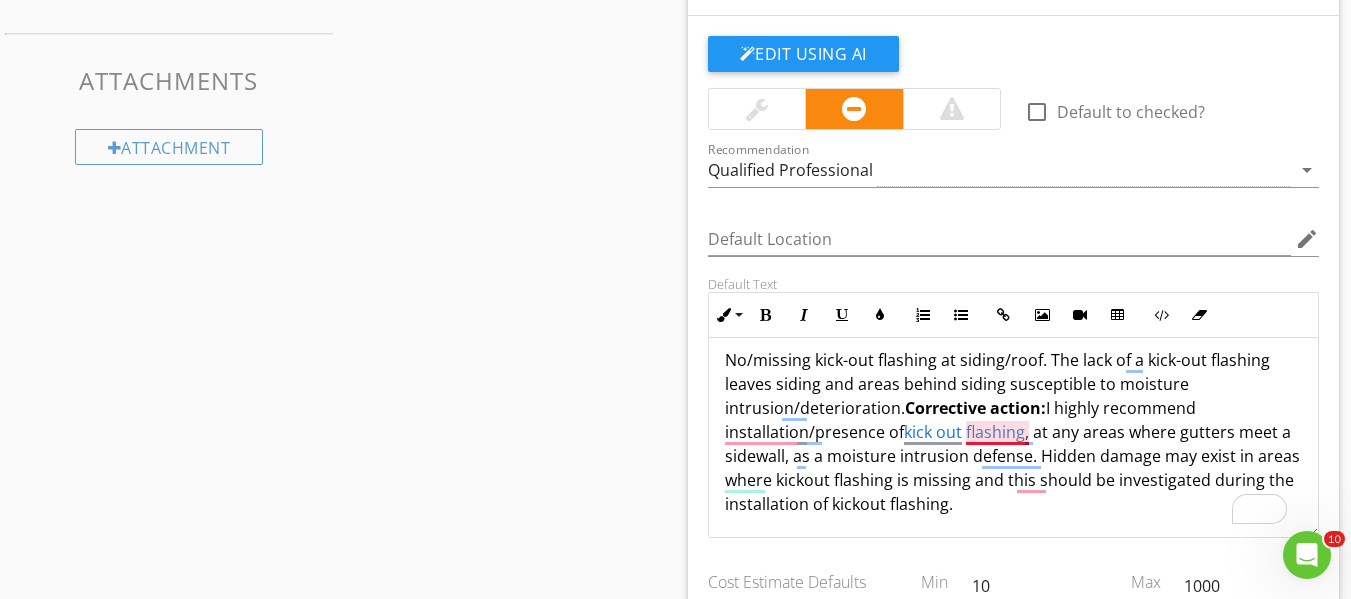 scroll, scrollTop: 17, scrollLeft: 0, axis: vertical 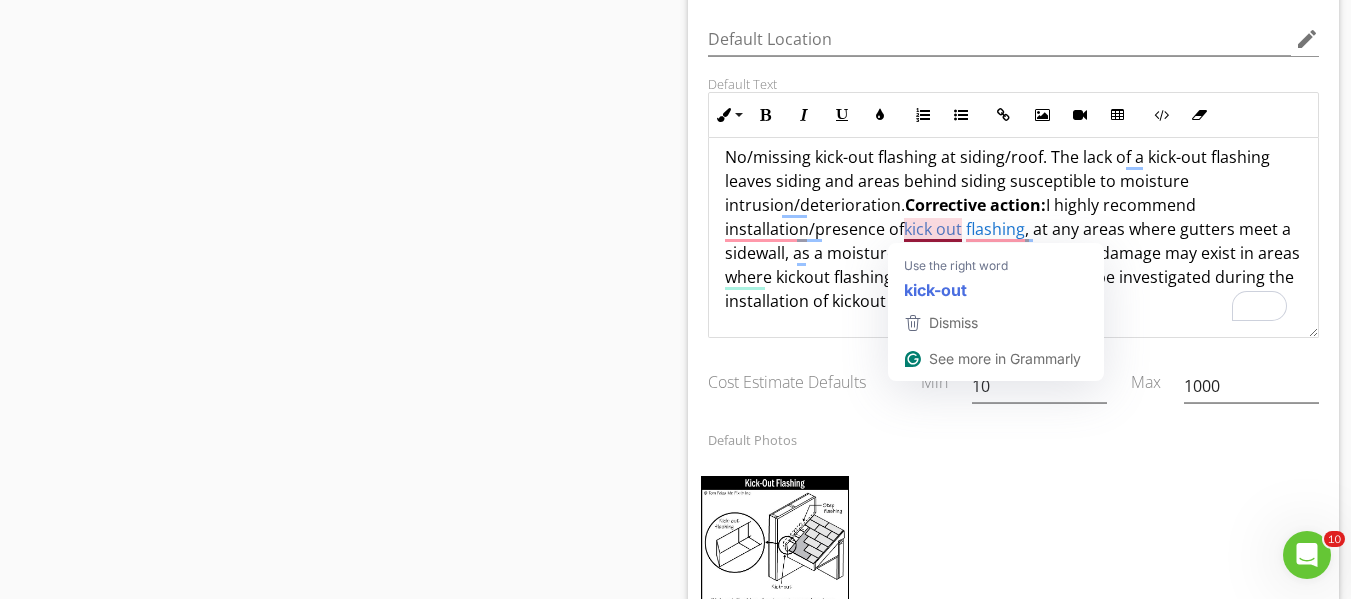 click on "kick out flashing" at bounding box center [964, 229] 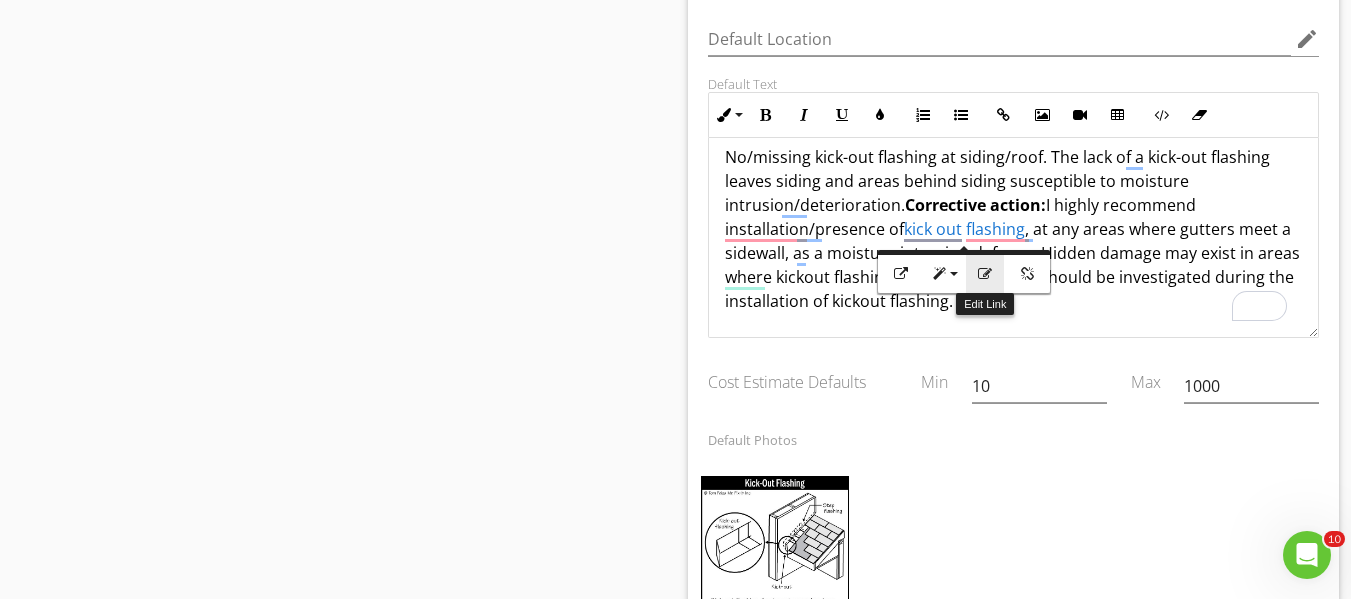 click at bounding box center (985, 274) 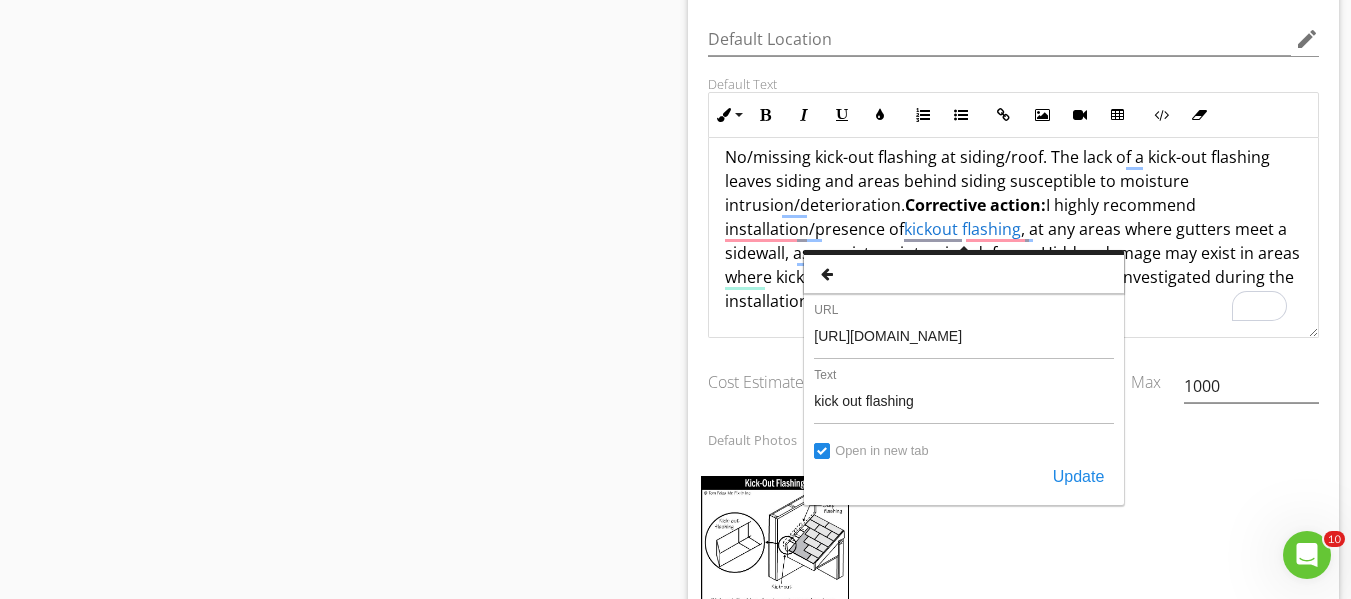 scroll, scrollTop: 0, scrollLeft: 571, axis: horizontal 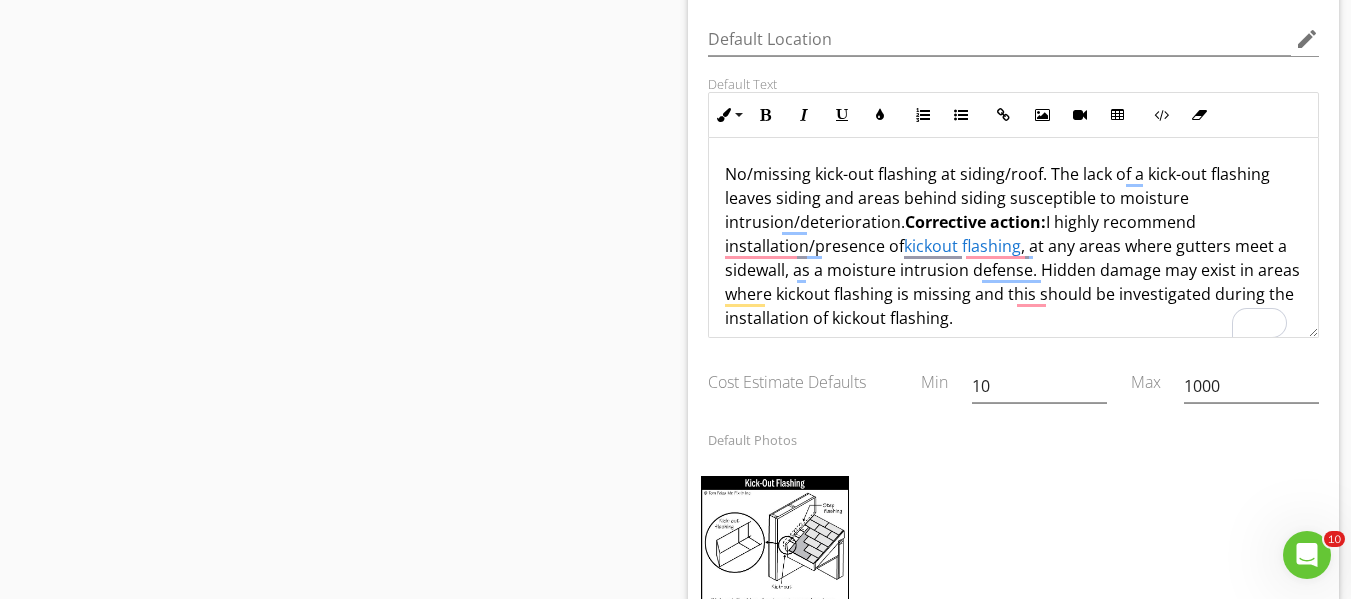 click on "No/missing kick-out flashing at siding/roof. The lack of a kick-out flashing leaves siding and areas behind siding susceptible to moisture intrusion/deterioration.  Corrective action:  I highly recommend installation/presence of  kick  out flashing , at any areas where gutters meet a sidewall, as a moisture intrusion defense. Hidden damage may exist in areas where kickout flashing is missing and this should be investigated during the installation of kickout flashing." at bounding box center [1014, 246] 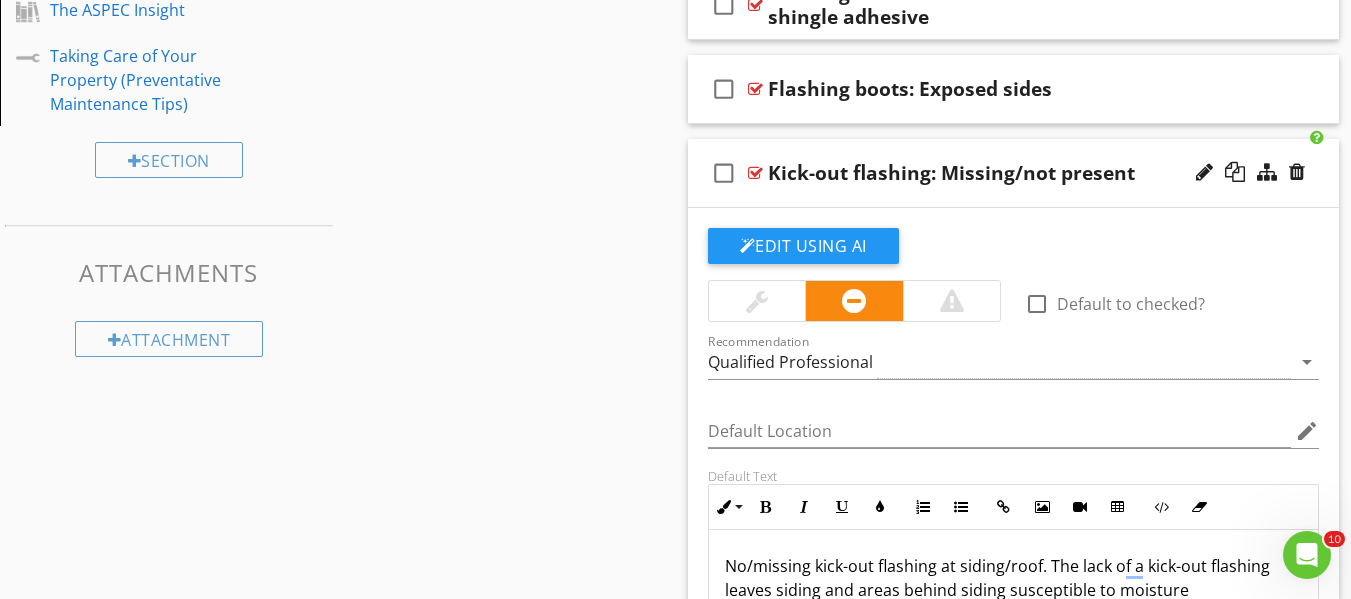 scroll, scrollTop: 1222, scrollLeft: 0, axis: vertical 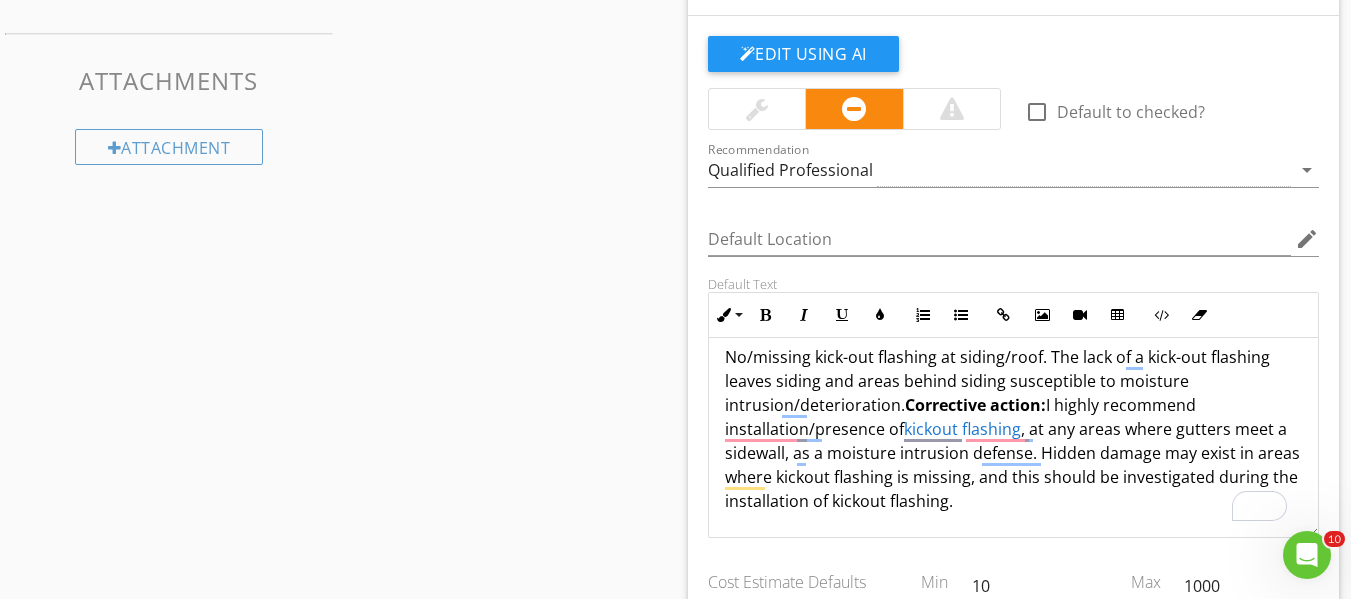 click on "Sections
Report Navigation & Information           Inspection Details           Property/Inspection Info           Grounds           Exterior           Roof           Garage           Interior           Kitchen           Laundry           Bathroom           Fireplace/Chimney           Attic           Basement           Crawlspace           Slab           Plumbing           Heating           Cooling           Electrical           The ASPEC Insight           Taking Care of Your Property (Preventative Maintenance Tips)
Section
Attachments
Attachment
Items
Roof Coverings           Roof Coverings 2           Roof Coverings 3           Flashings/Roof Penetrations           Ventilation           Chimney           Skylights           Misc. Roof Structures
Item
Comments
New
Informational" at bounding box center [675, 3164] 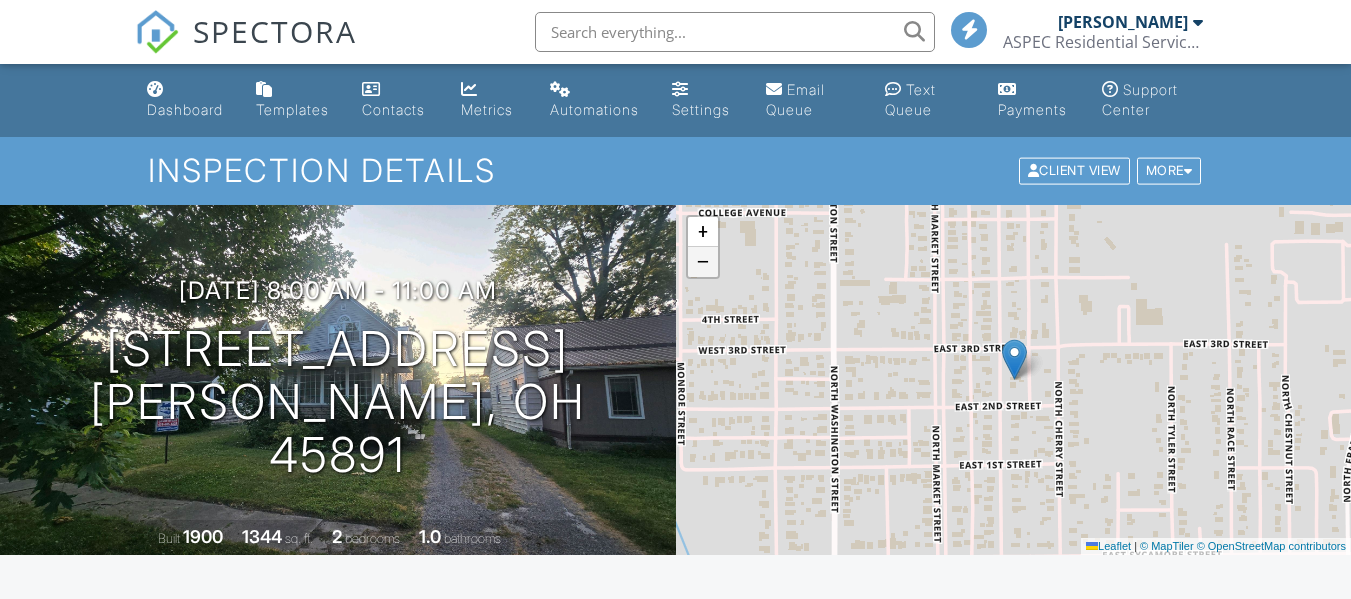 scroll, scrollTop: 0, scrollLeft: 0, axis: both 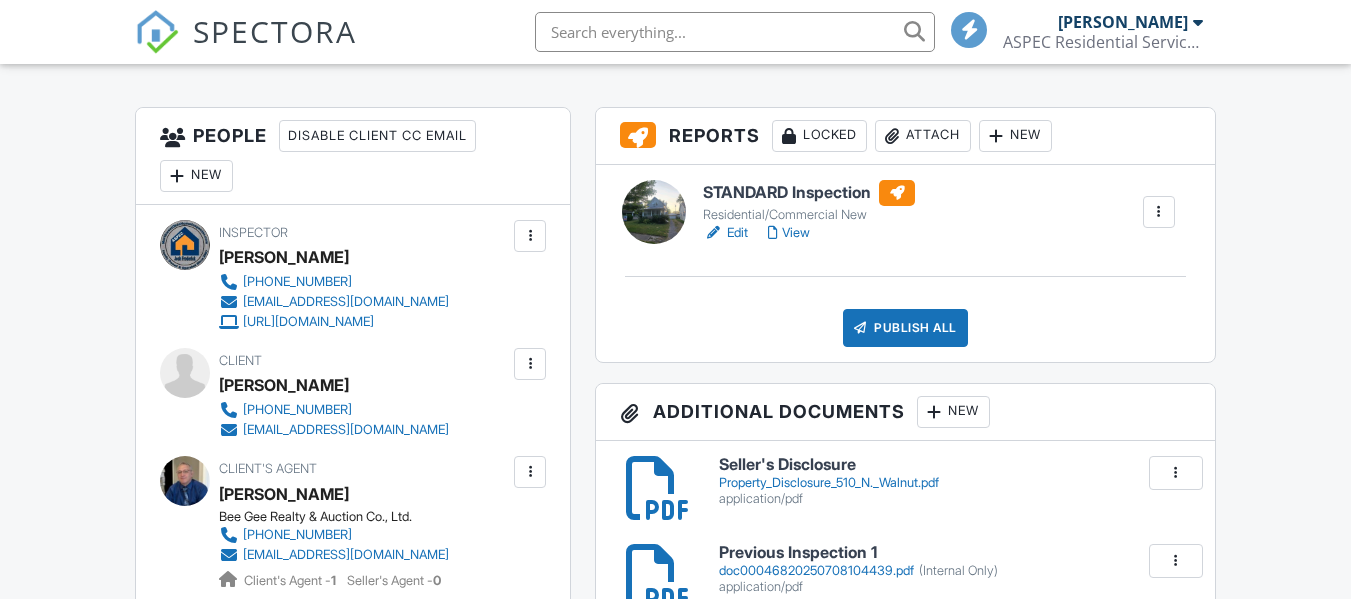 click on "STANDARD Inspection" at bounding box center [809, 193] 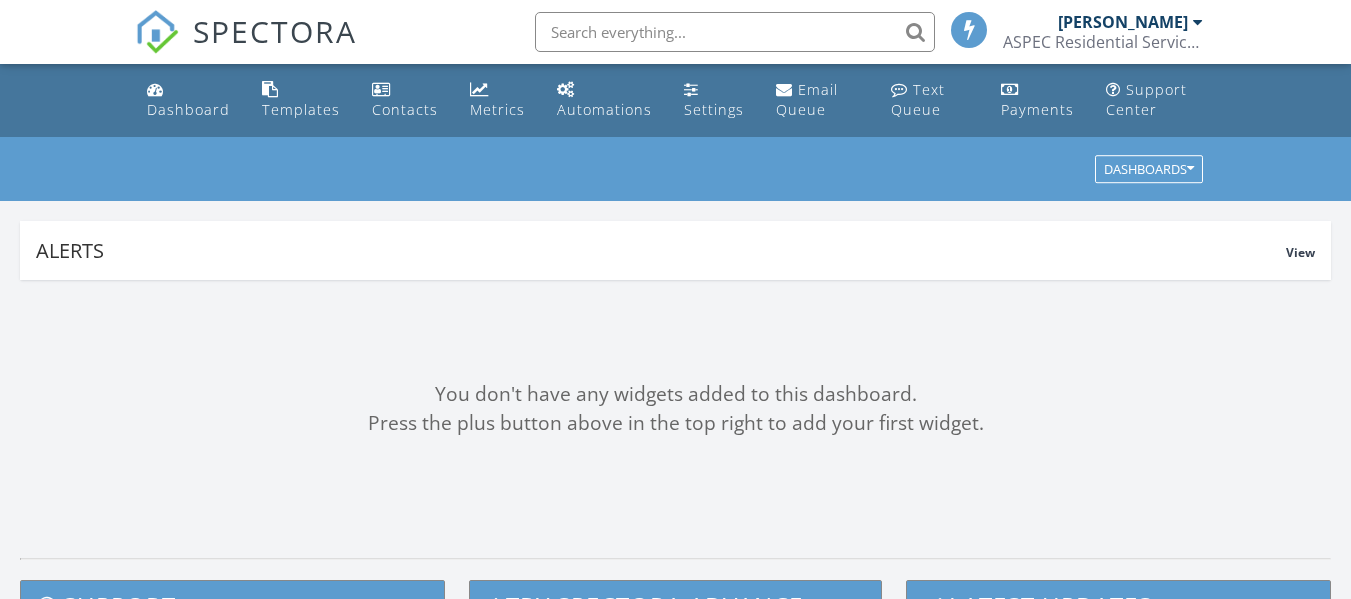 scroll, scrollTop: 0, scrollLeft: 0, axis: both 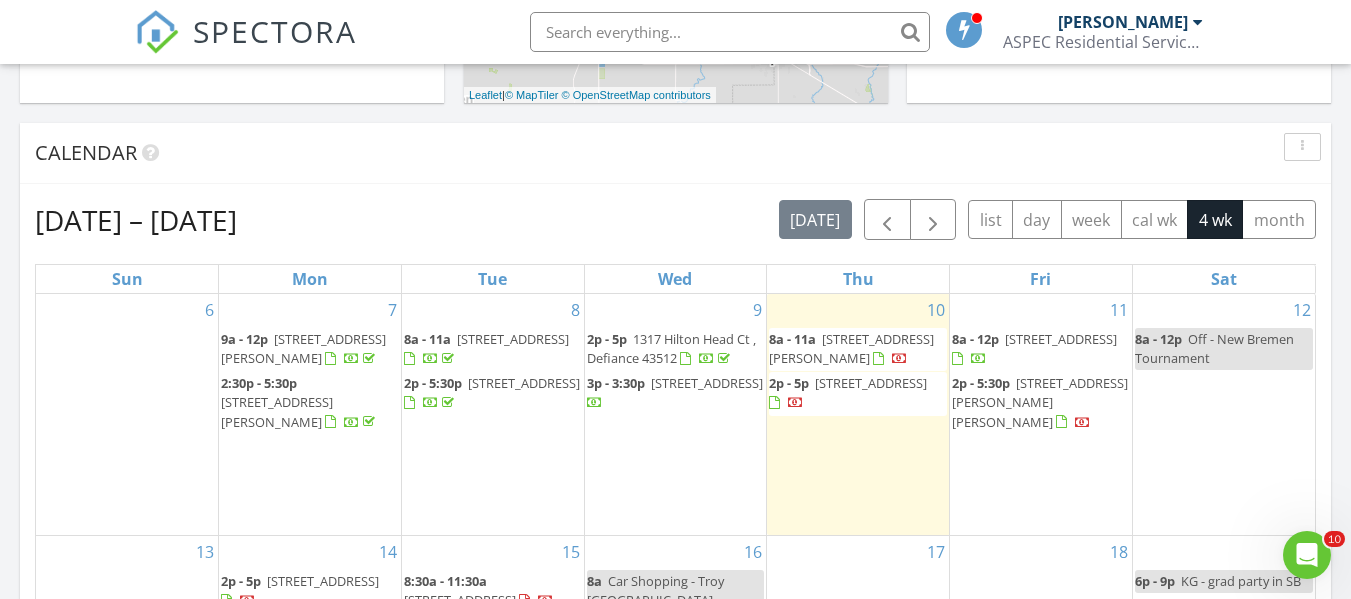 click on "[STREET_ADDRESS]" at bounding box center [1061, 339] 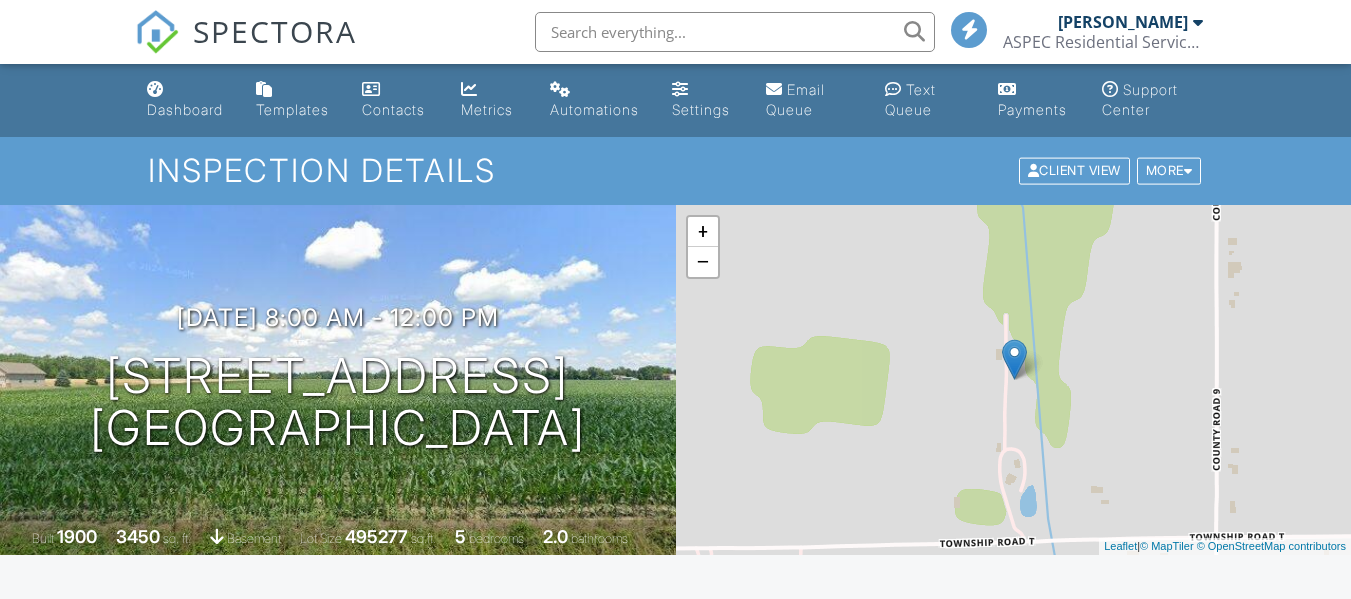 scroll, scrollTop: 0, scrollLeft: 0, axis: both 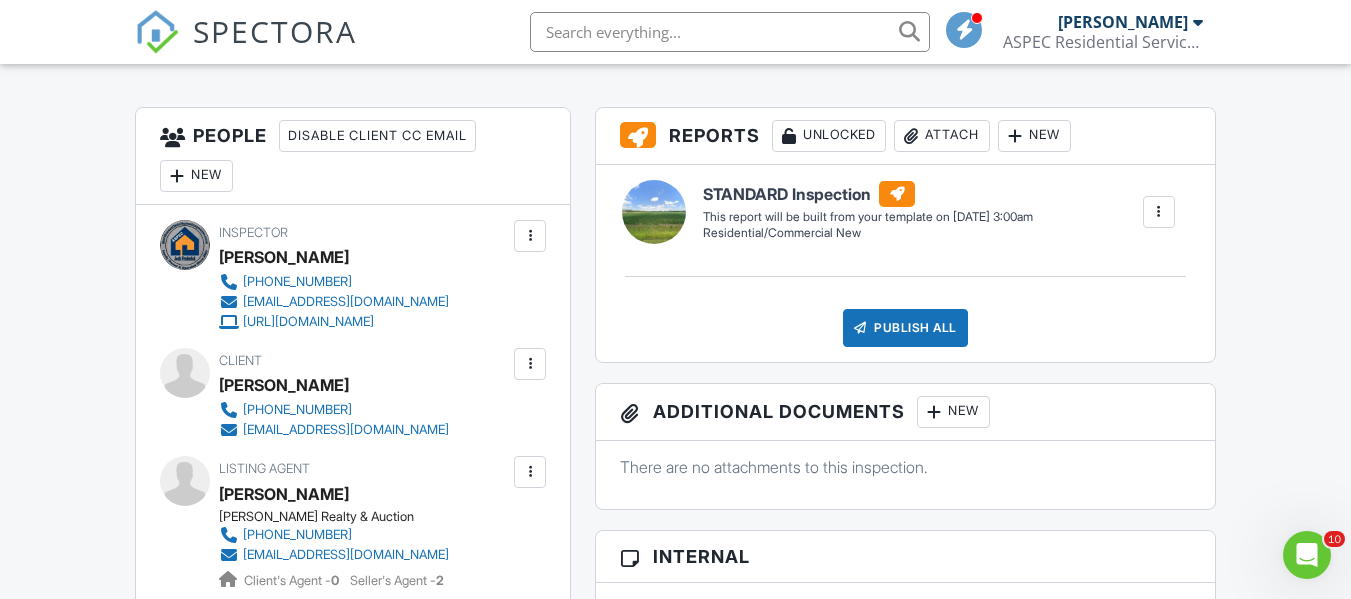 click at bounding box center (1159, 212) 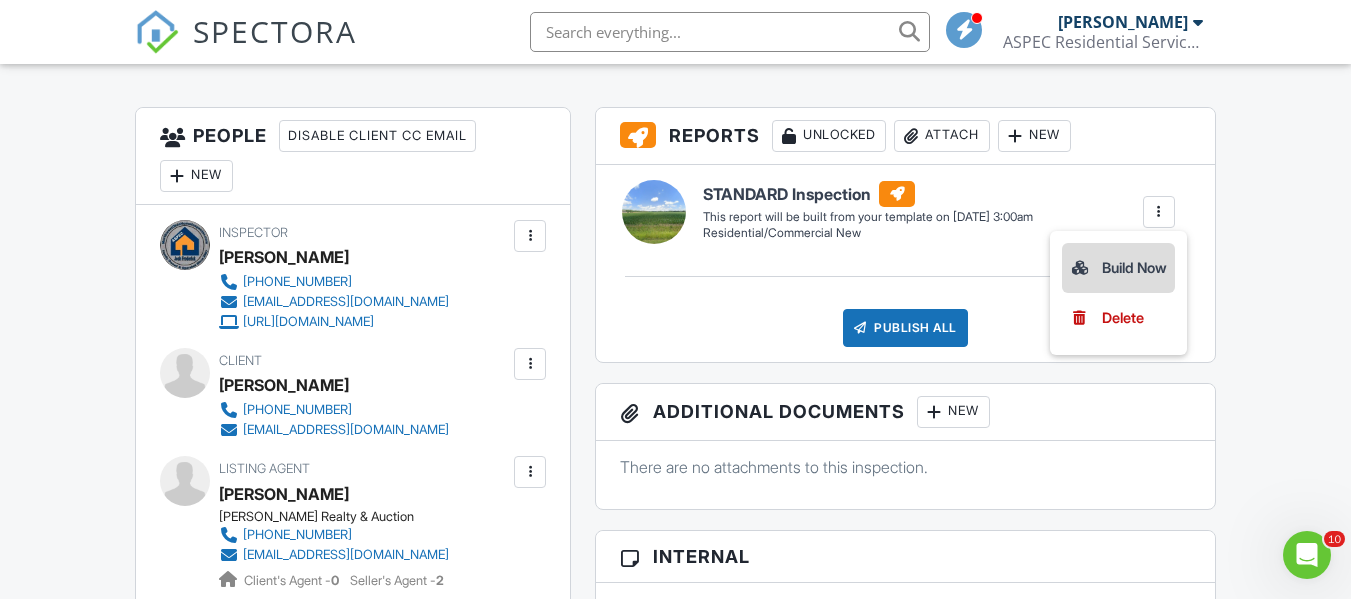click on "Build Now" at bounding box center (1118, 268) 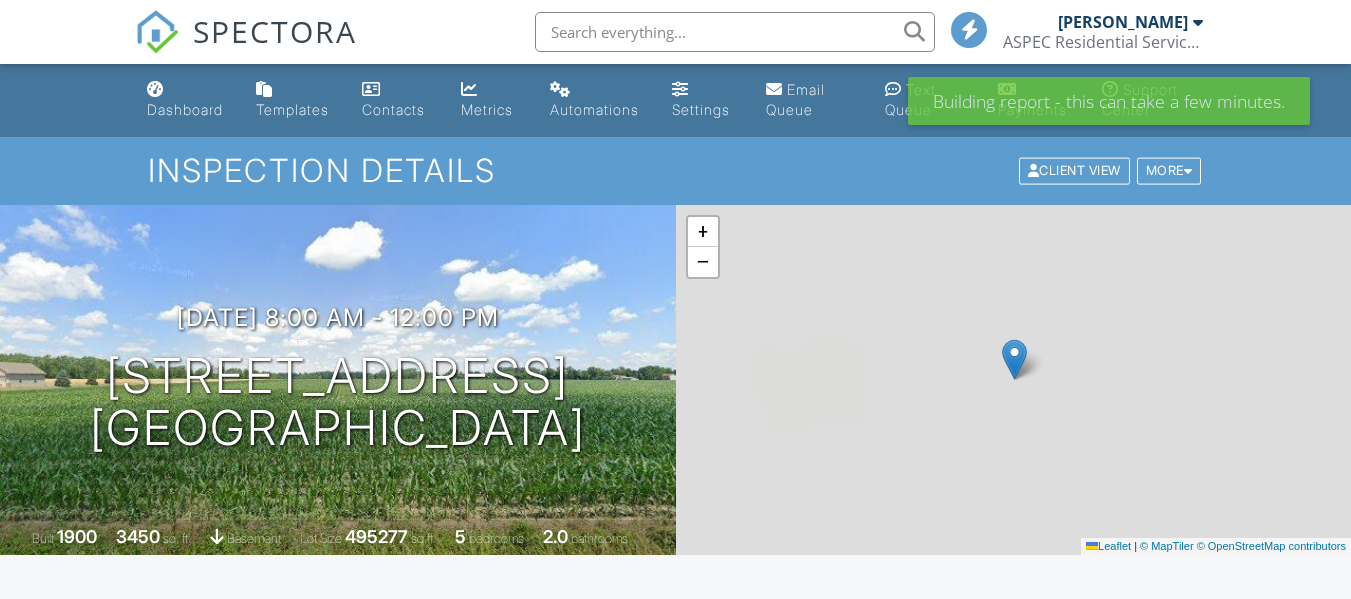scroll, scrollTop: 0, scrollLeft: 0, axis: both 